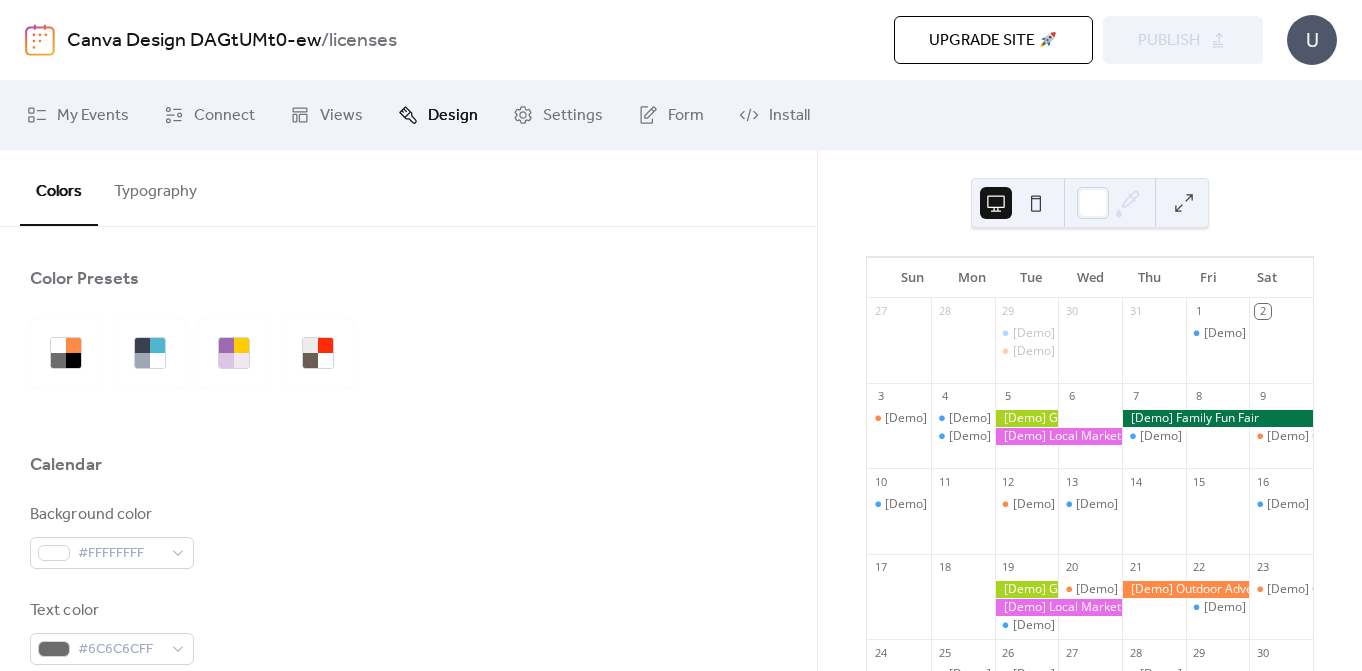 scroll, scrollTop: 0, scrollLeft: 0, axis: both 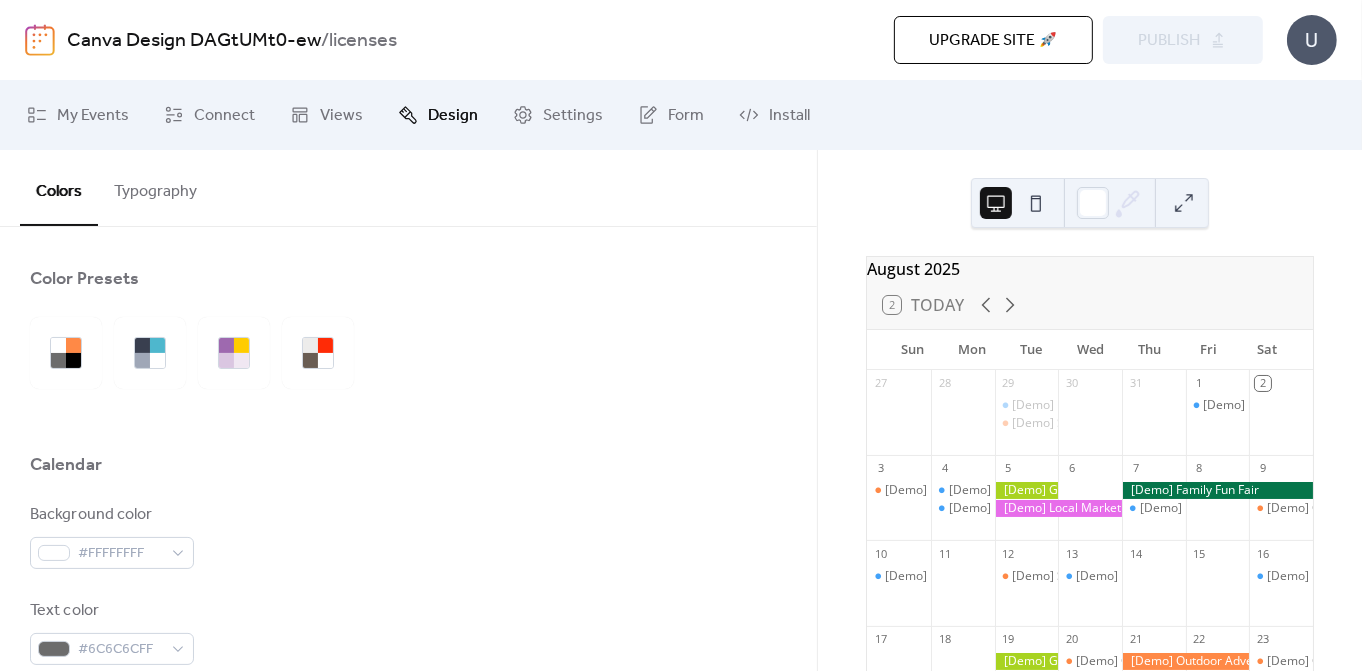 click on "Upgrade site 🚀" at bounding box center (993, 41) 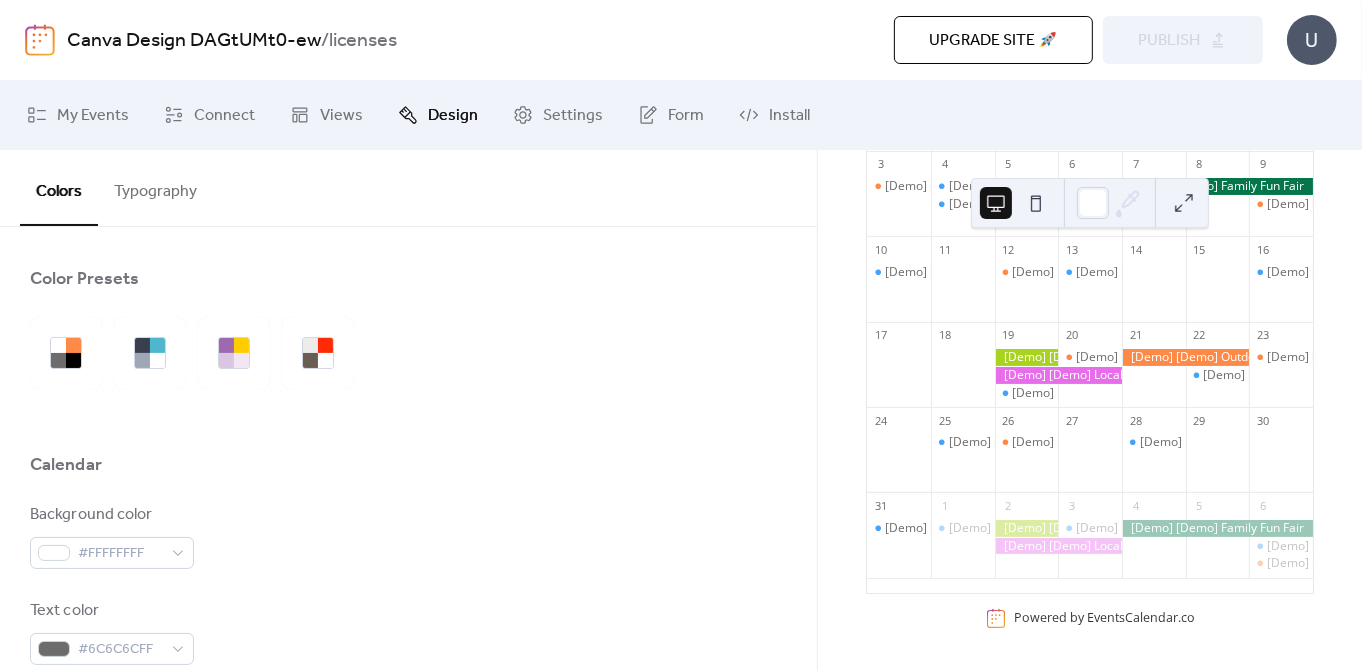 scroll, scrollTop: 0, scrollLeft: 0, axis: both 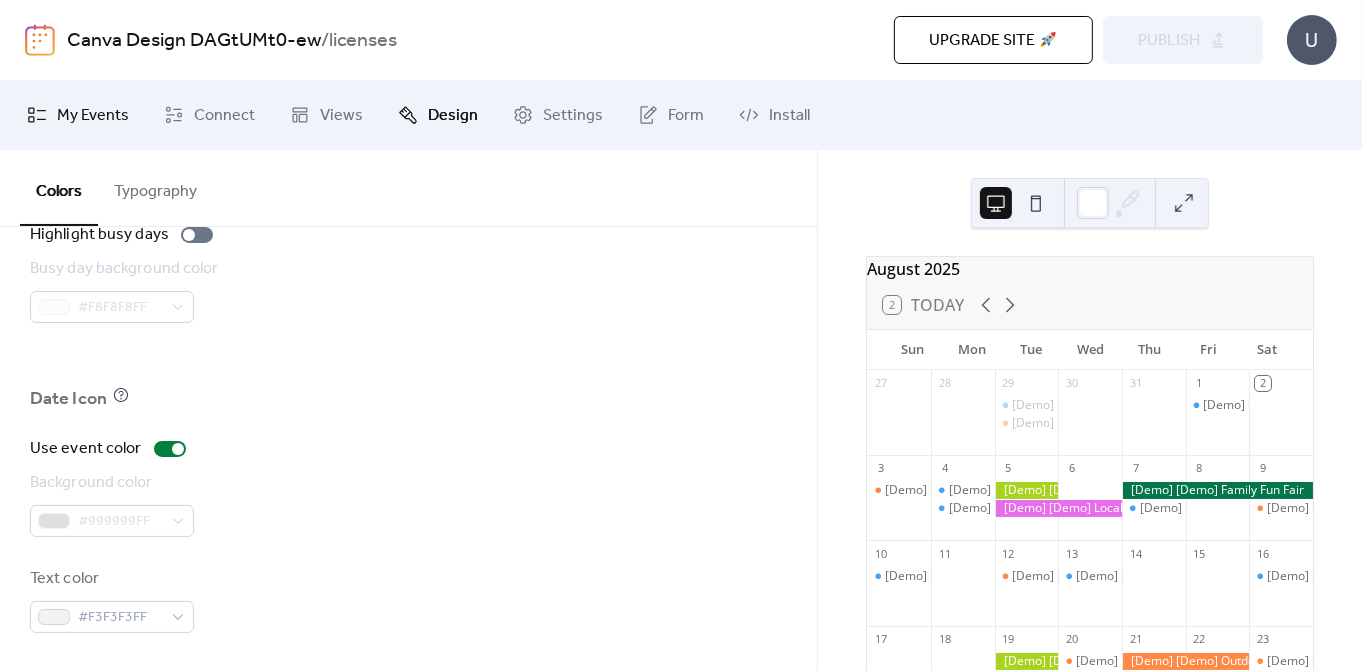 click on "My Events" at bounding box center (93, 116) 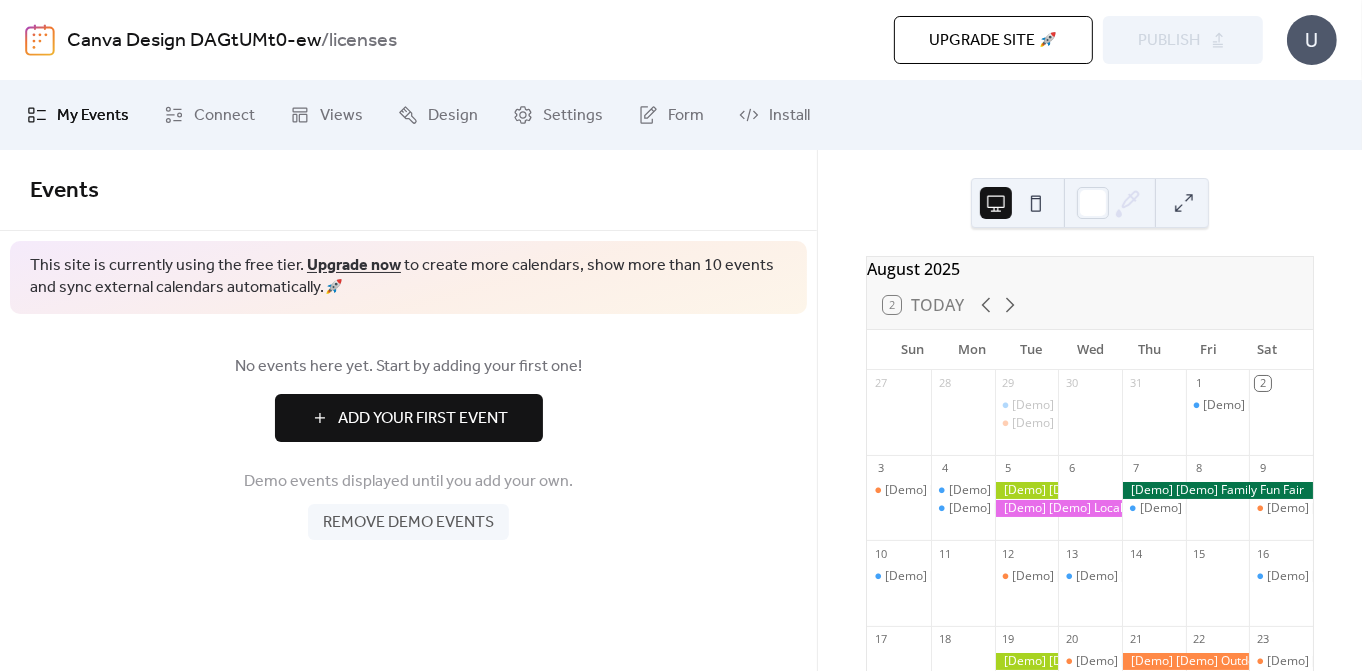 click on "Remove demo events" at bounding box center (408, 523) 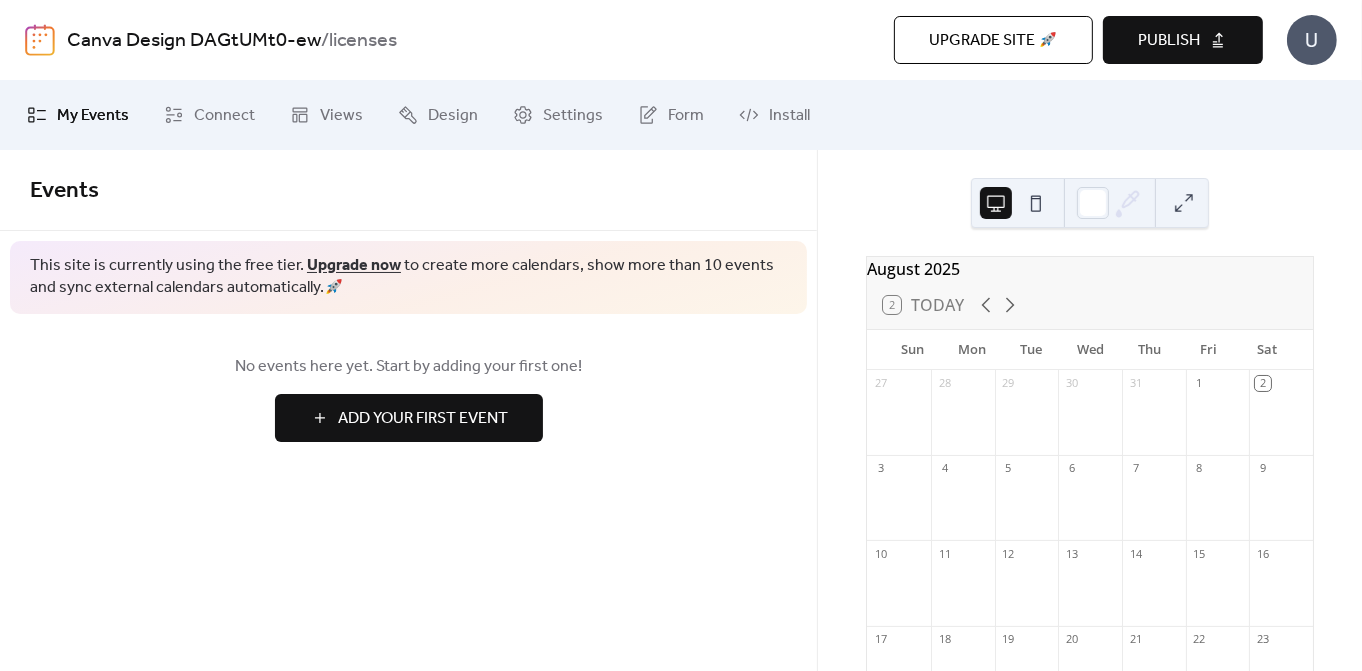click on "Add Your First Event" at bounding box center (409, 418) 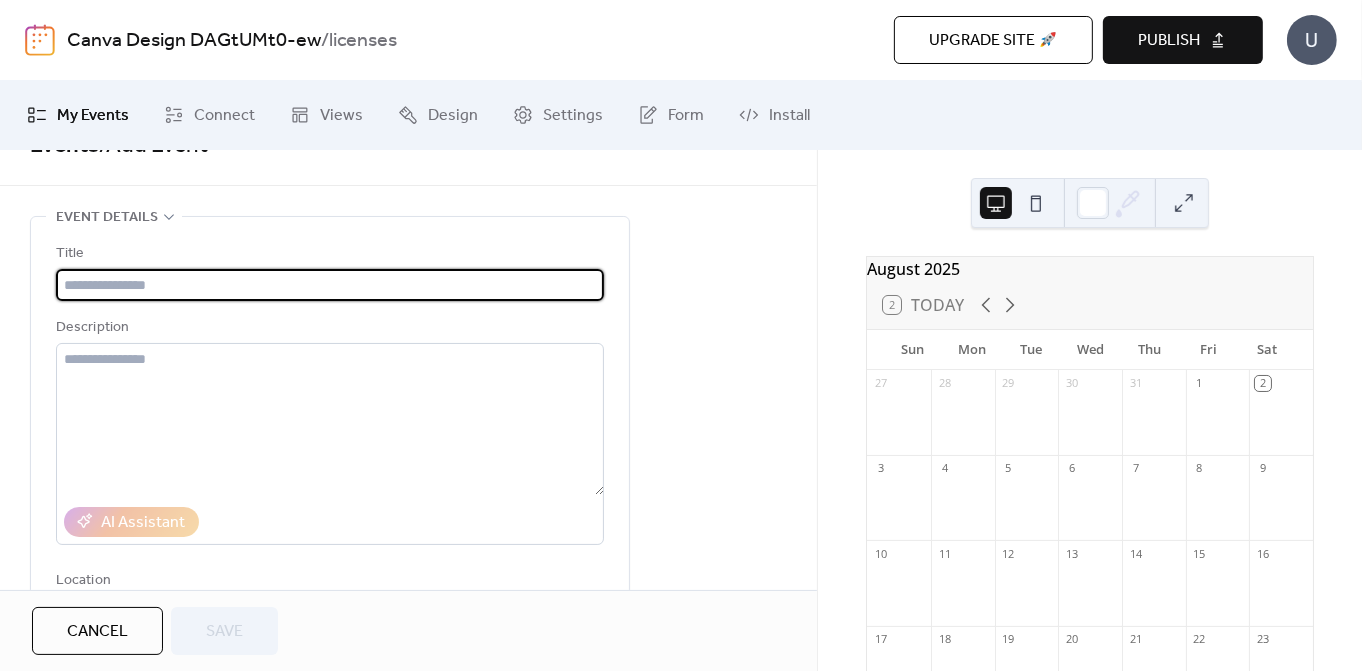 scroll, scrollTop: 0, scrollLeft: 0, axis: both 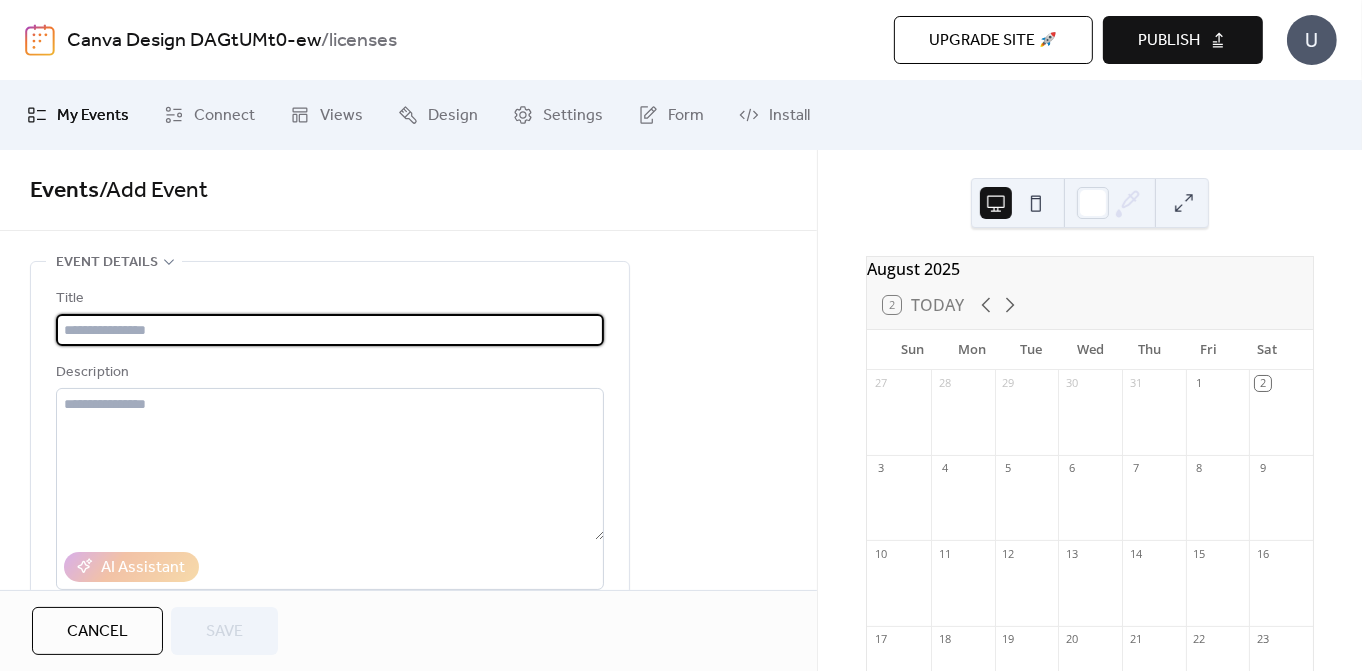 click at bounding box center (330, 330) 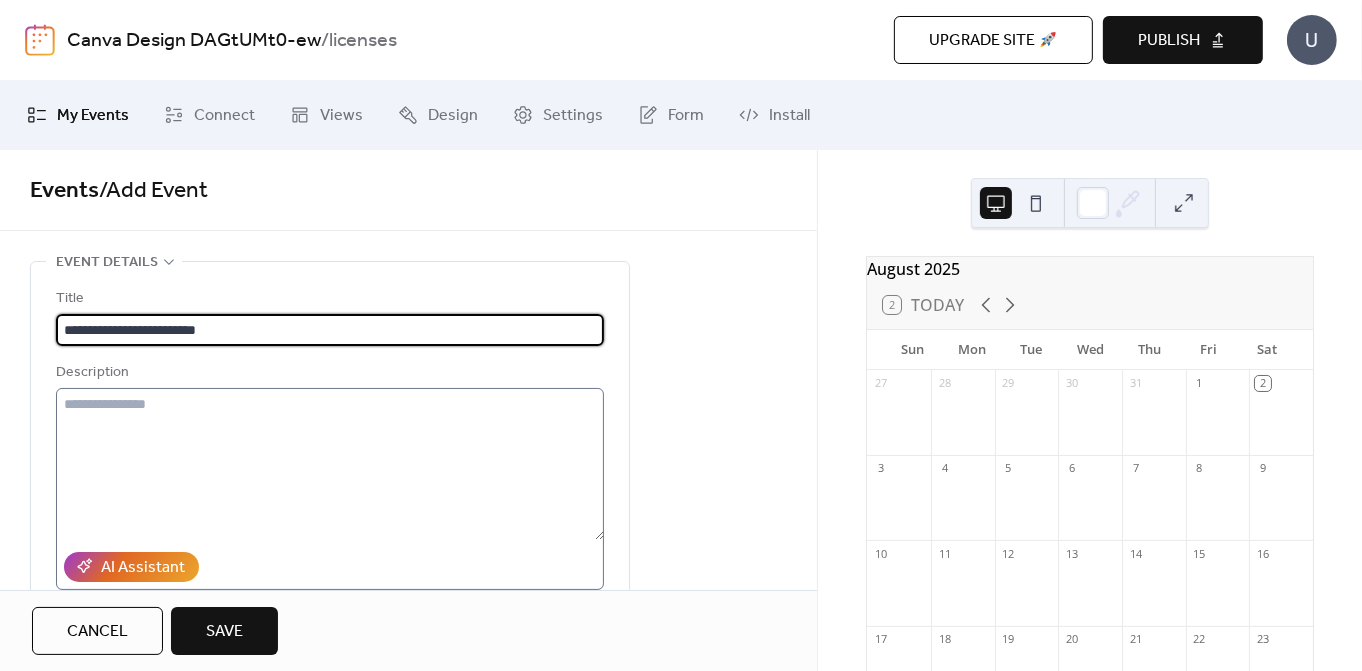 type on "**********" 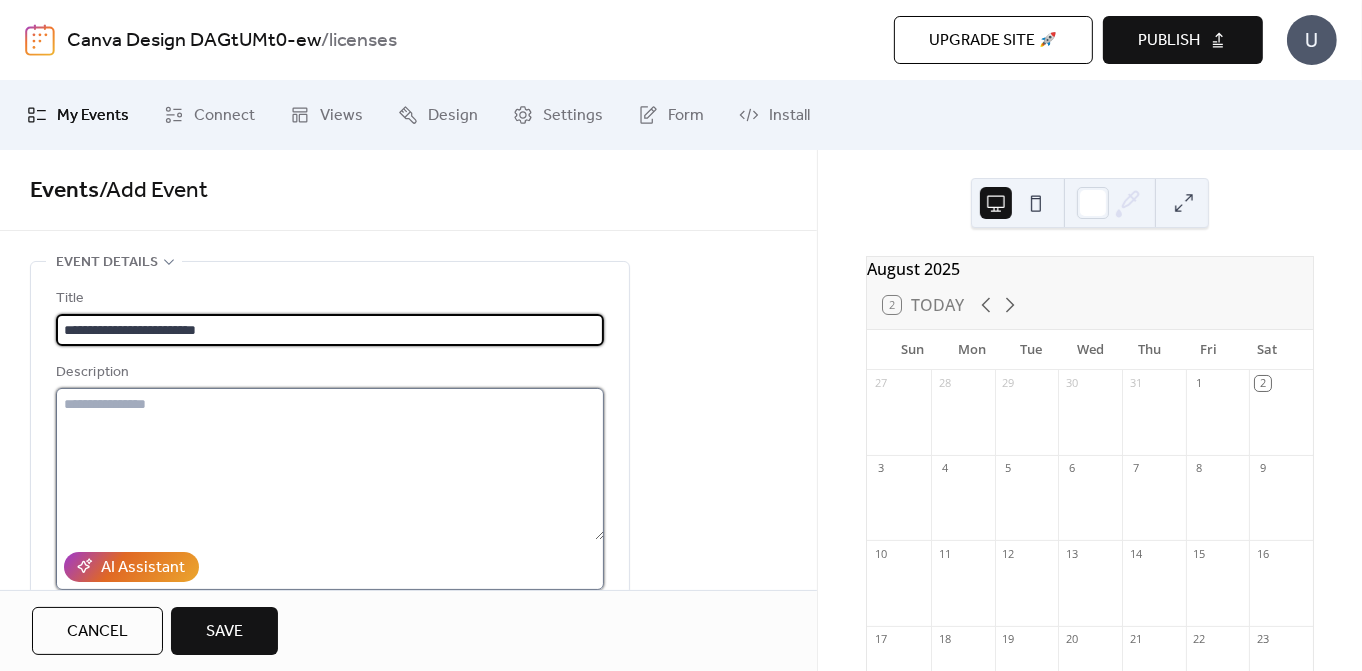 click at bounding box center (330, 464) 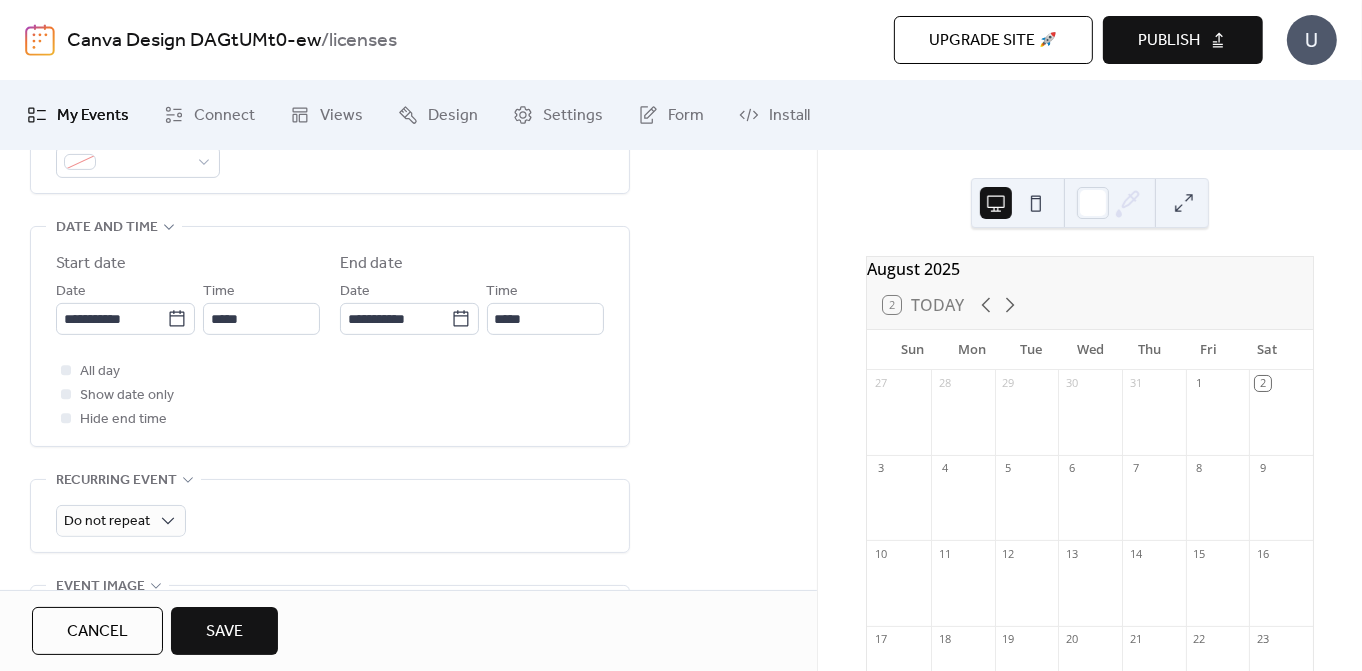 scroll, scrollTop: 284, scrollLeft: 0, axis: vertical 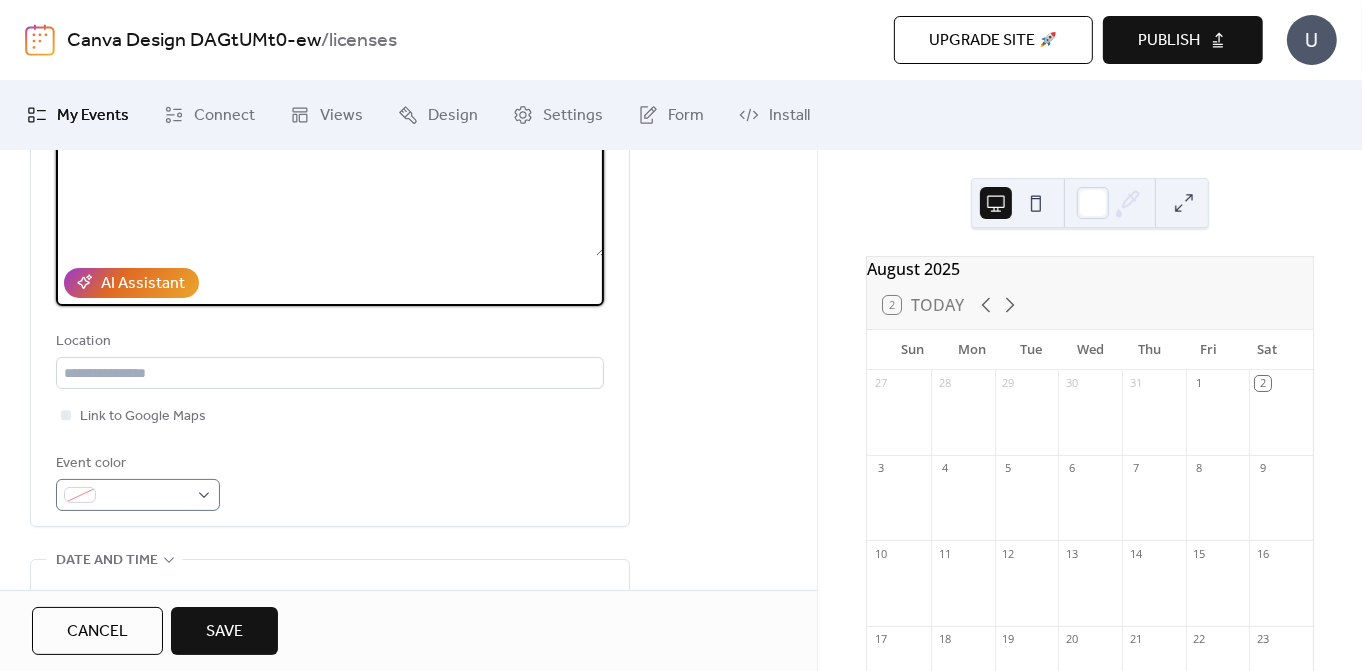 type on "**********" 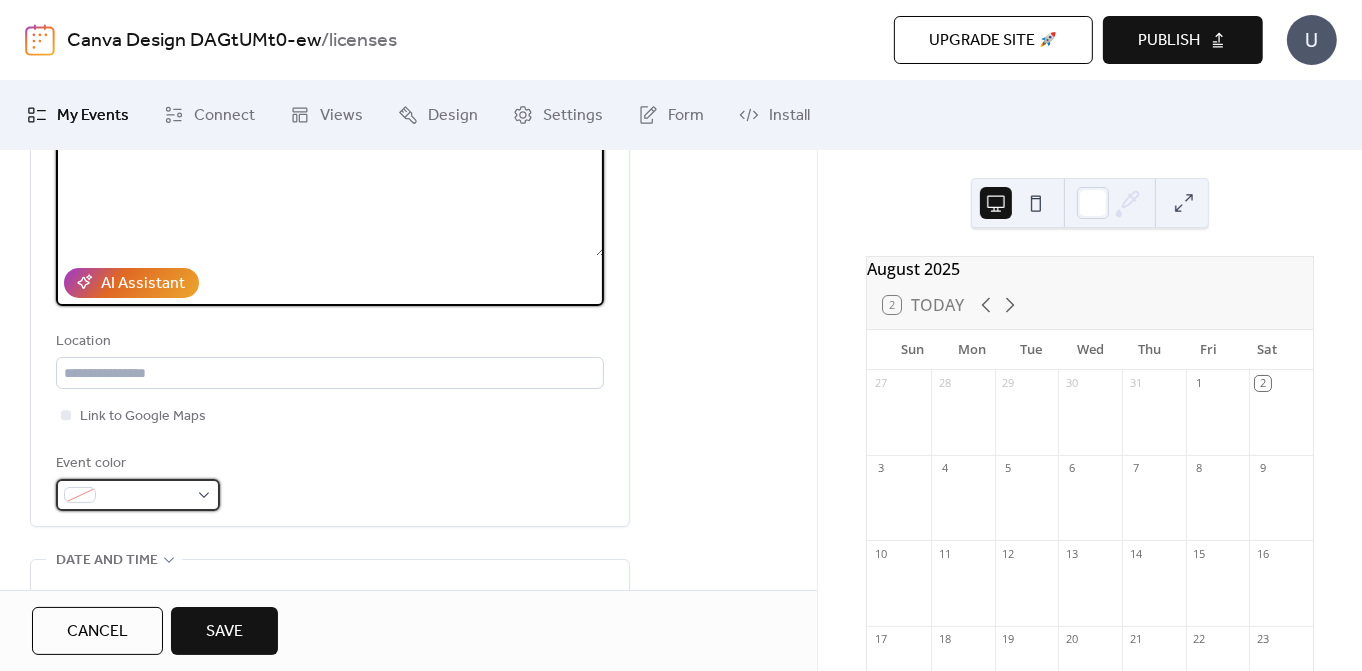 click at bounding box center (146, 496) 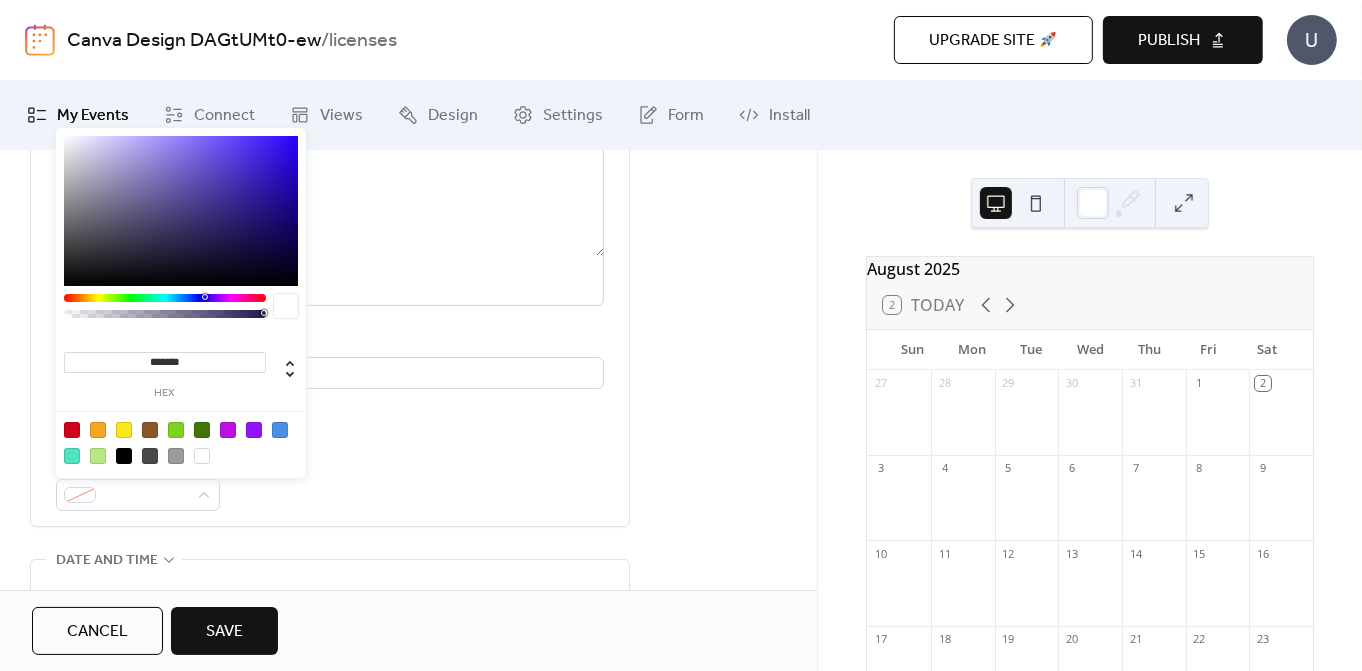 click on "Event color" at bounding box center [330, 481] 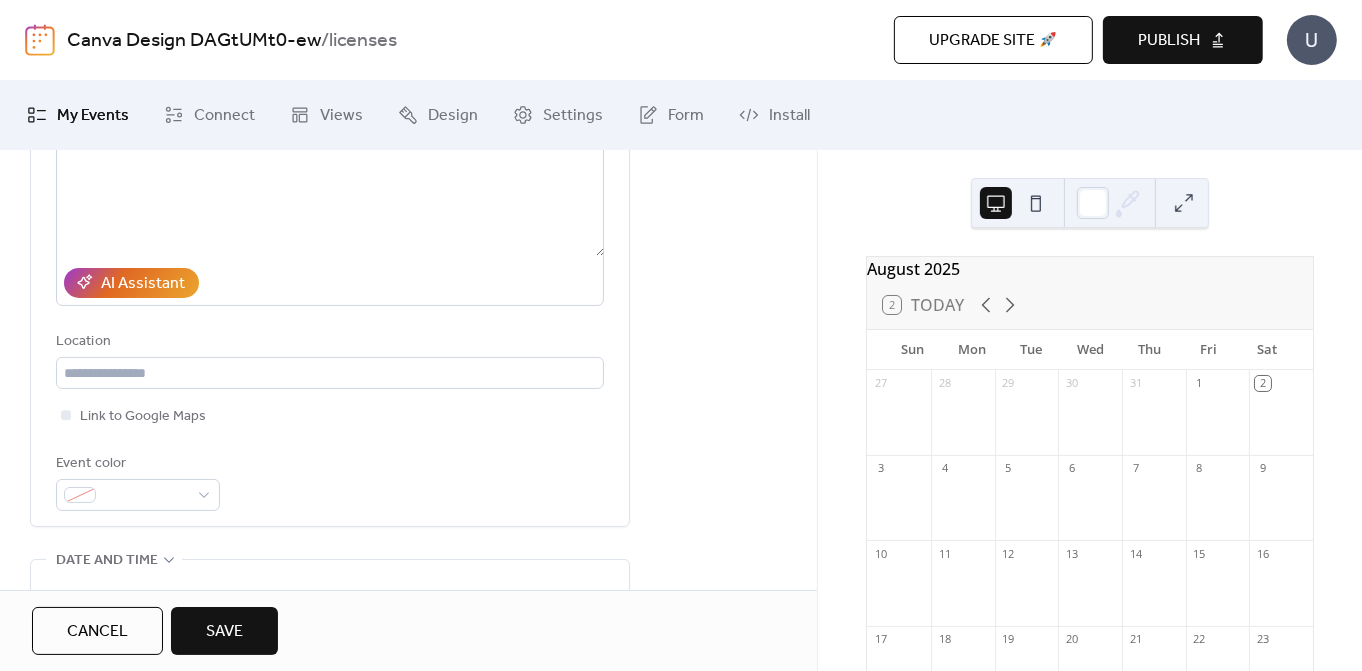 scroll, scrollTop: 617, scrollLeft: 0, axis: vertical 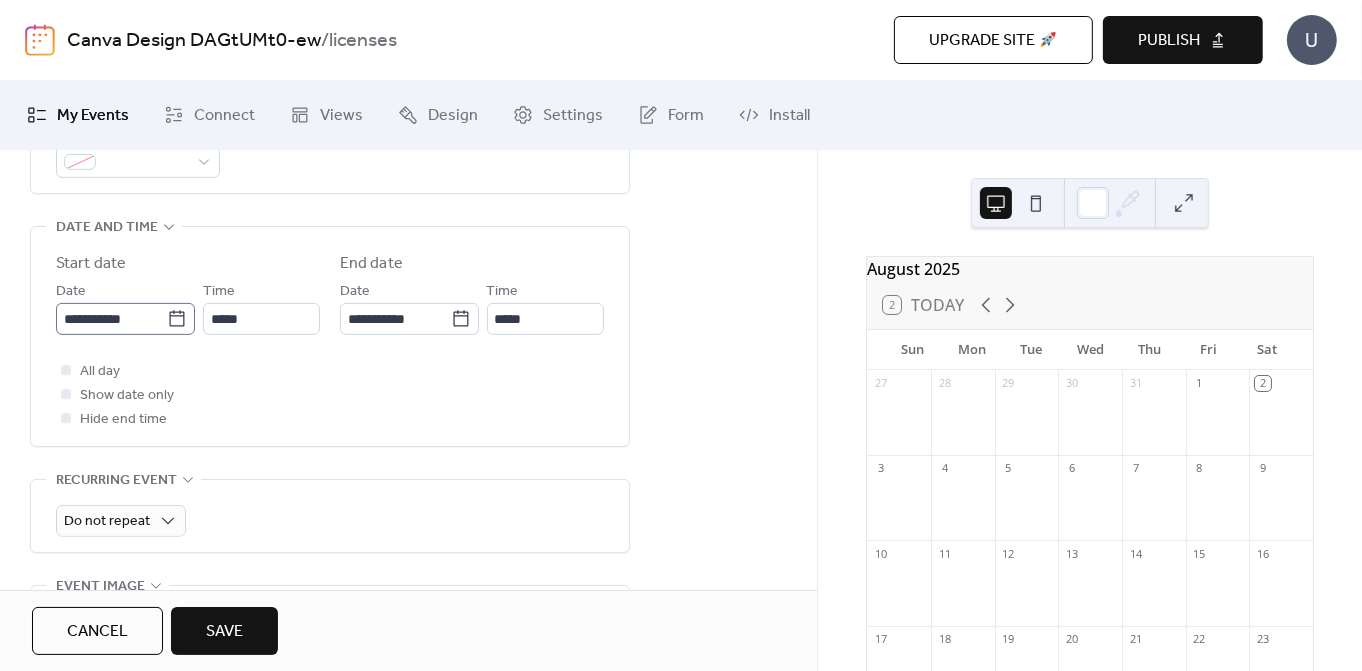 click 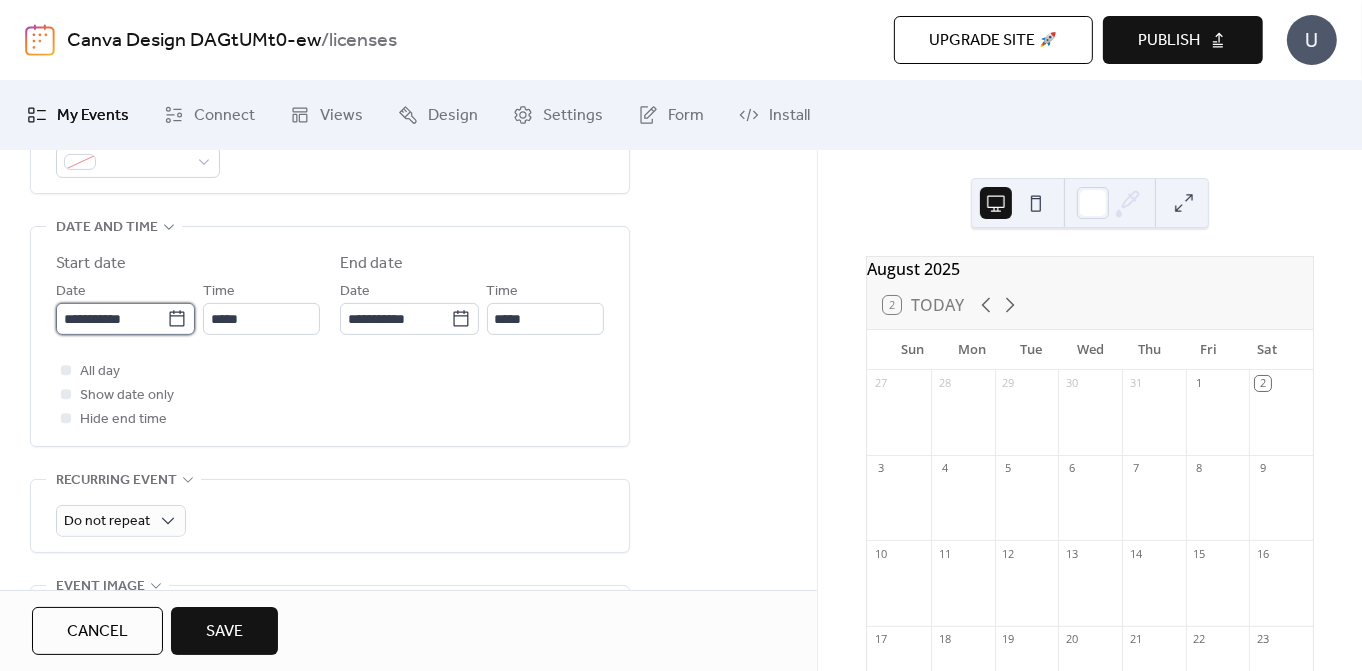 click on "**********" at bounding box center [111, 319] 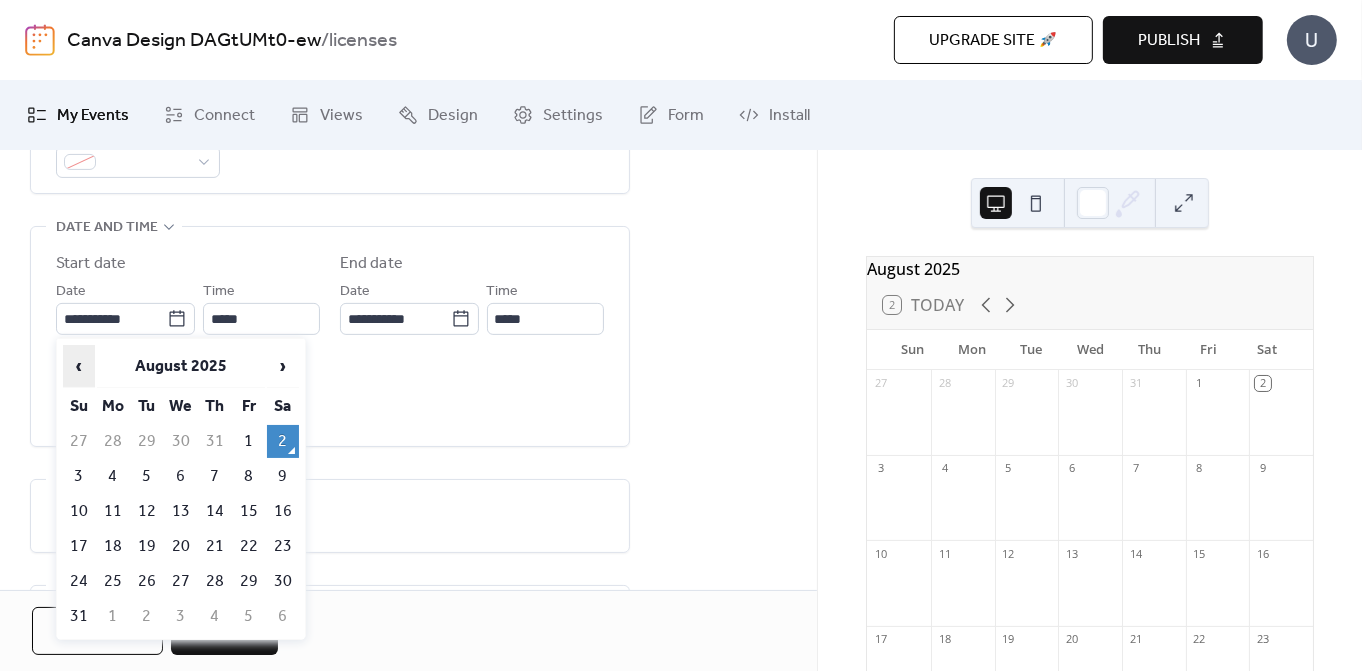 click on "‹" at bounding box center [79, 366] 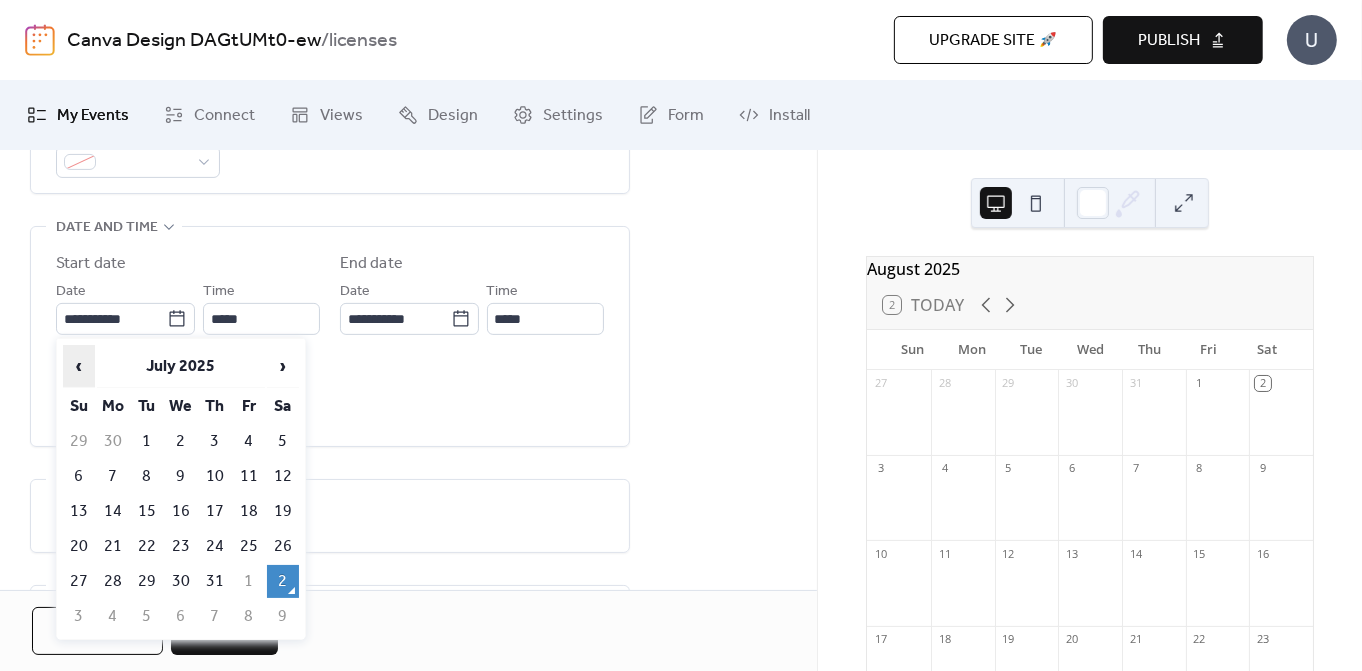 click on "‹" at bounding box center [79, 366] 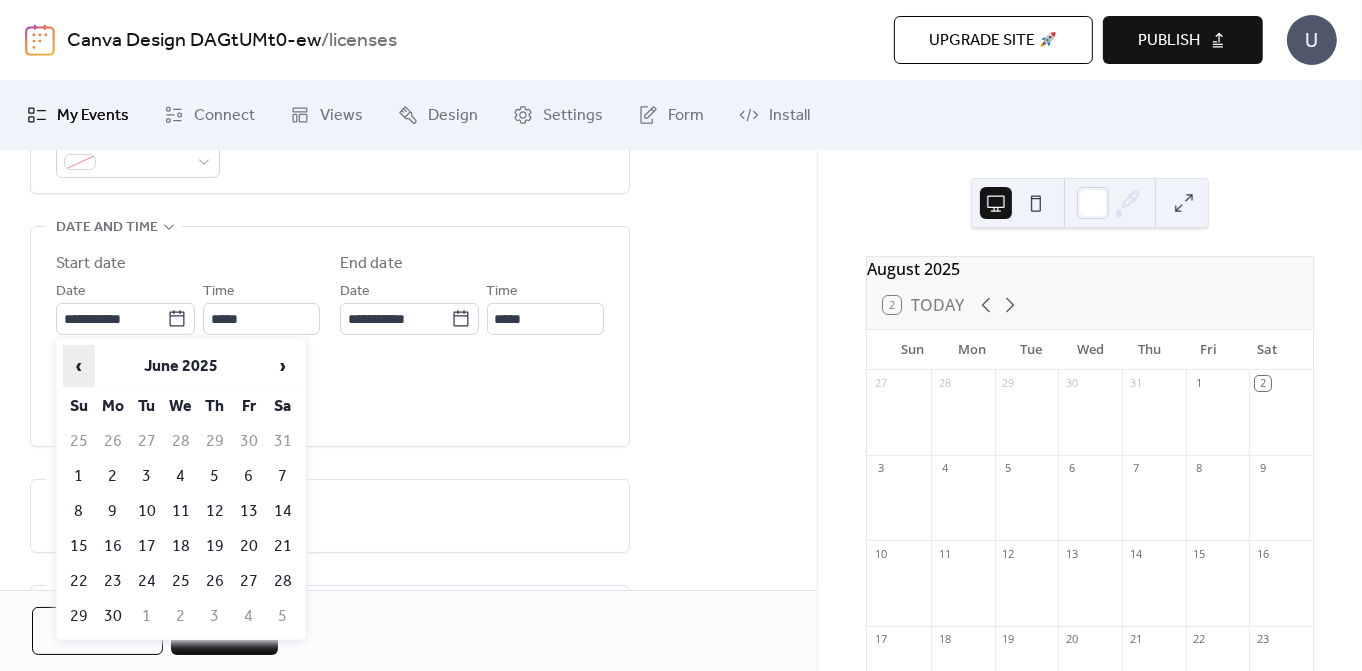 click on "‹" at bounding box center [79, 366] 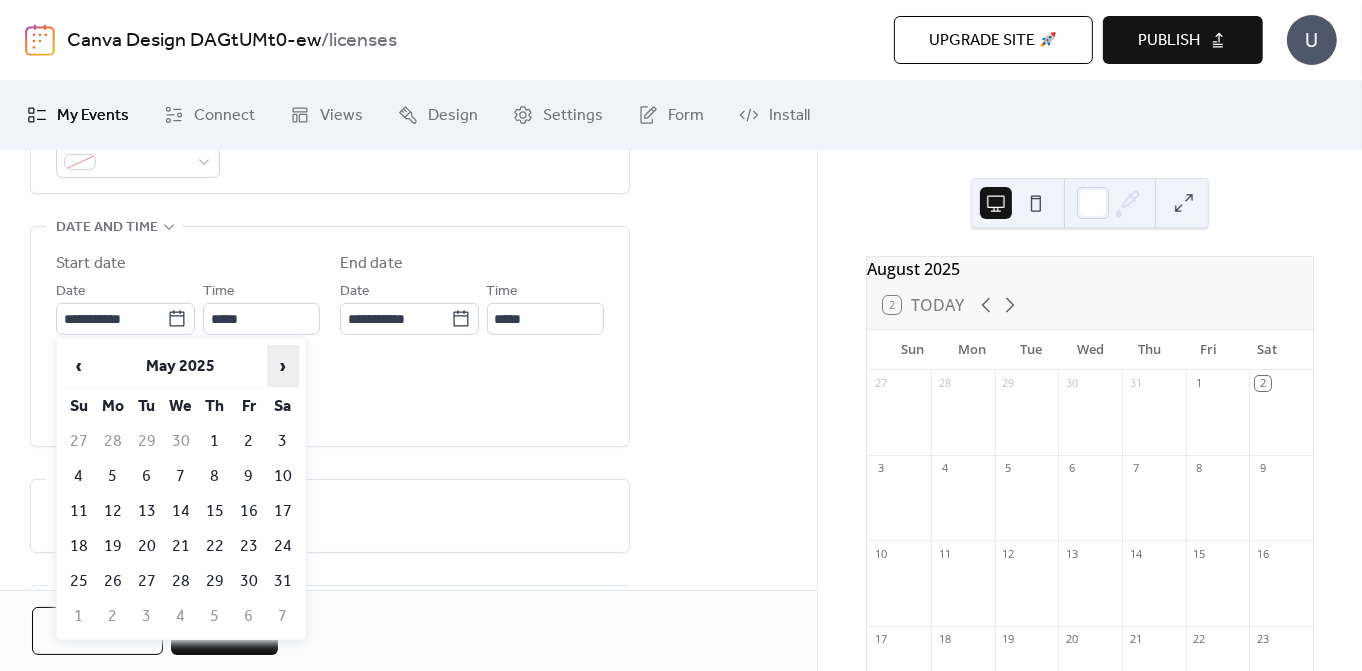 click on "›" at bounding box center [283, 366] 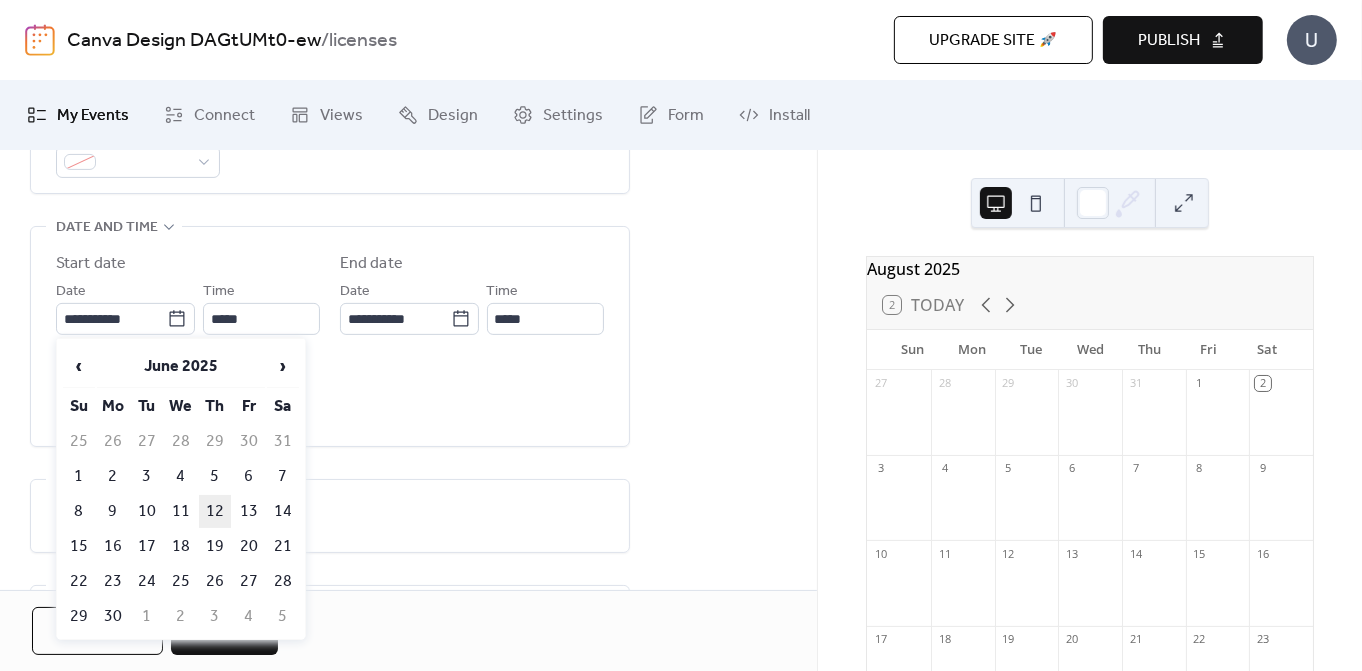 click on "12" at bounding box center [215, 511] 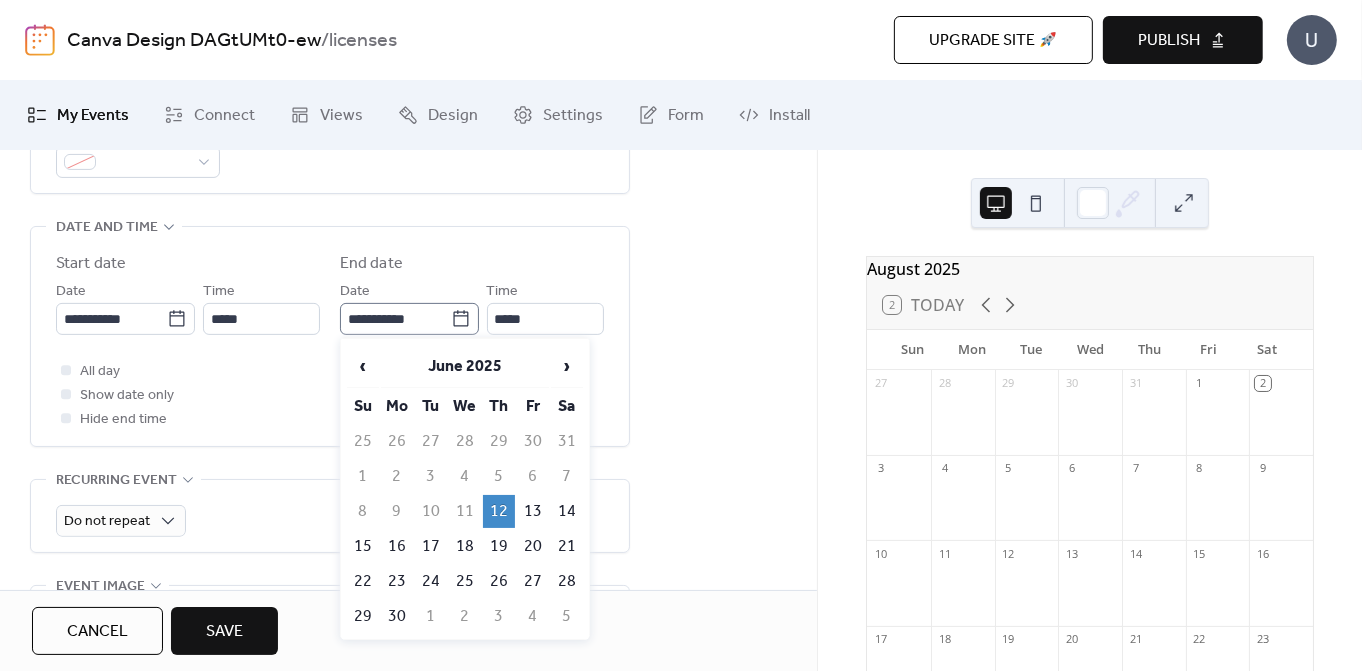 click 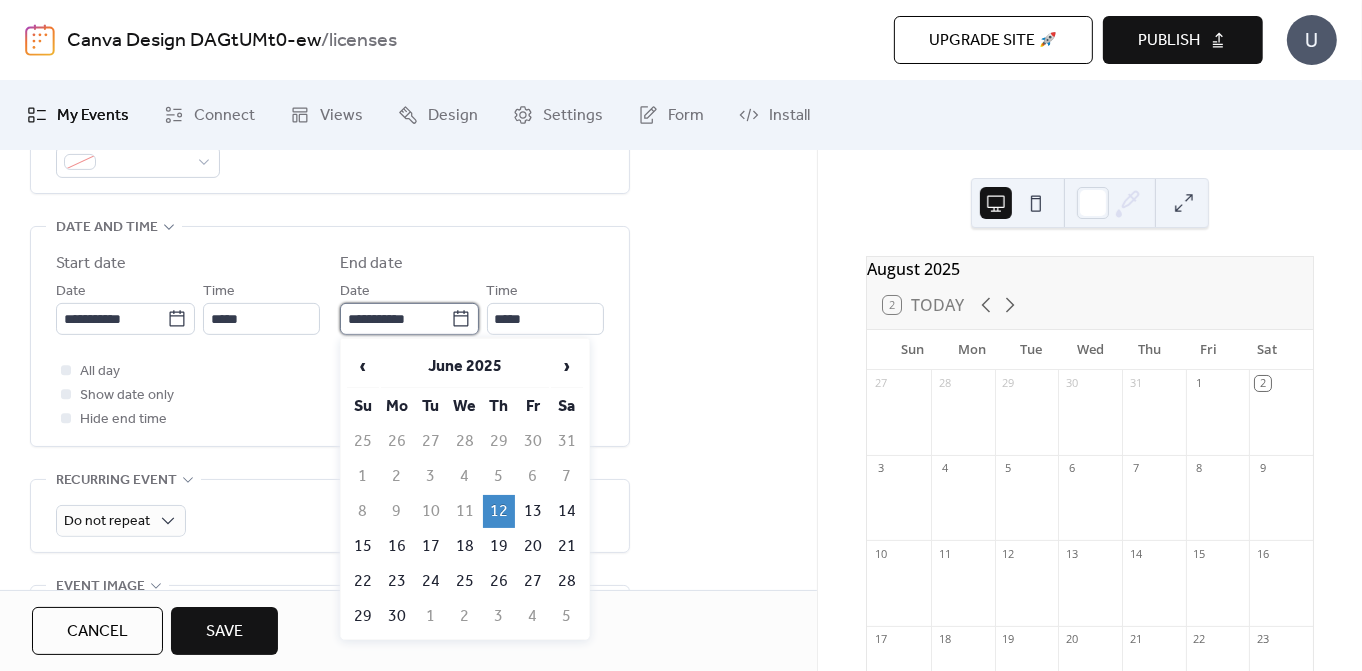 click on "**********" at bounding box center (395, 319) 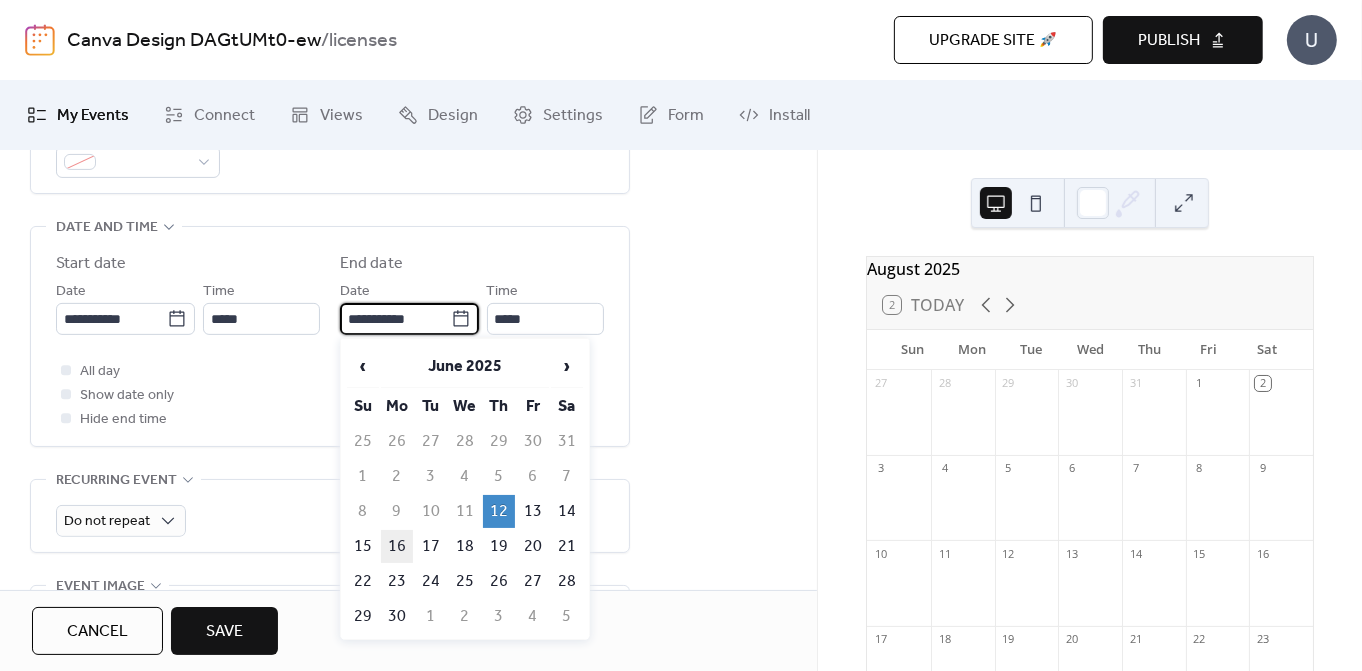 click on "16" at bounding box center [397, 546] 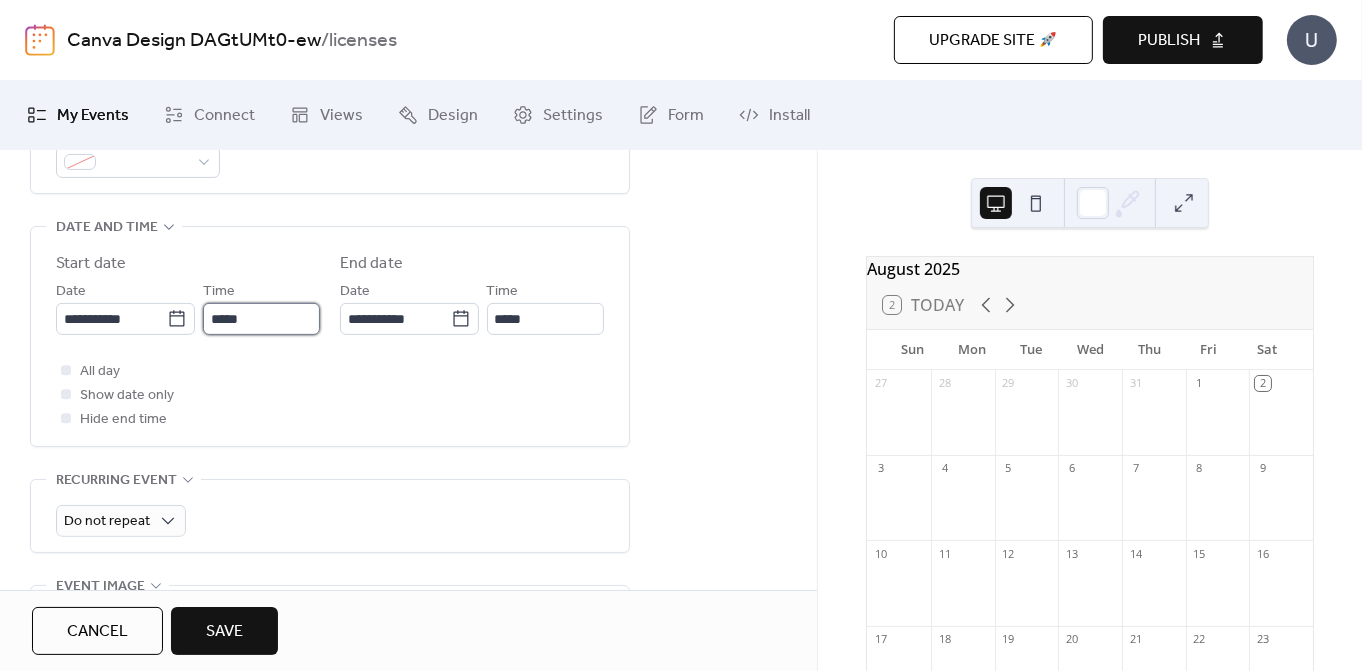 click on "*****" at bounding box center [261, 319] 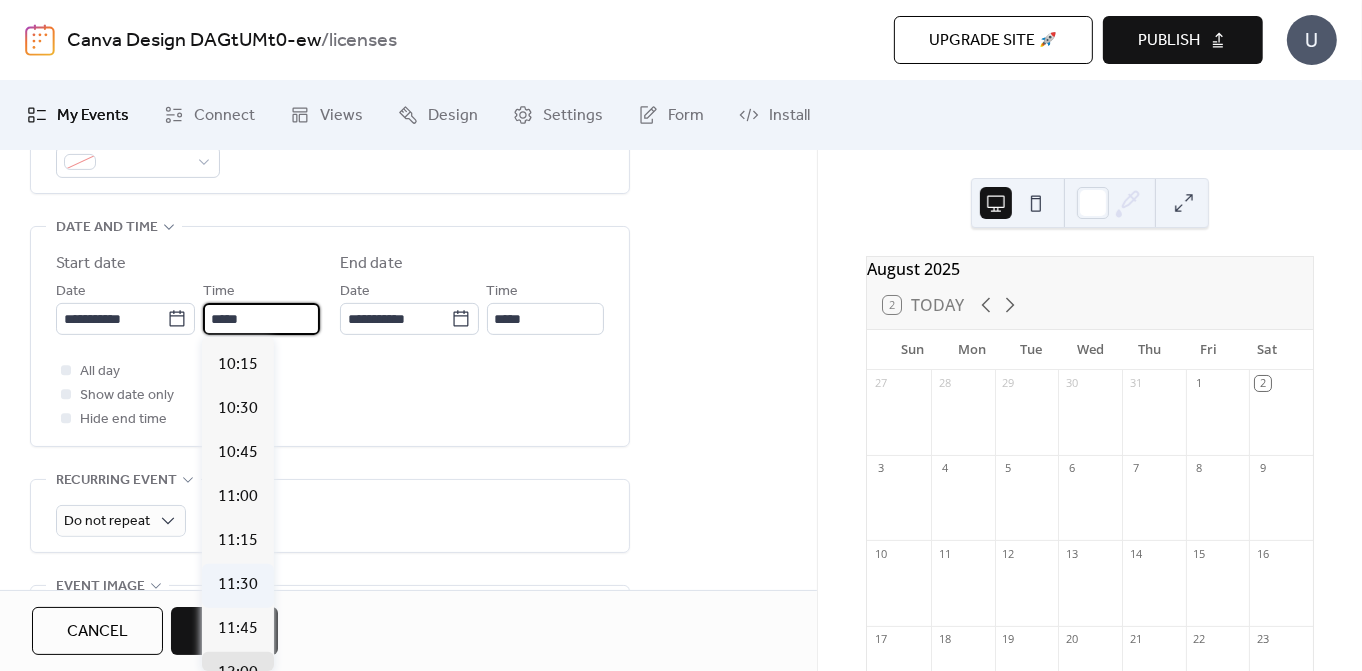 scroll, scrollTop: 1464, scrollLeft: 0, axis: vertical 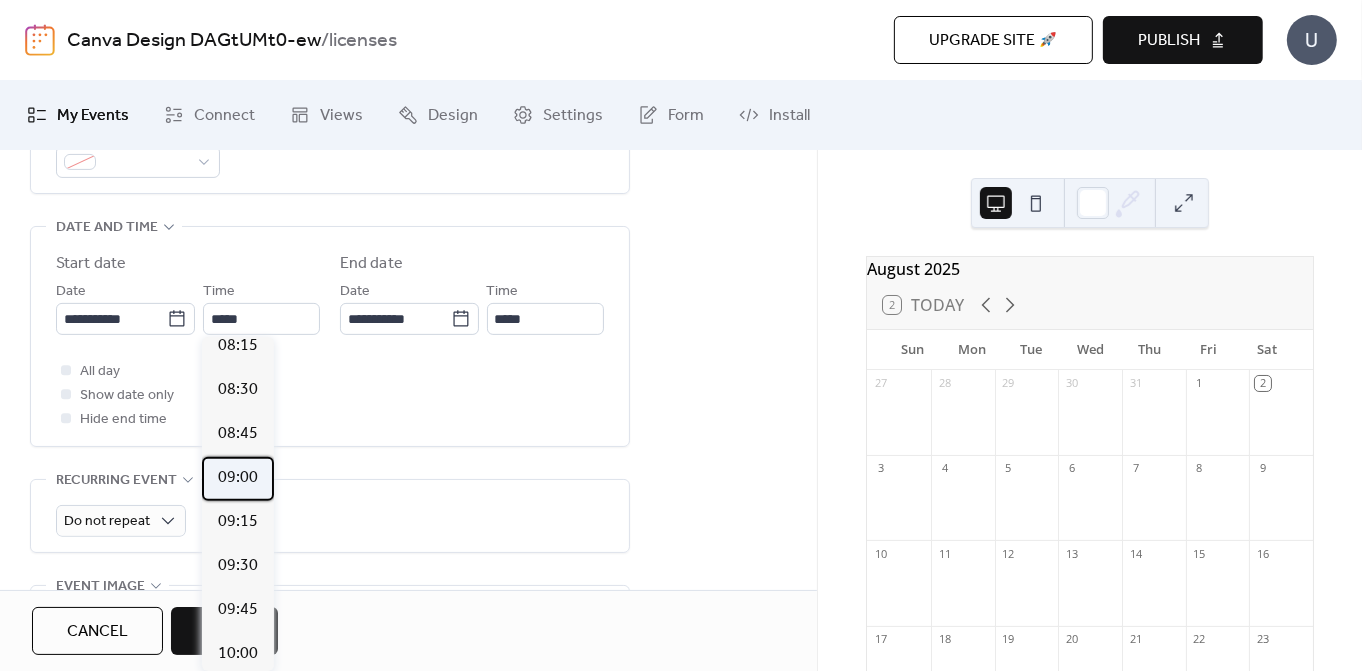 click on "09:00" at bounding box center [238, 478] 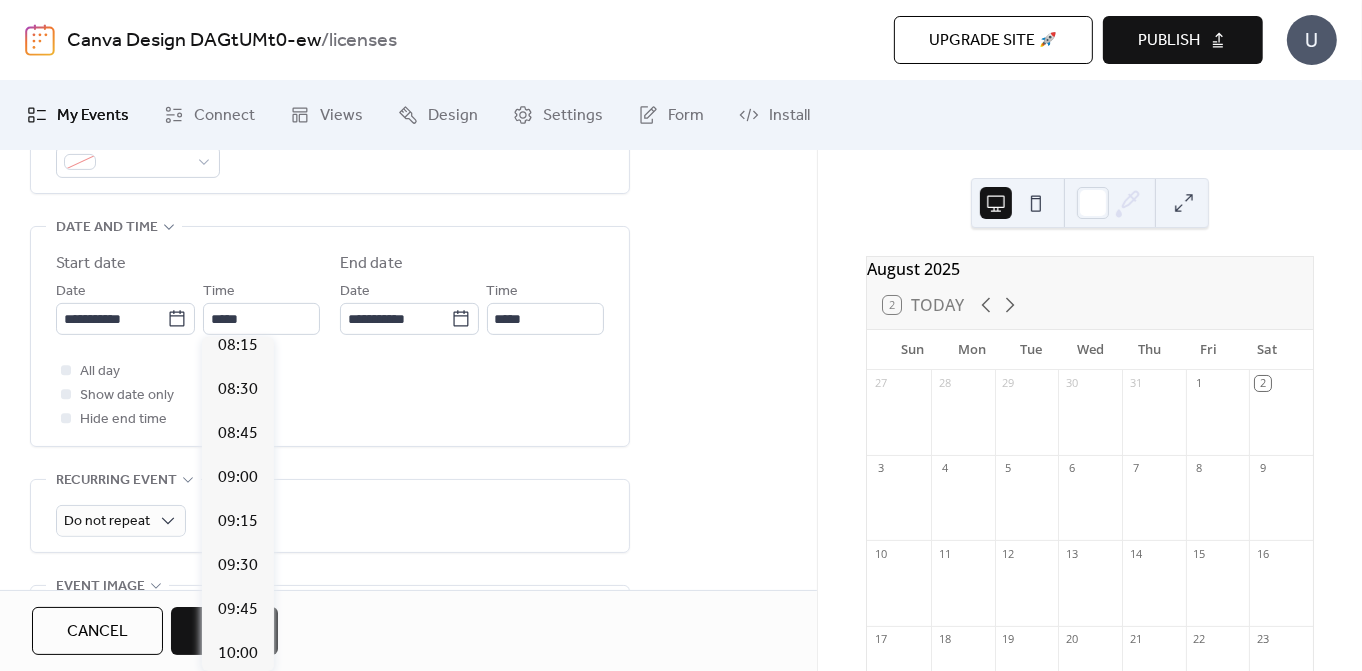 type on "*****" 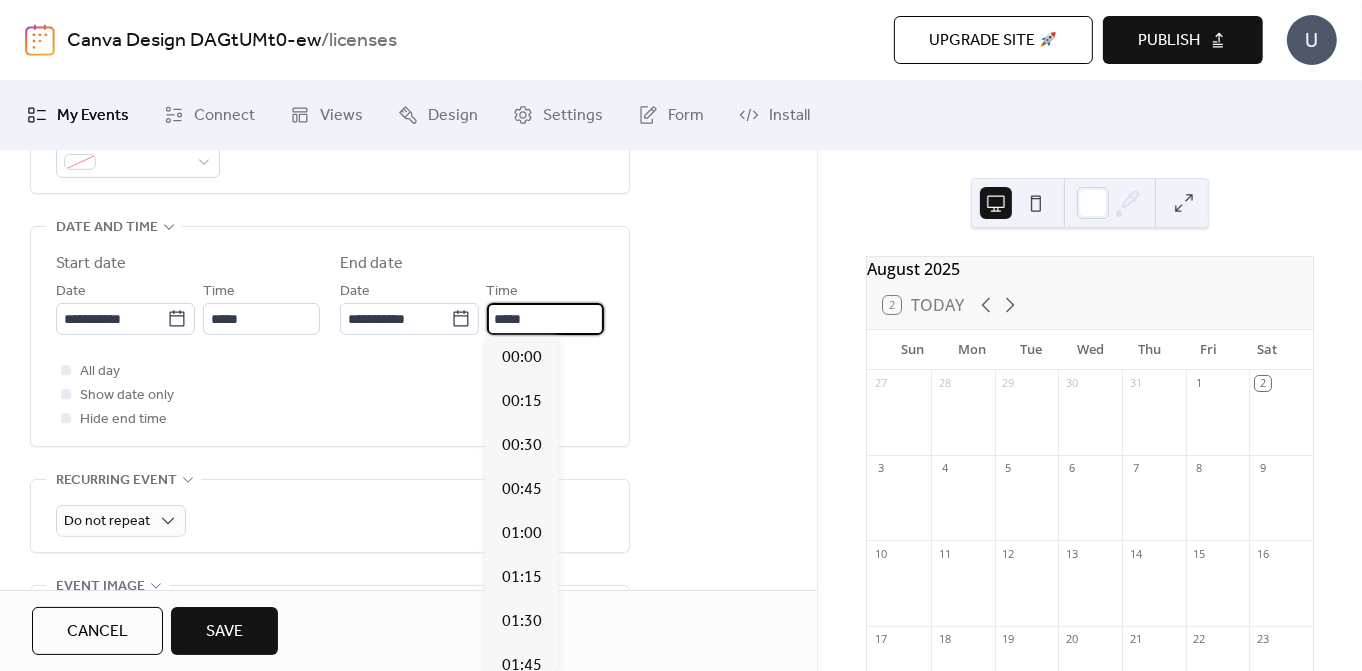 click on "*****" at bounding box center (545, 319) 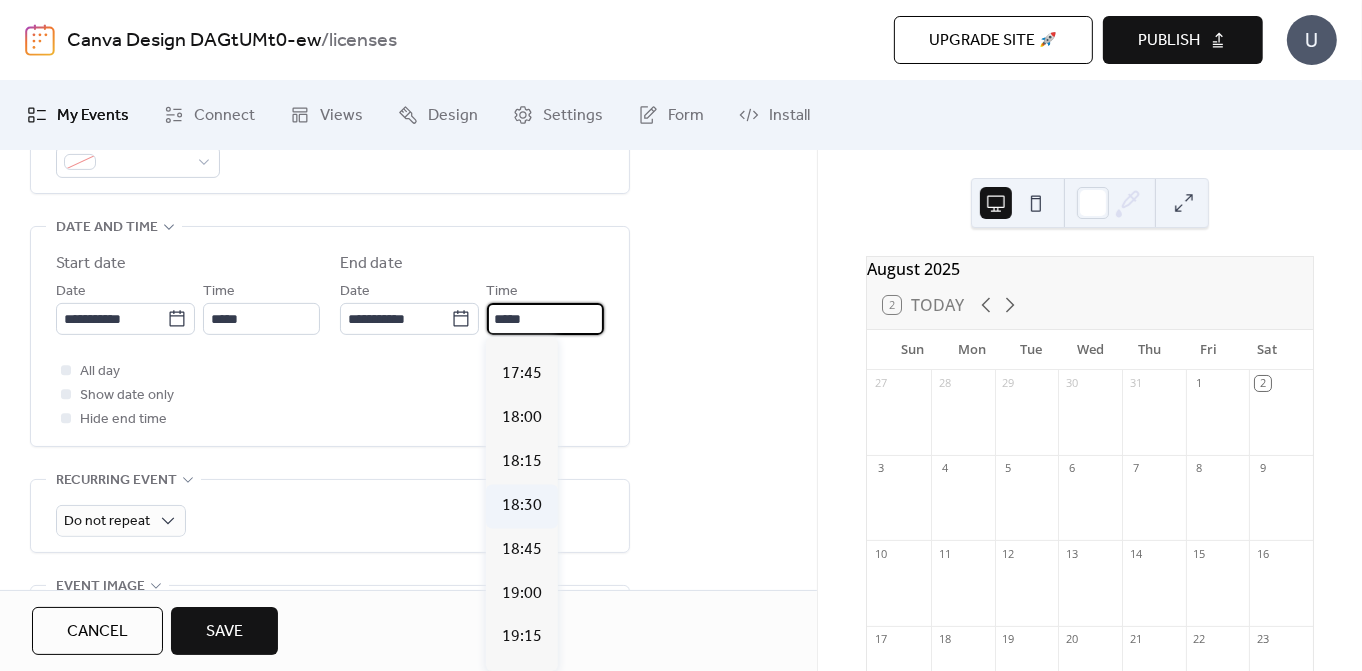 scroll, scrollTop: 2775, scrollLeft: 0, axis: vertical 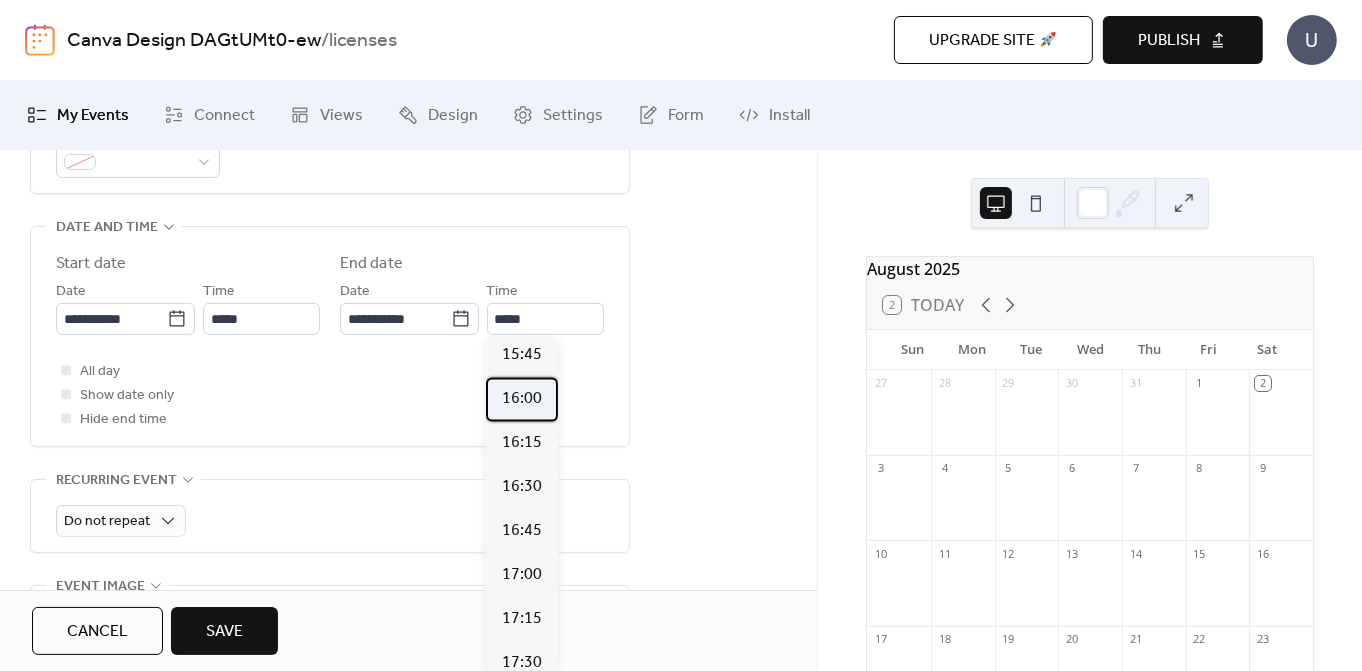 click on "16:00" at bounding box center [522, 399] 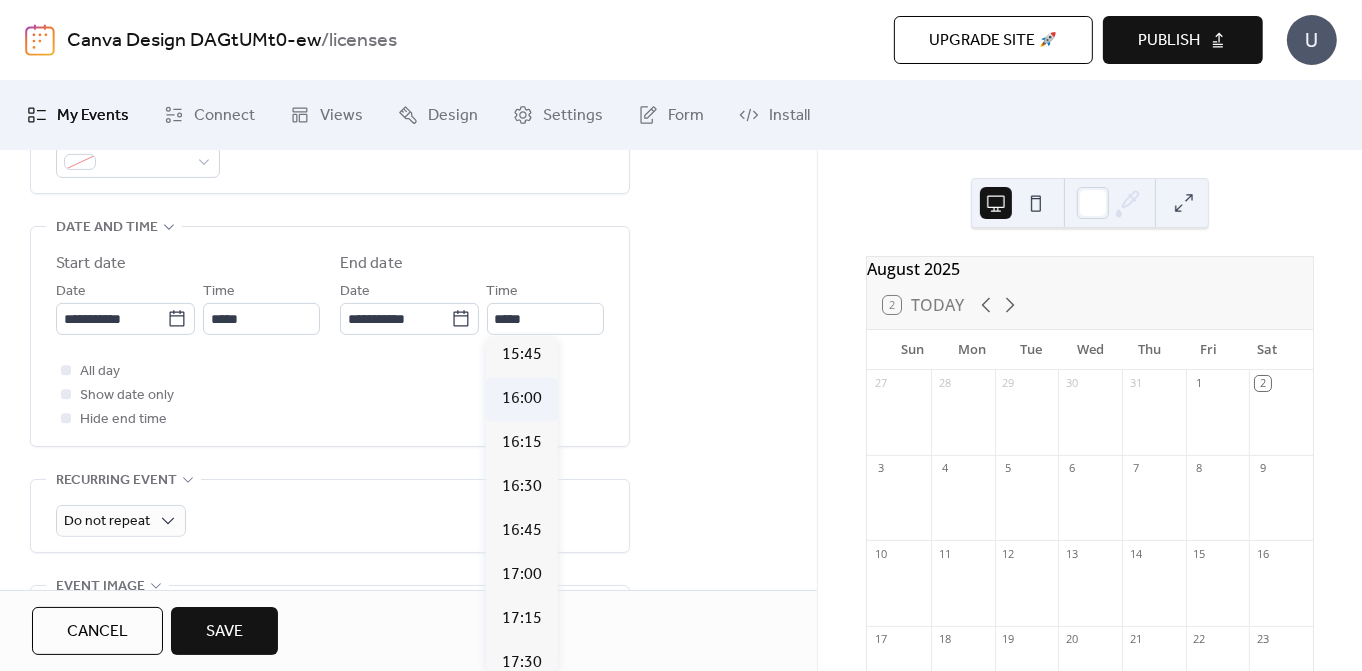 type on "*****" 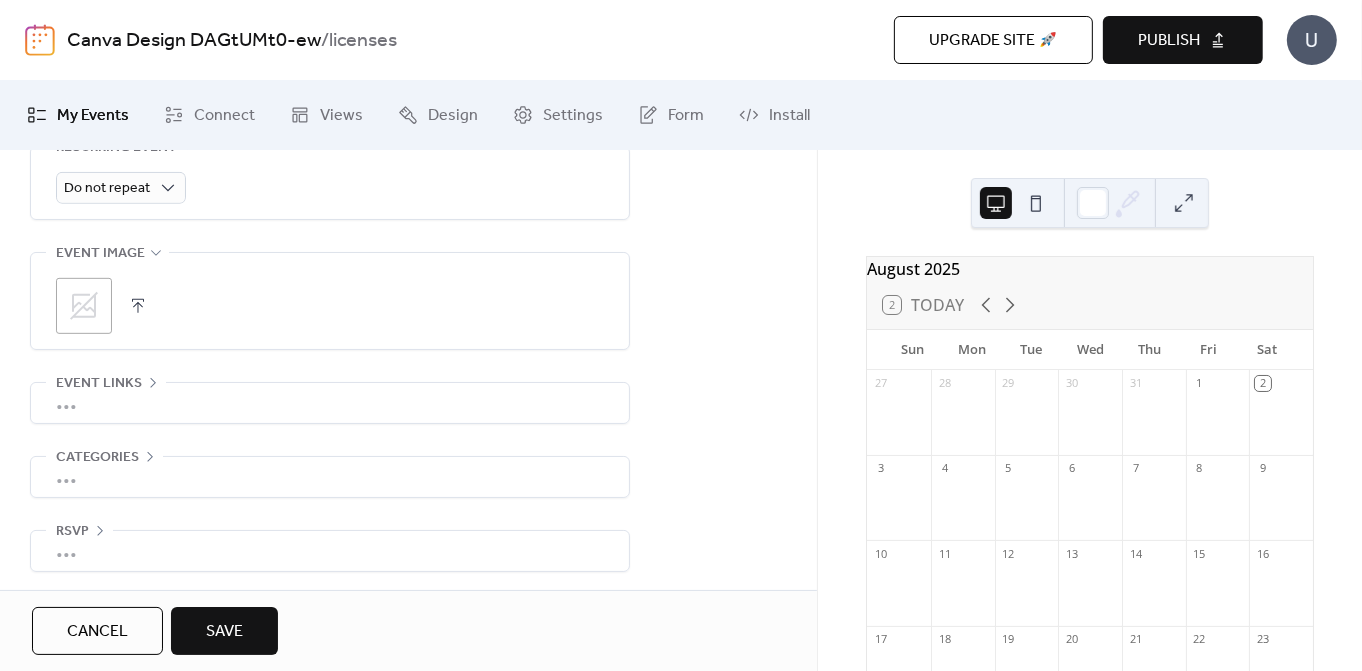 scroll, scrollTop: 617, scrollLeft: 0, axis: vertical 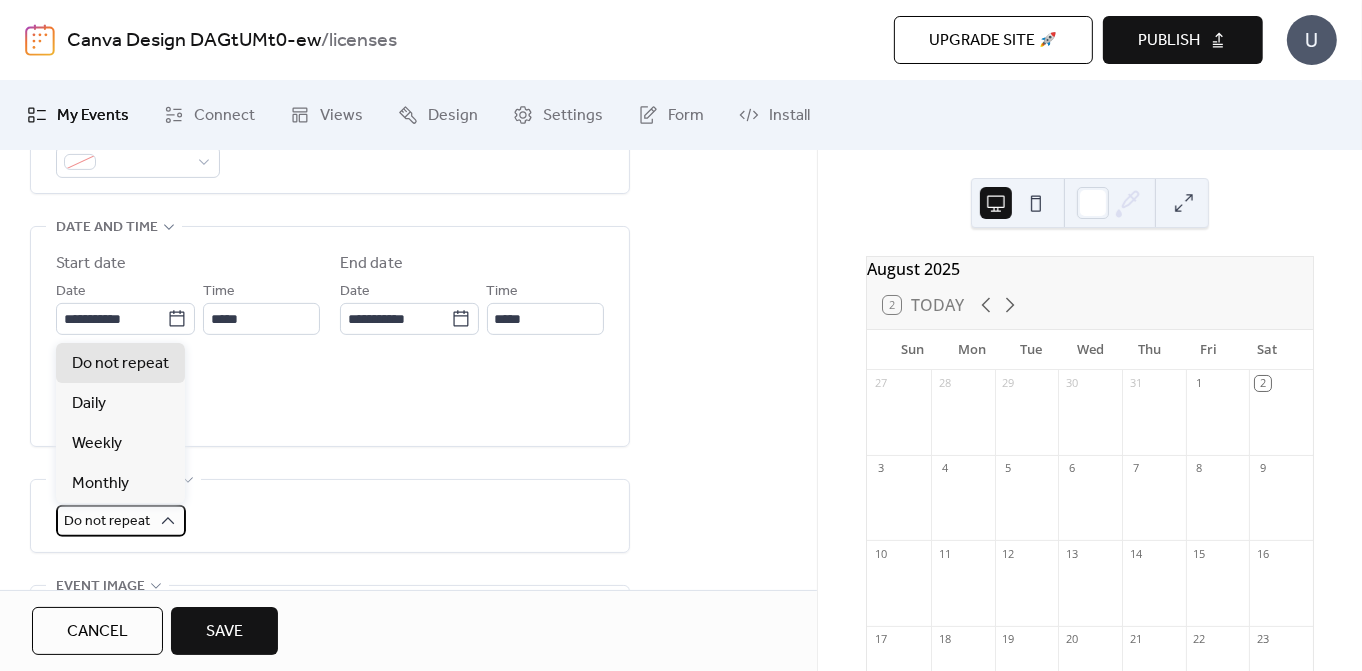 click on "Do not repeat" at bounding box center [107, 521] 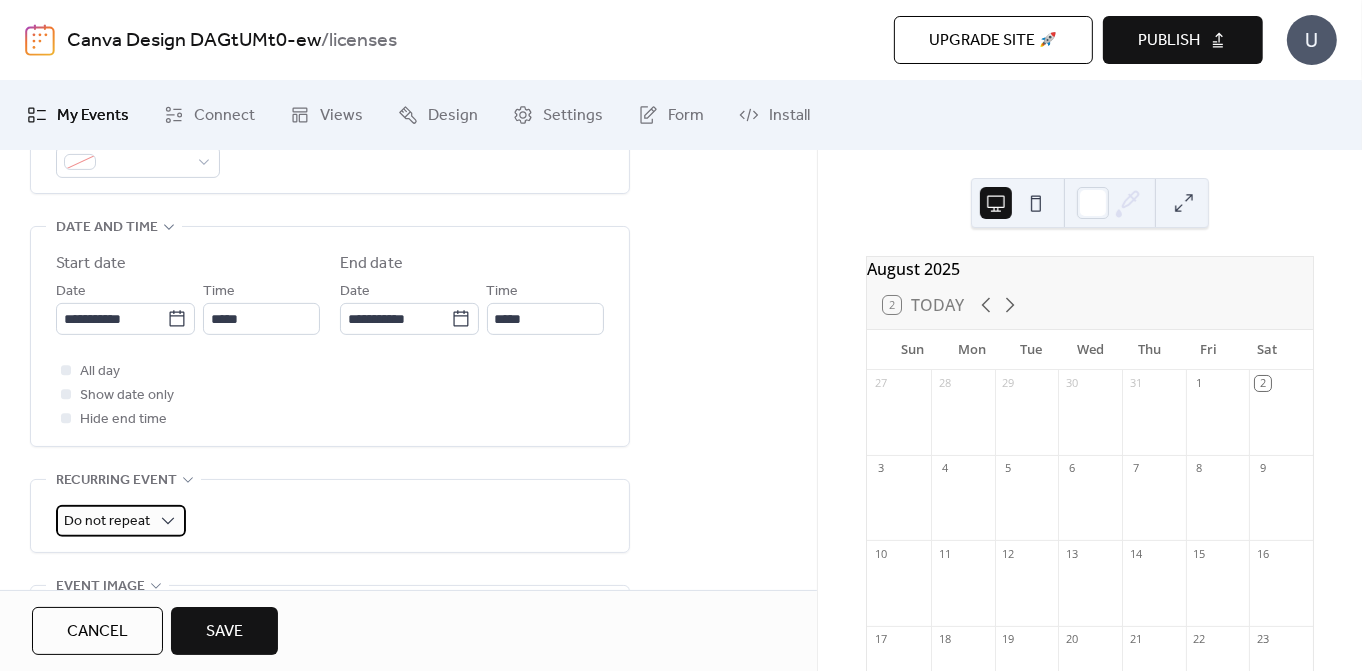 scroll, scrollTop: 950, scrollLeft: 0, axis: vertical 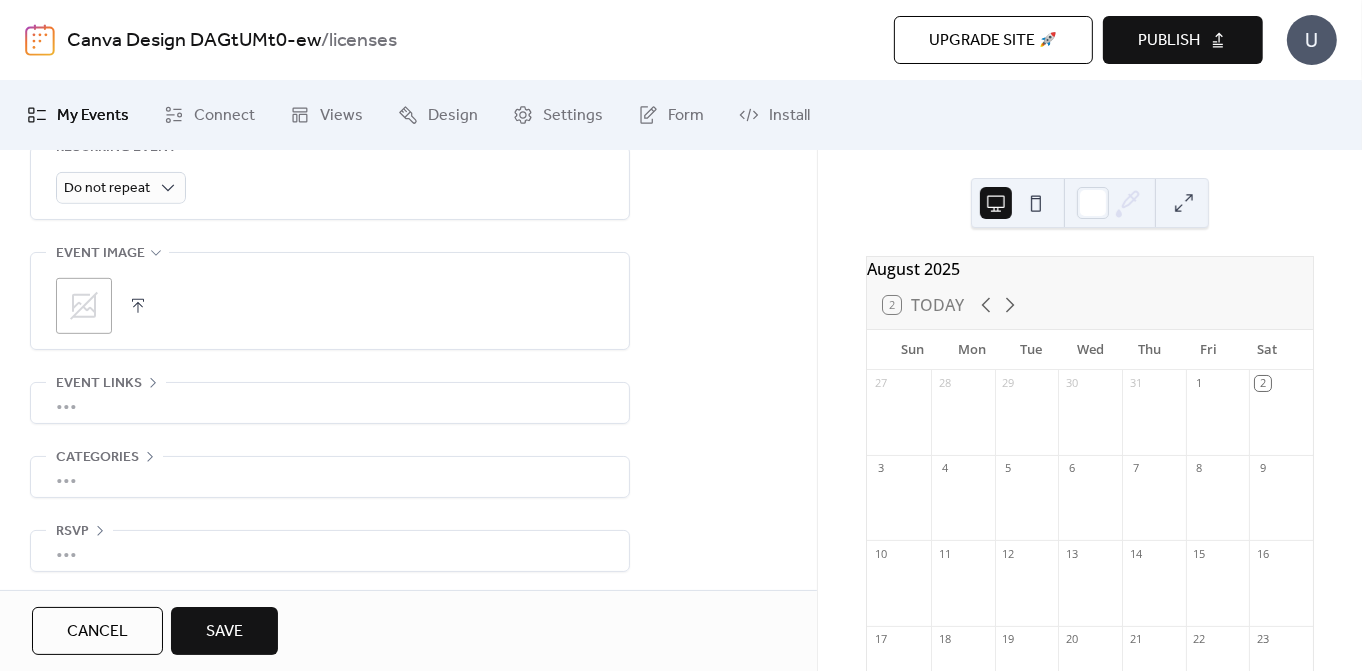 click on "•••" at bounding box center [330, 477] 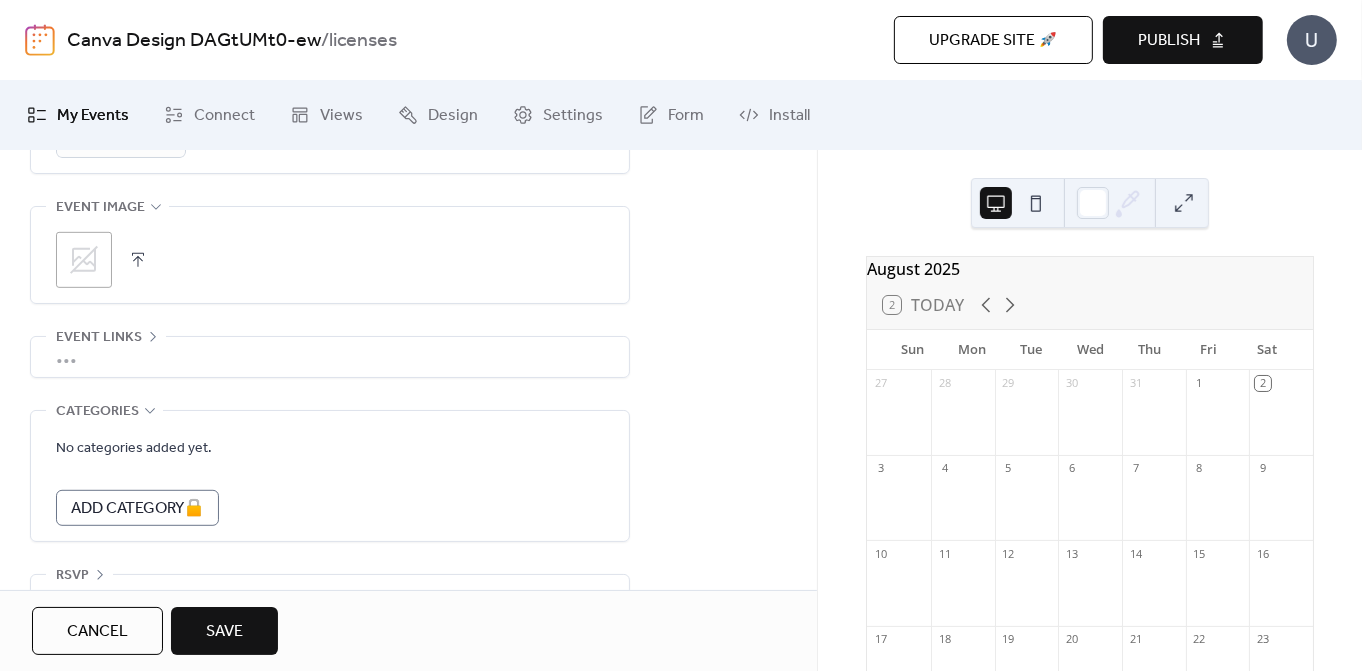scroll, scrollTop: 1040, scrollLeft: 0, axis: vertical 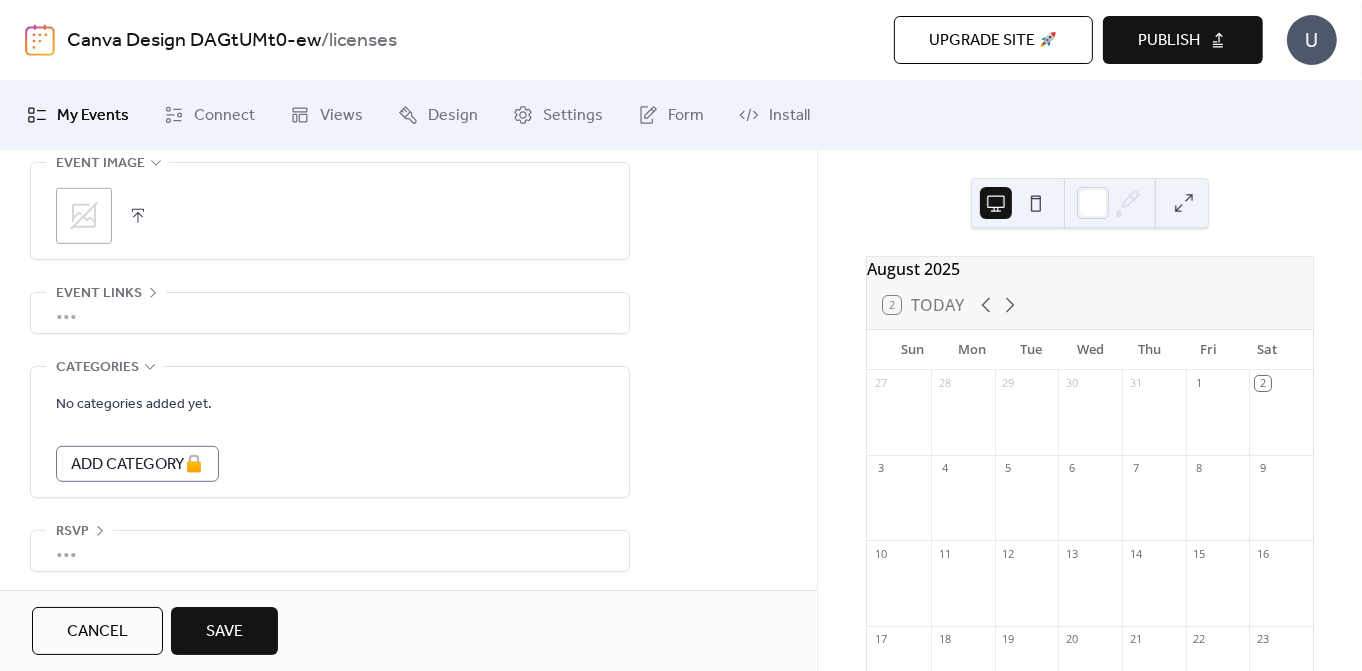 click on "No categories added yet. Add Category  🔒" at bounding box center [330, 437] 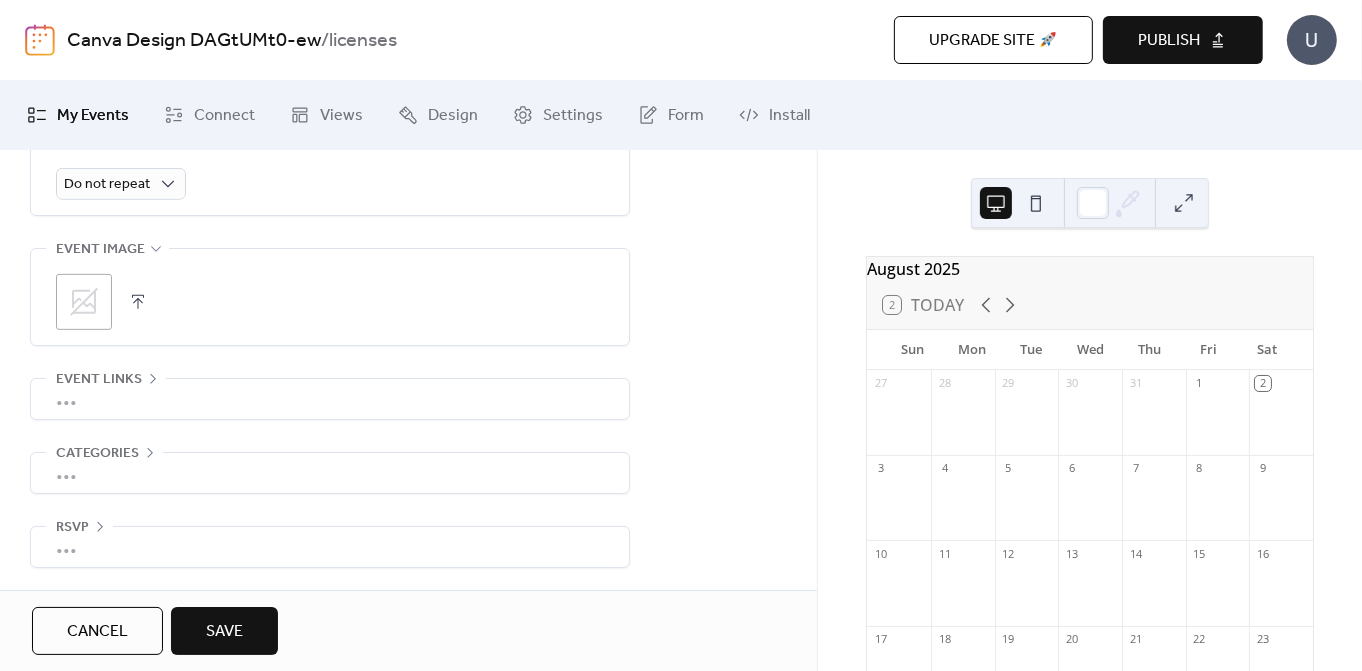 scroll, scrollTop: 950, scrollLeft: 0, axis: vertical 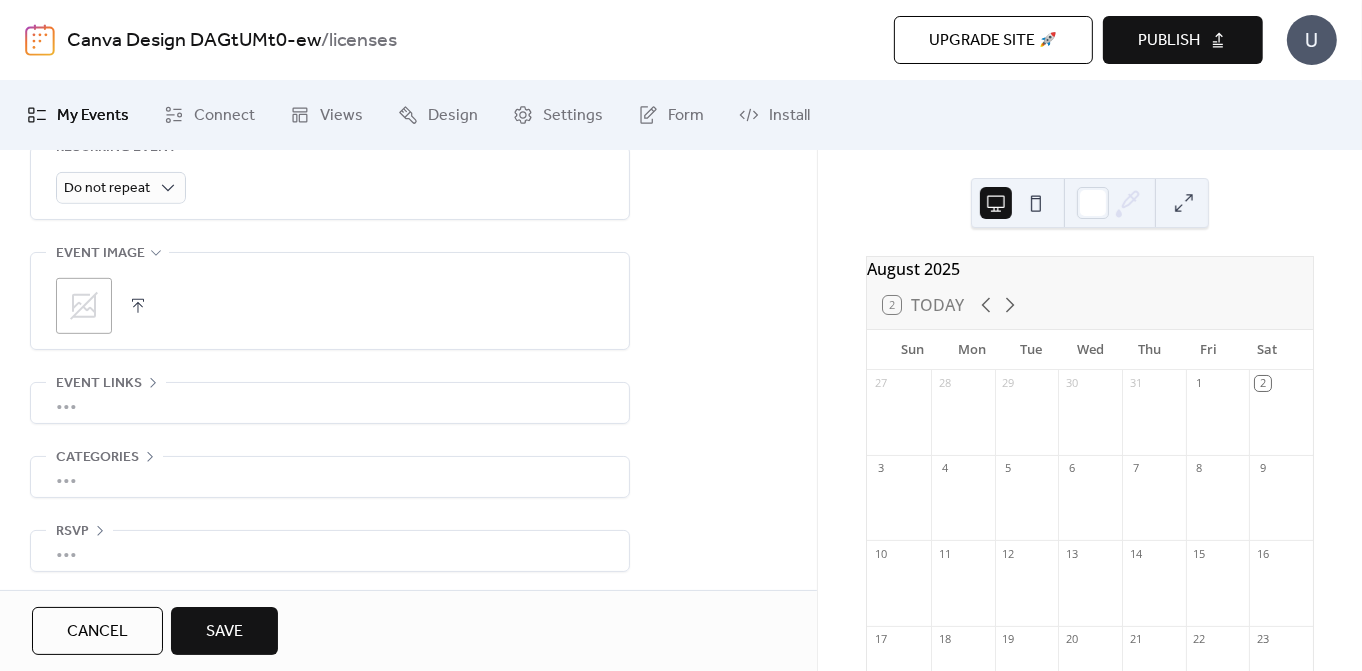 click on "Save" at bounding box center [224, 632] 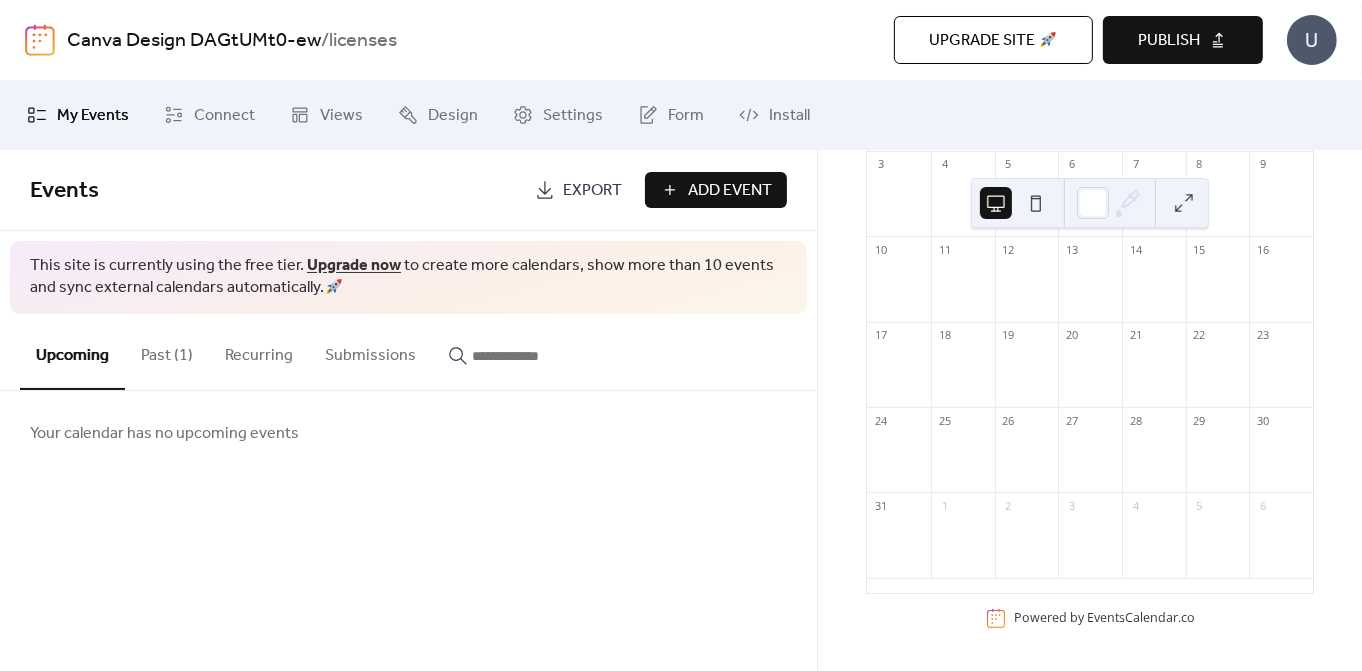scroll, scrollTop: 0, scrollLeft: 0, axis: both 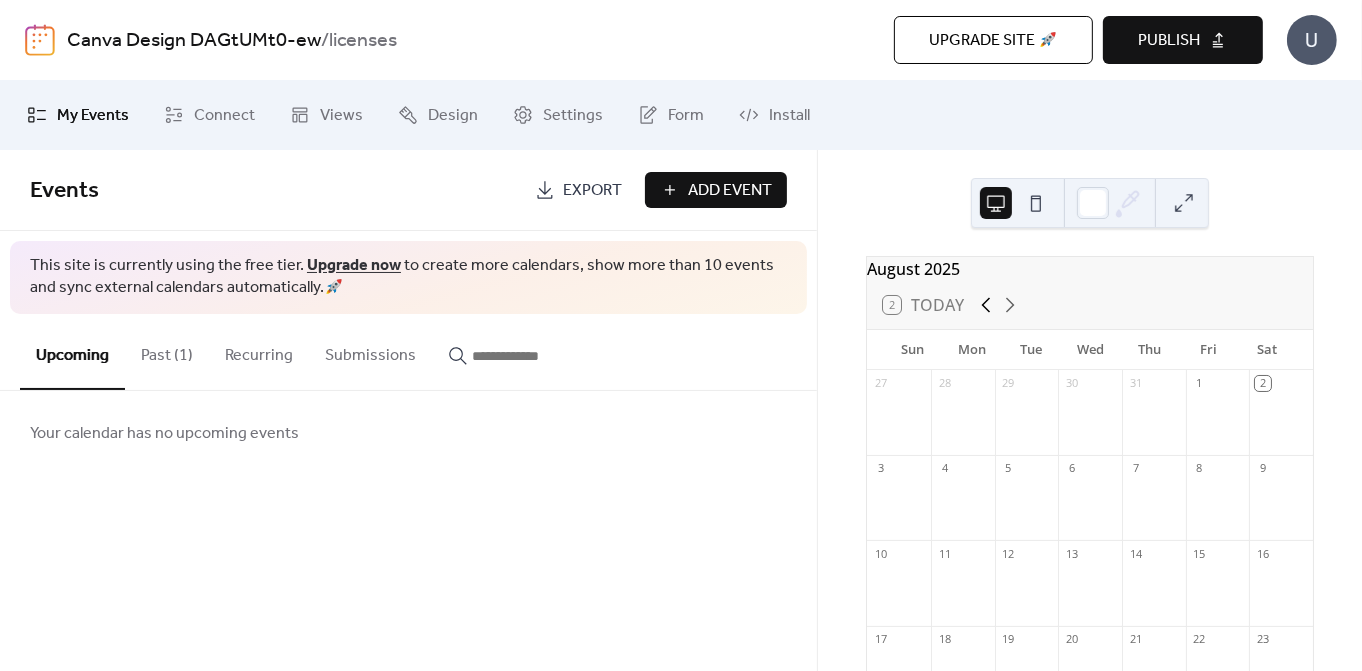 click 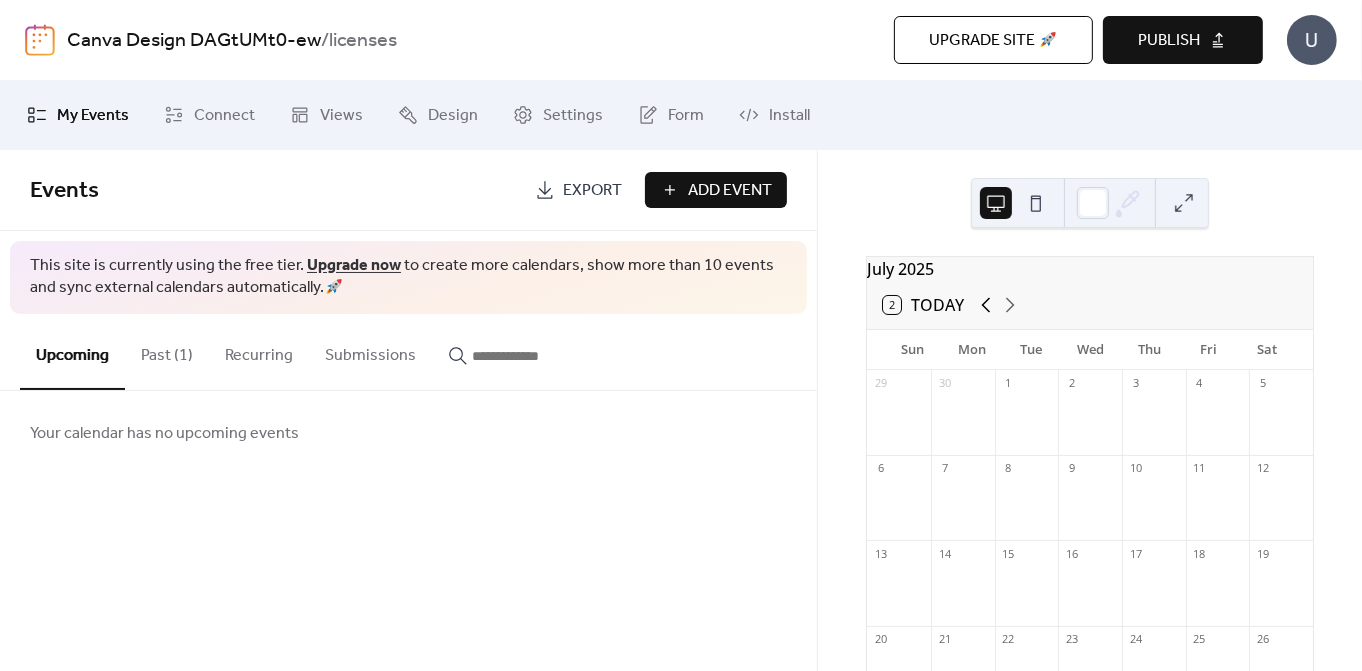 click 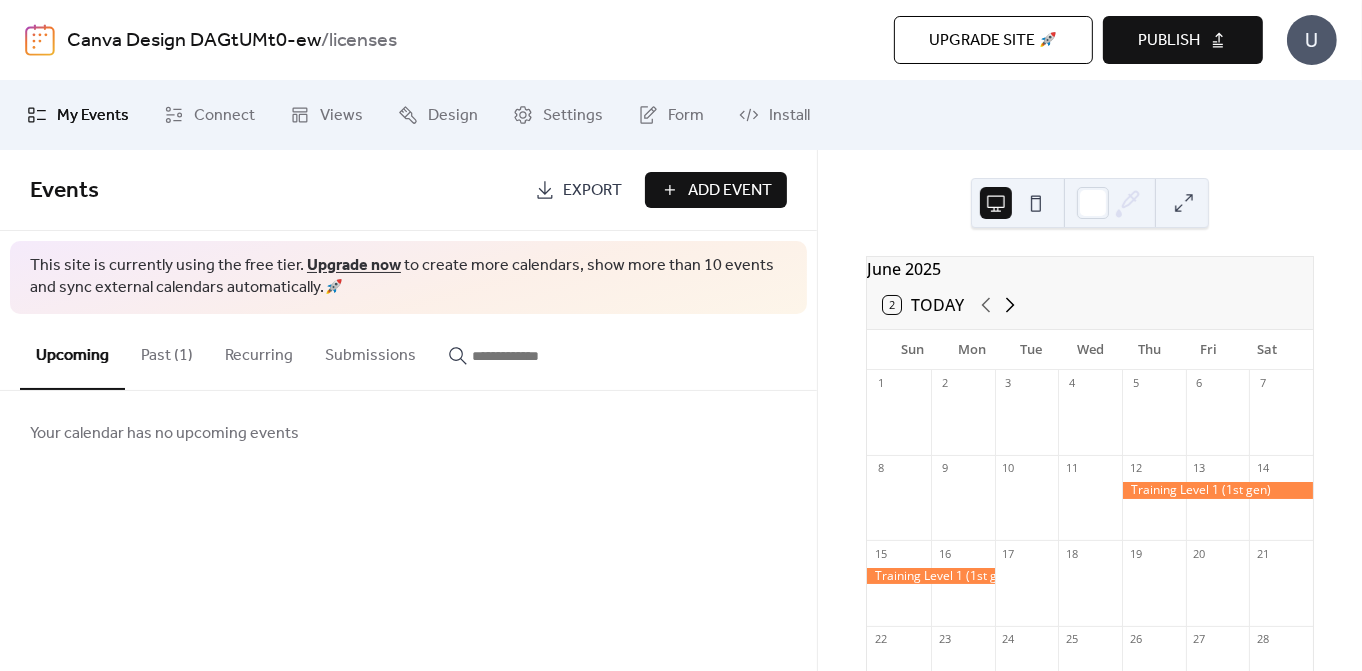 click 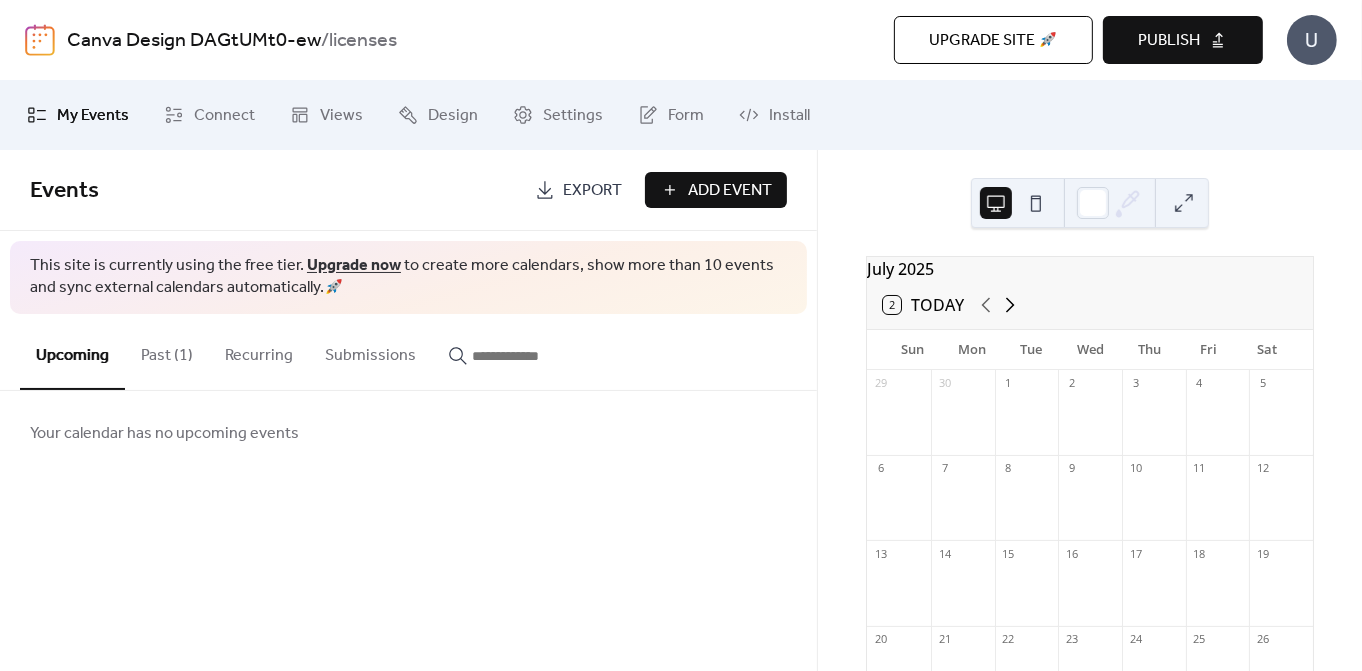 click 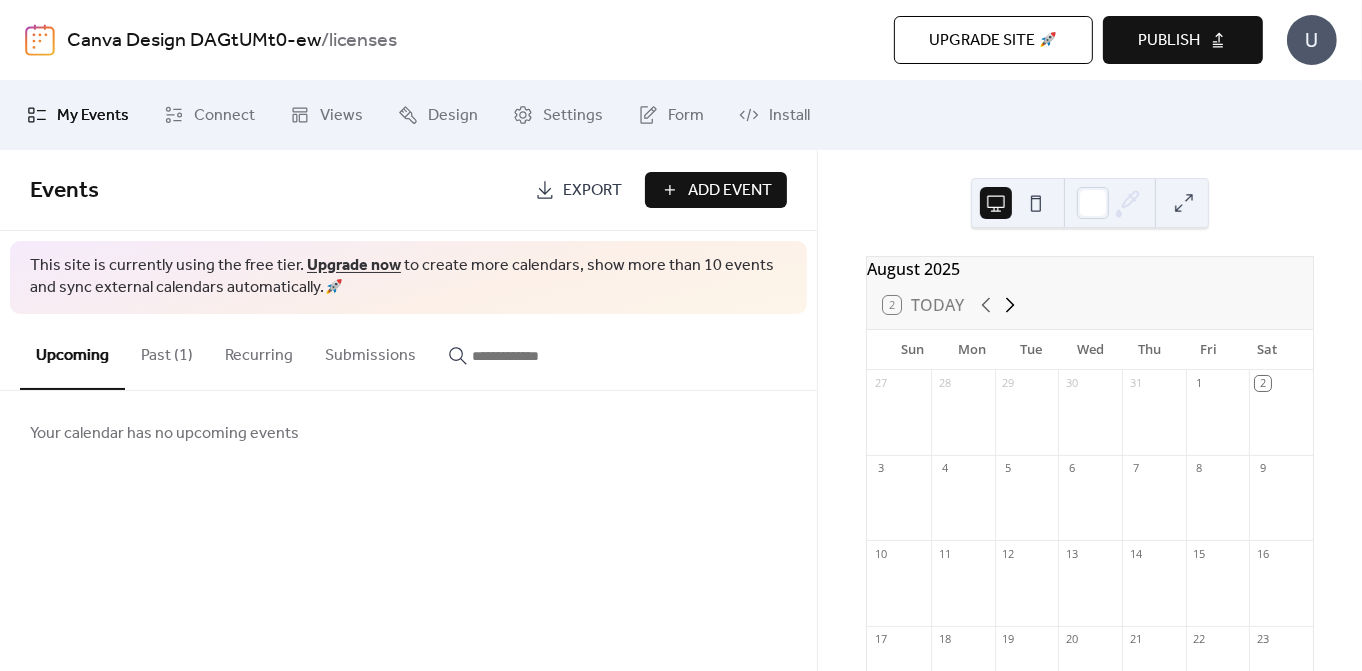 click 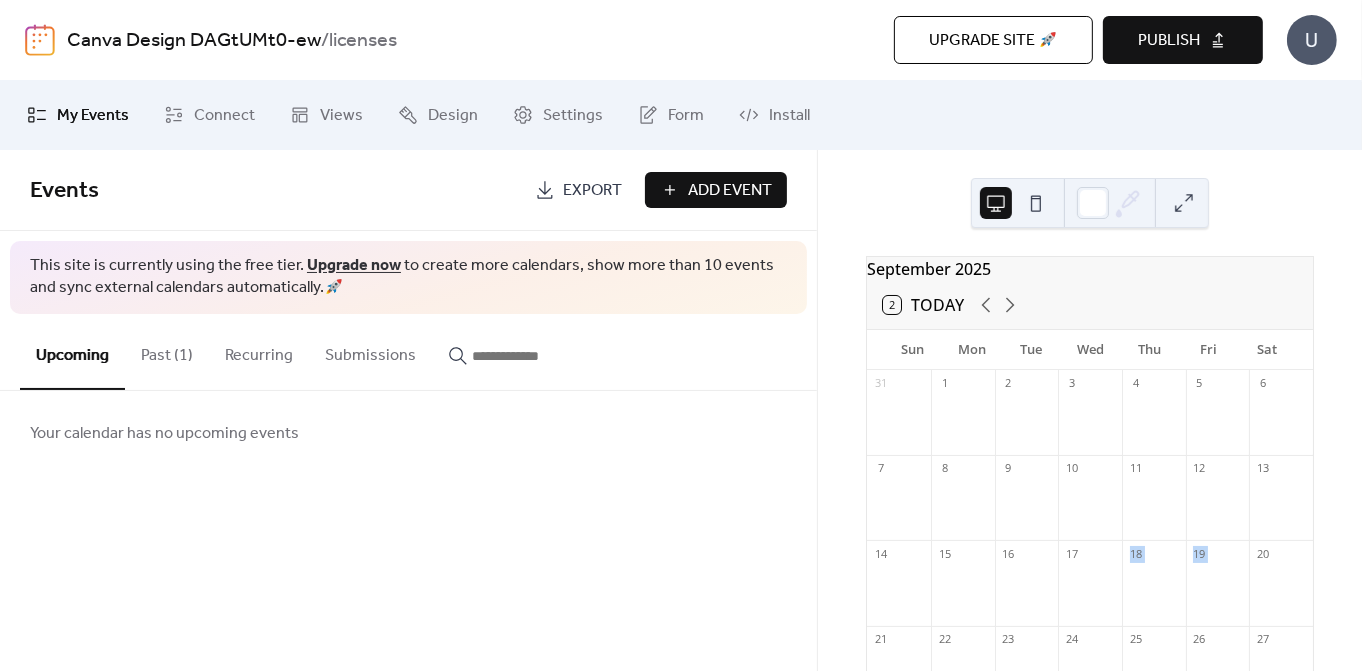 drag, startPoint x: 1078, startPoint y: 590, endPoint x: 1220, endPoint y: 597, distance: 142.17242 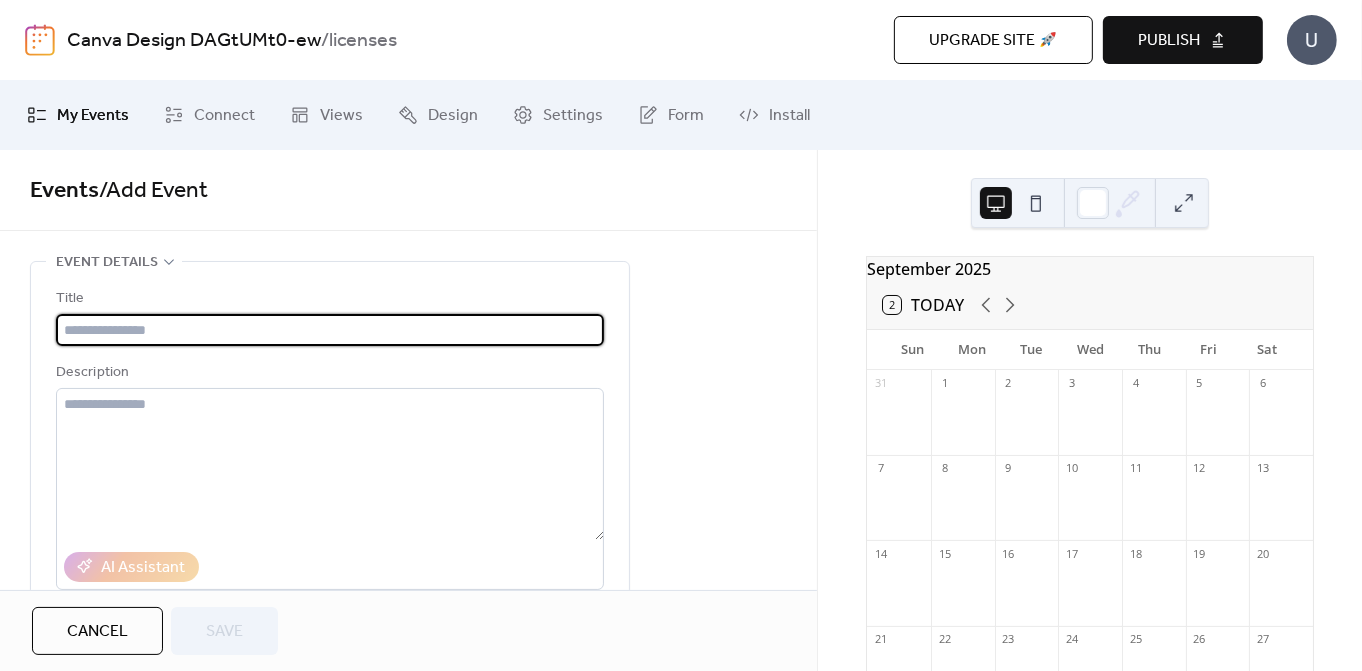 click at bounding box center (330, 330) 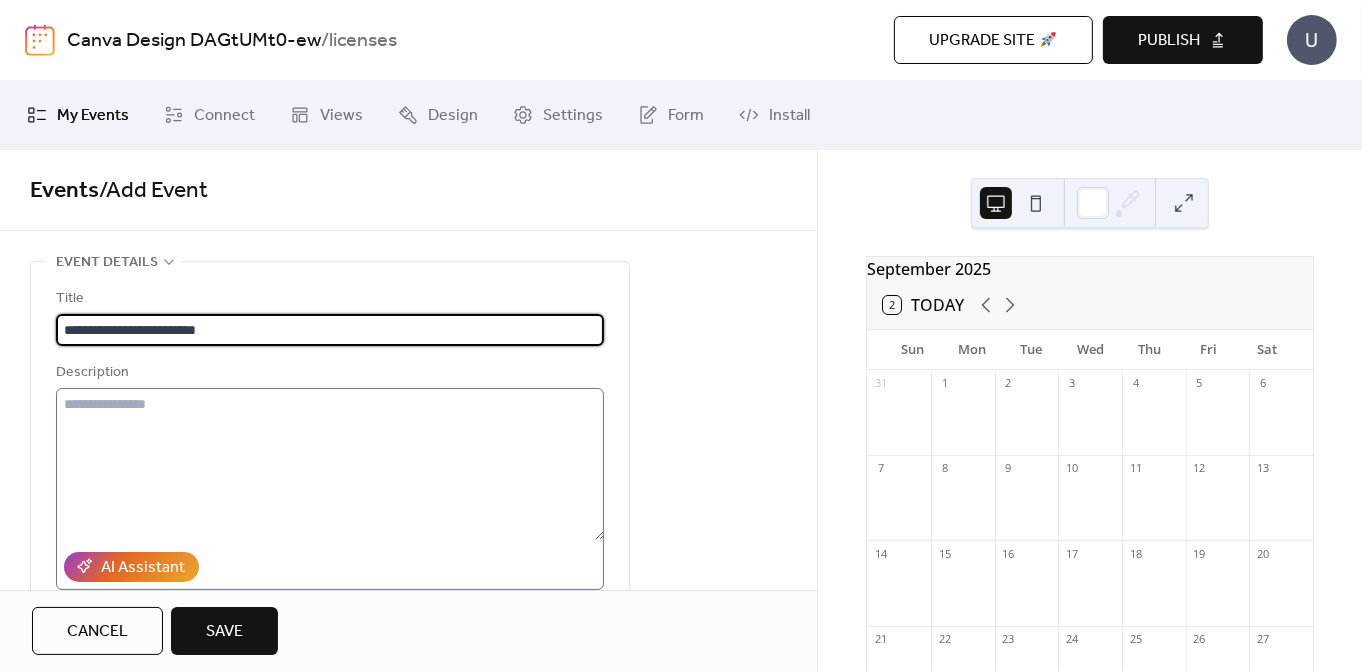 scroll, scrollTop: 666, scrollLeft: 0, axis: vertical 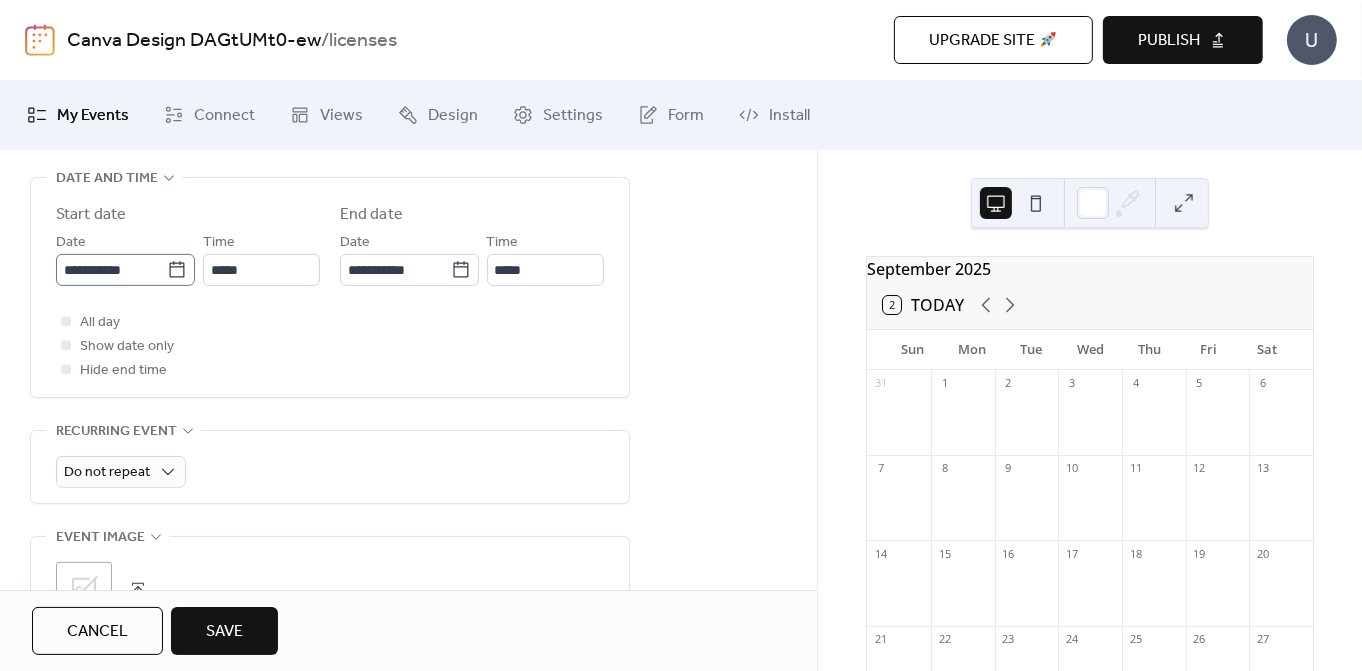 type on "**********" 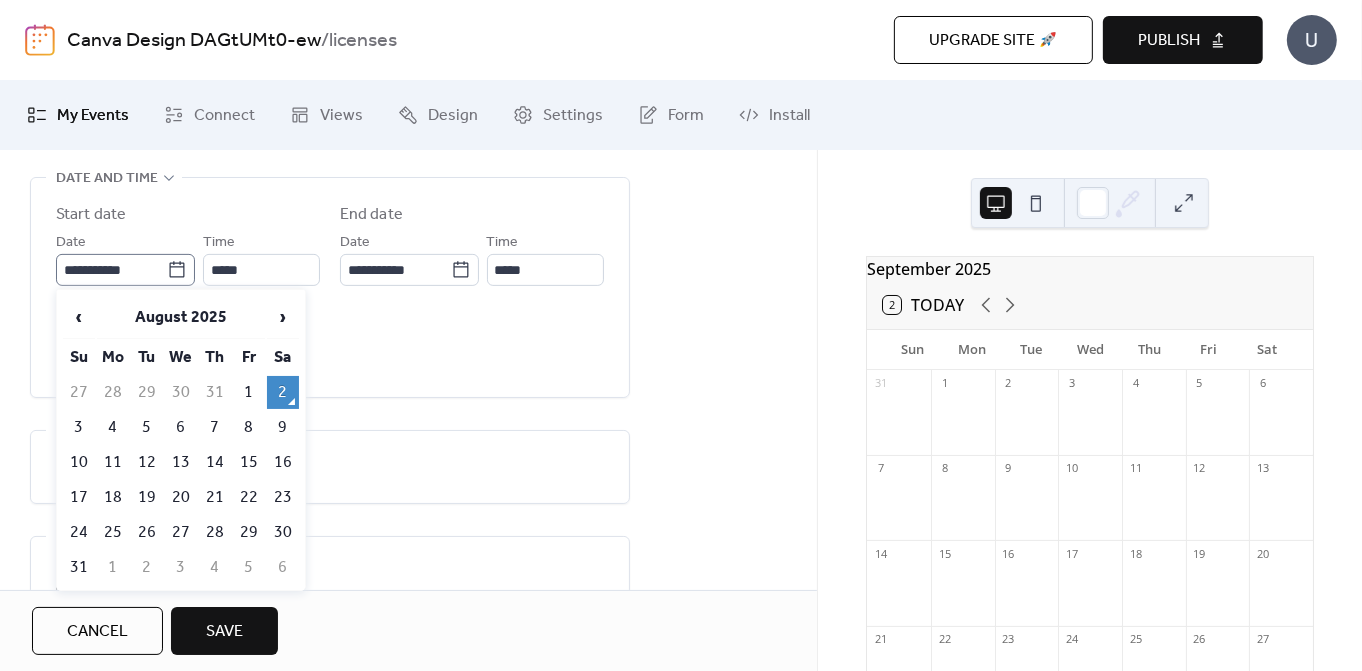 click 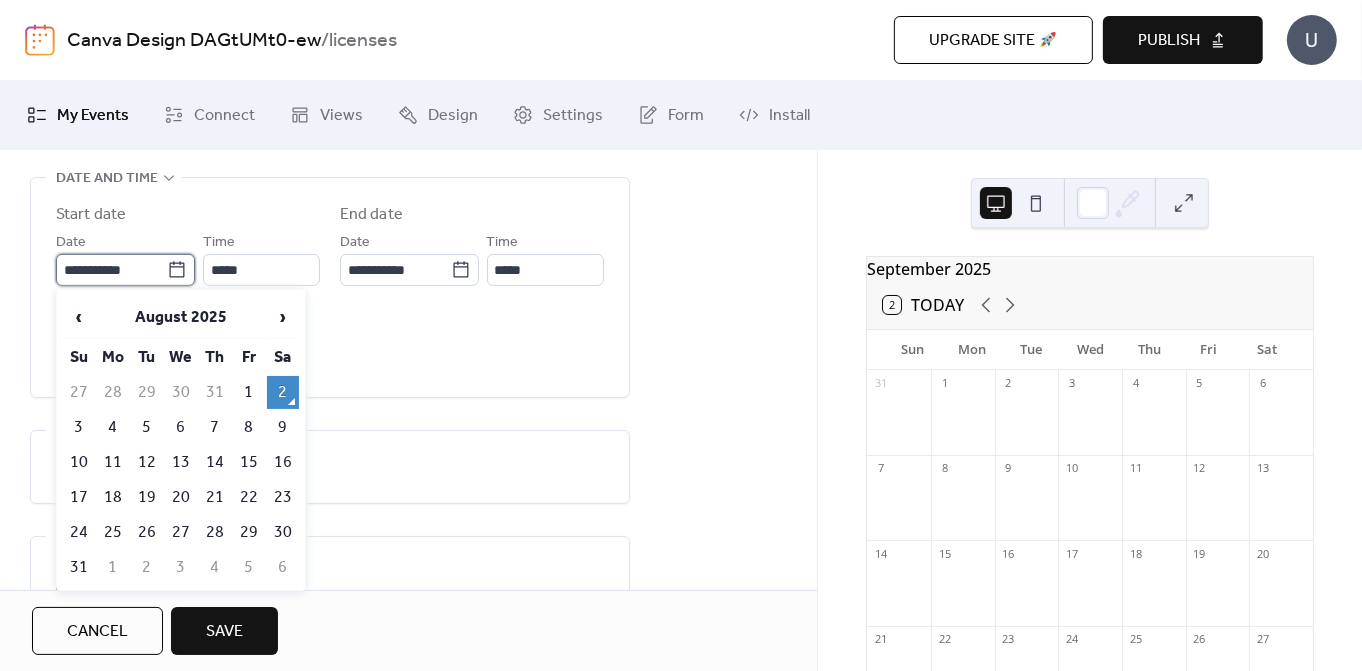 click on "**********" at bounding box center [111, 270] 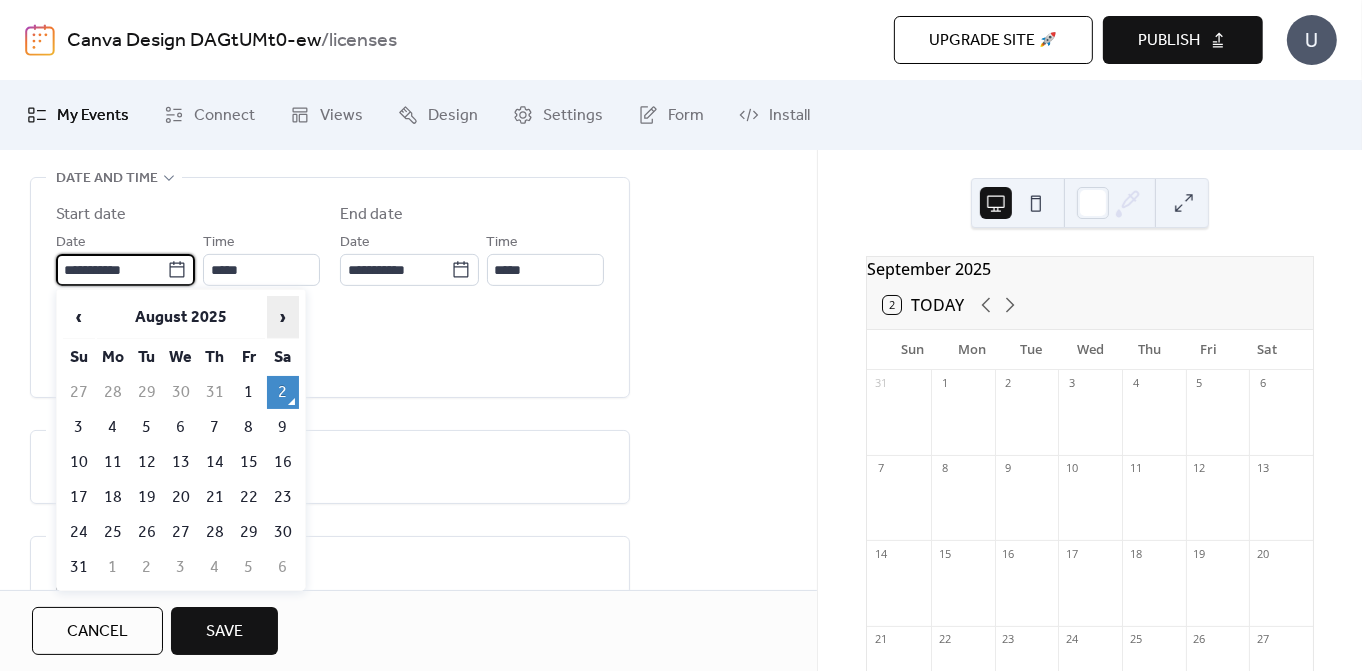 click on "›" at bounding box center [283, 317] 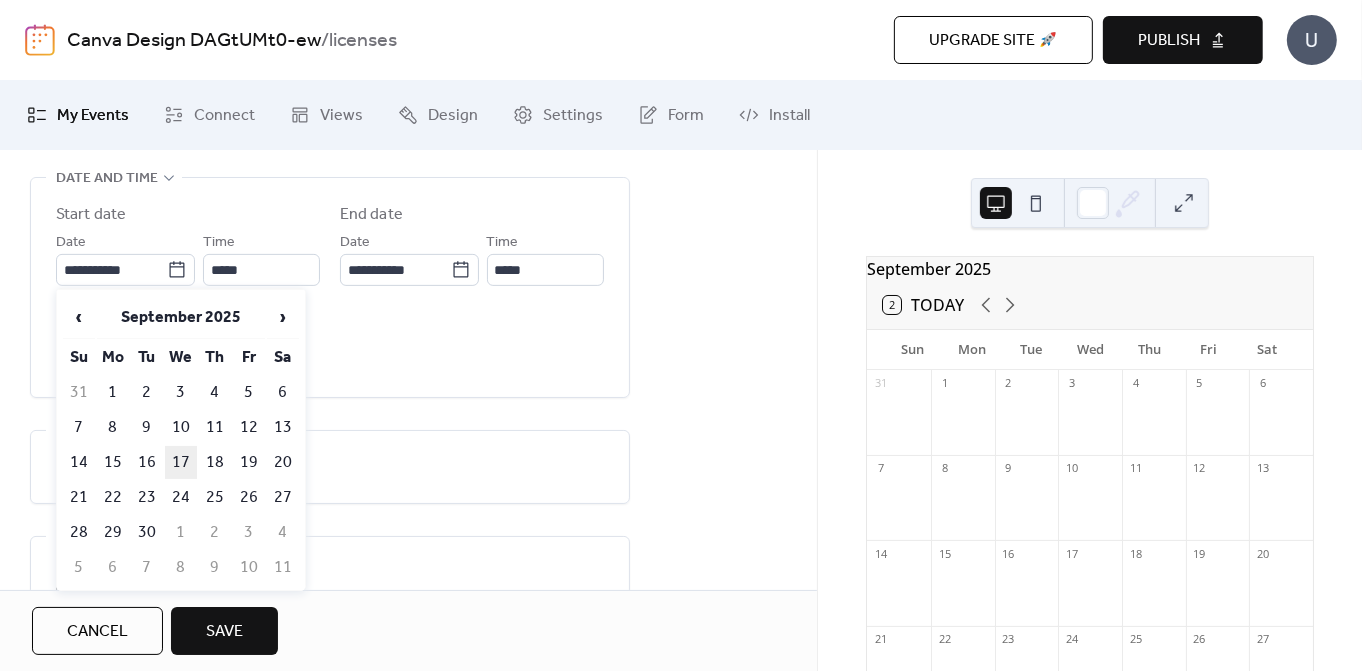 click on "17" at bounding box center [181, 462] 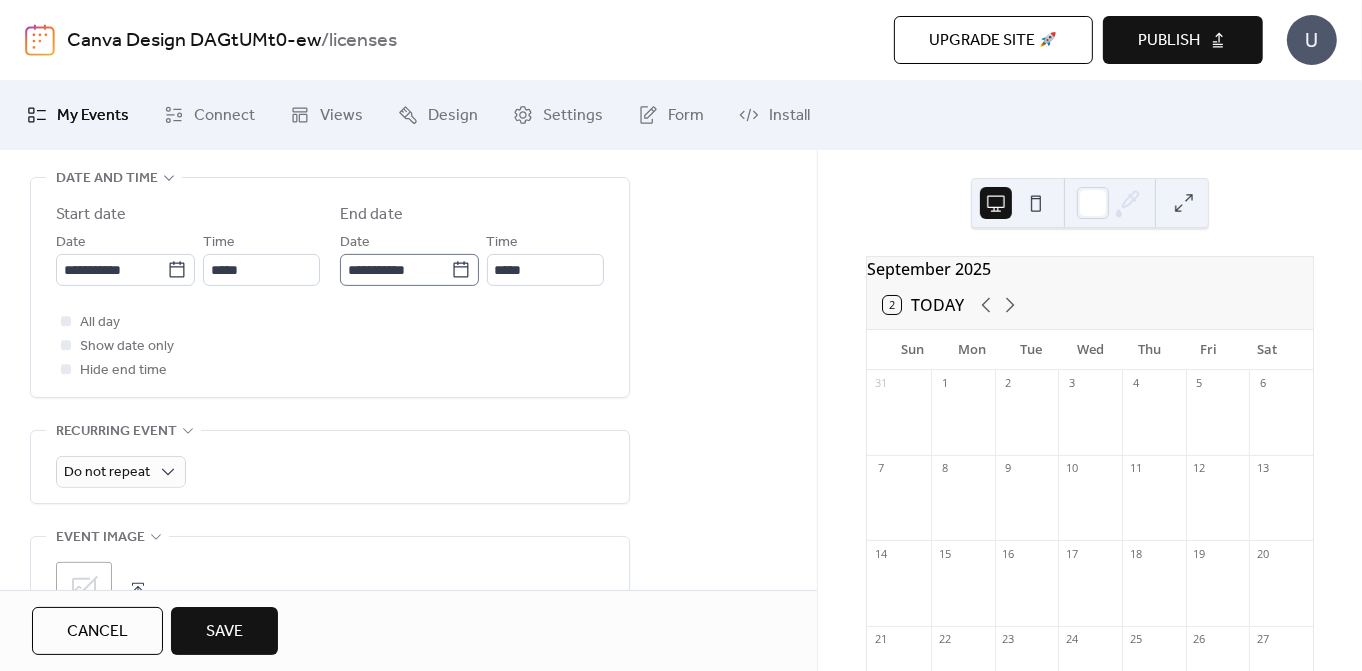 click 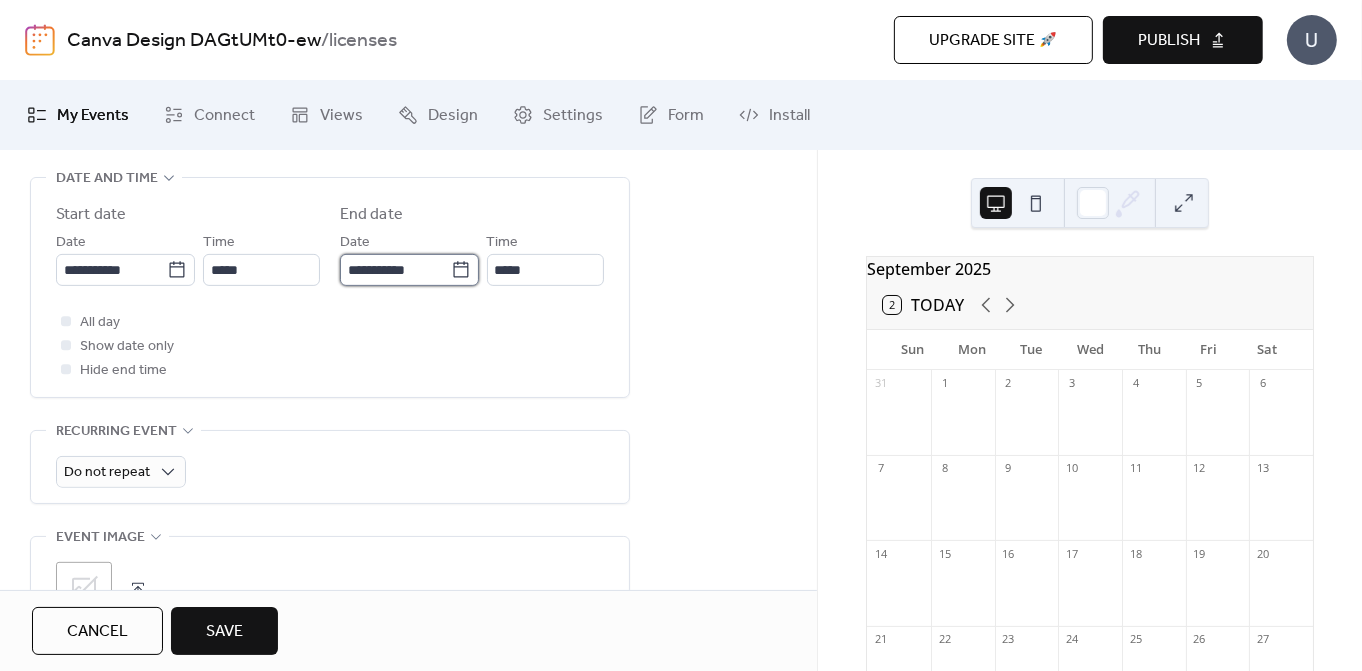 click on "**********" at bounding box center [395, 270] 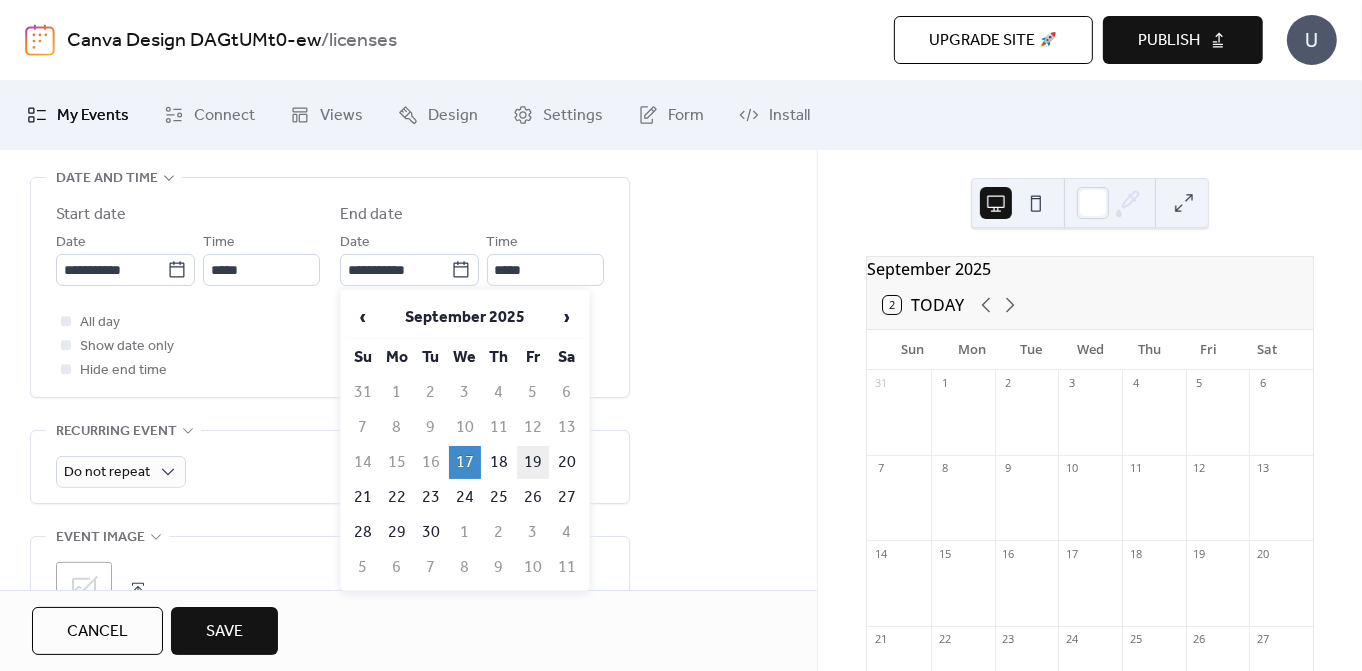 click on "19" at bounding box center (533, 462) 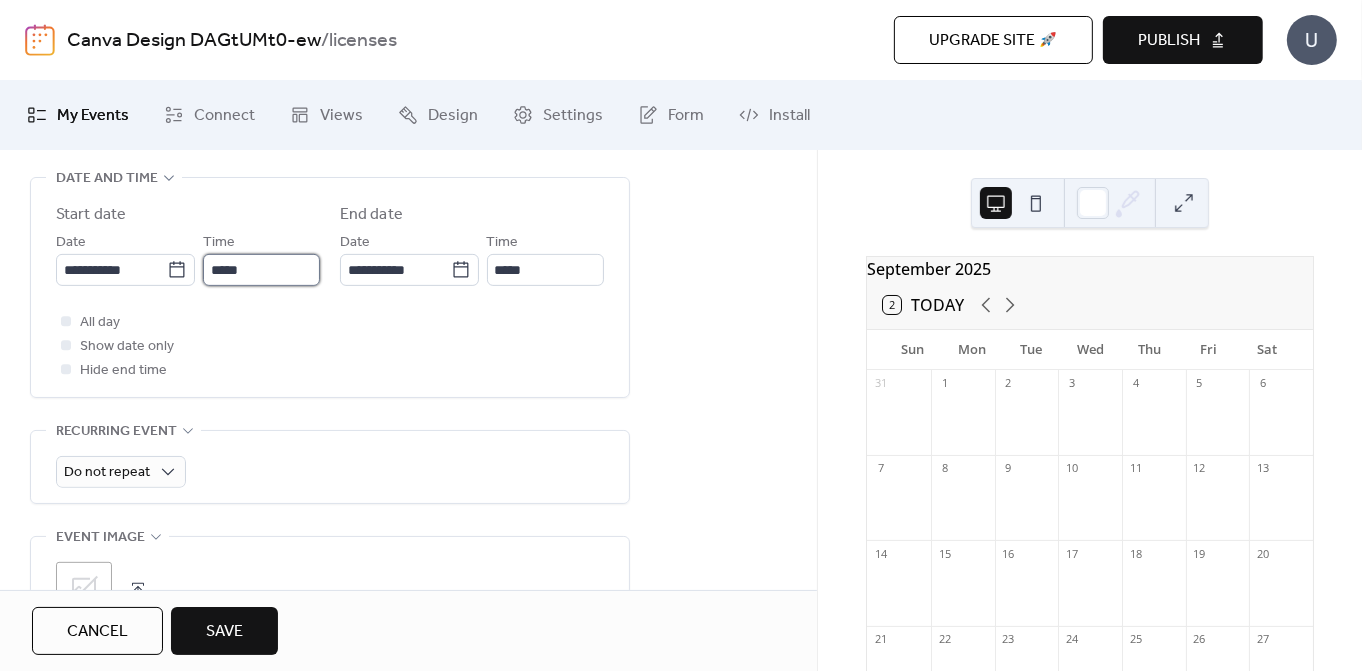 click on "*****" at bounding box center (261, 270) 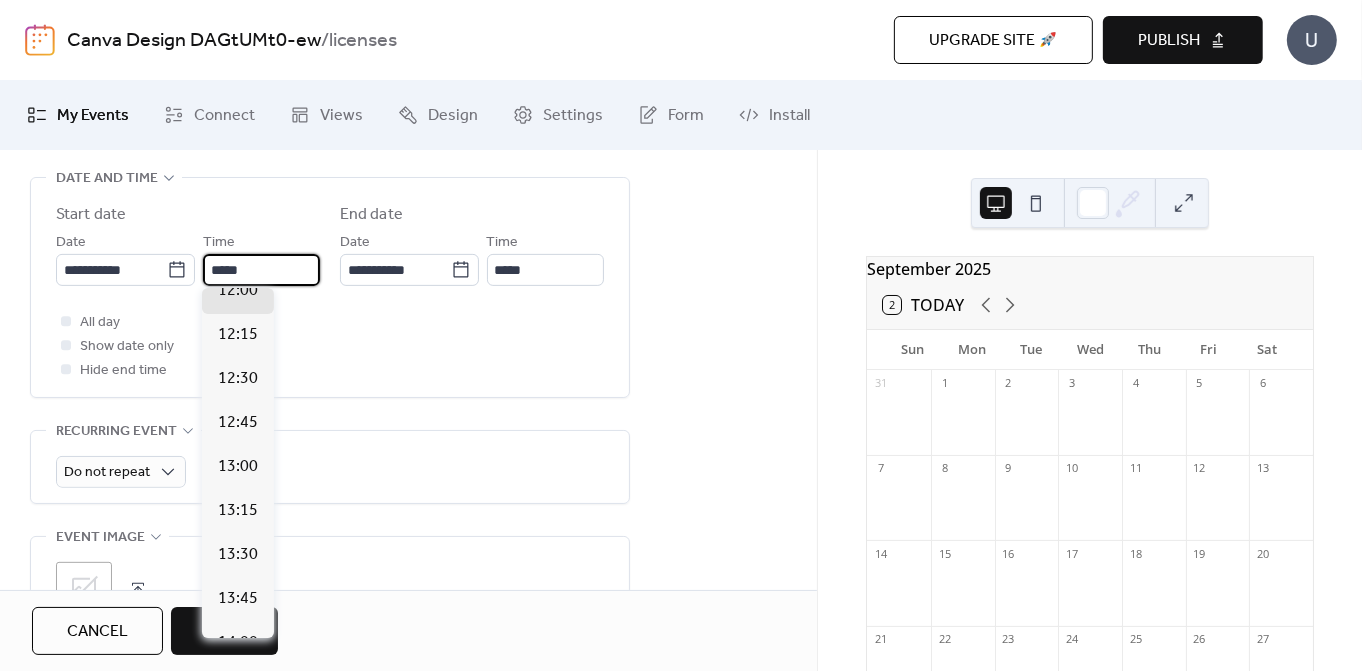 scroll, scrollTop: 1464, scrollLeft: 0, axis: vertical 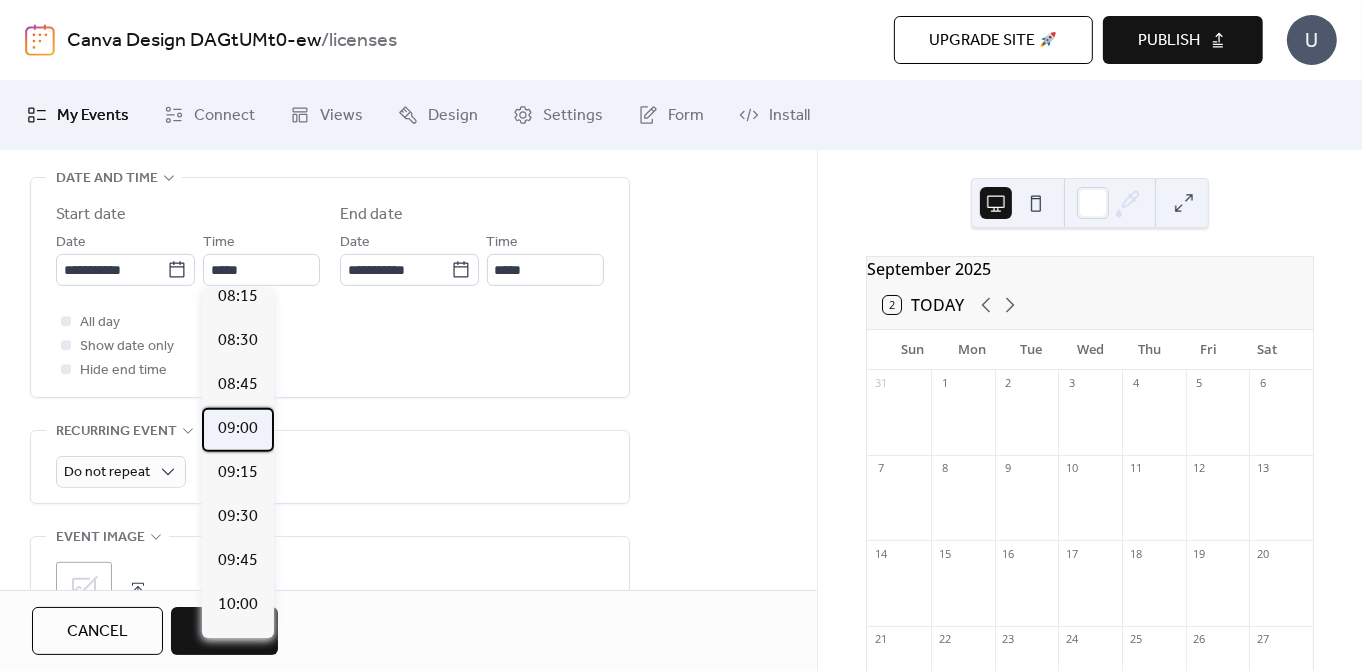 click on "09:00" at bounding box center [238, 430] 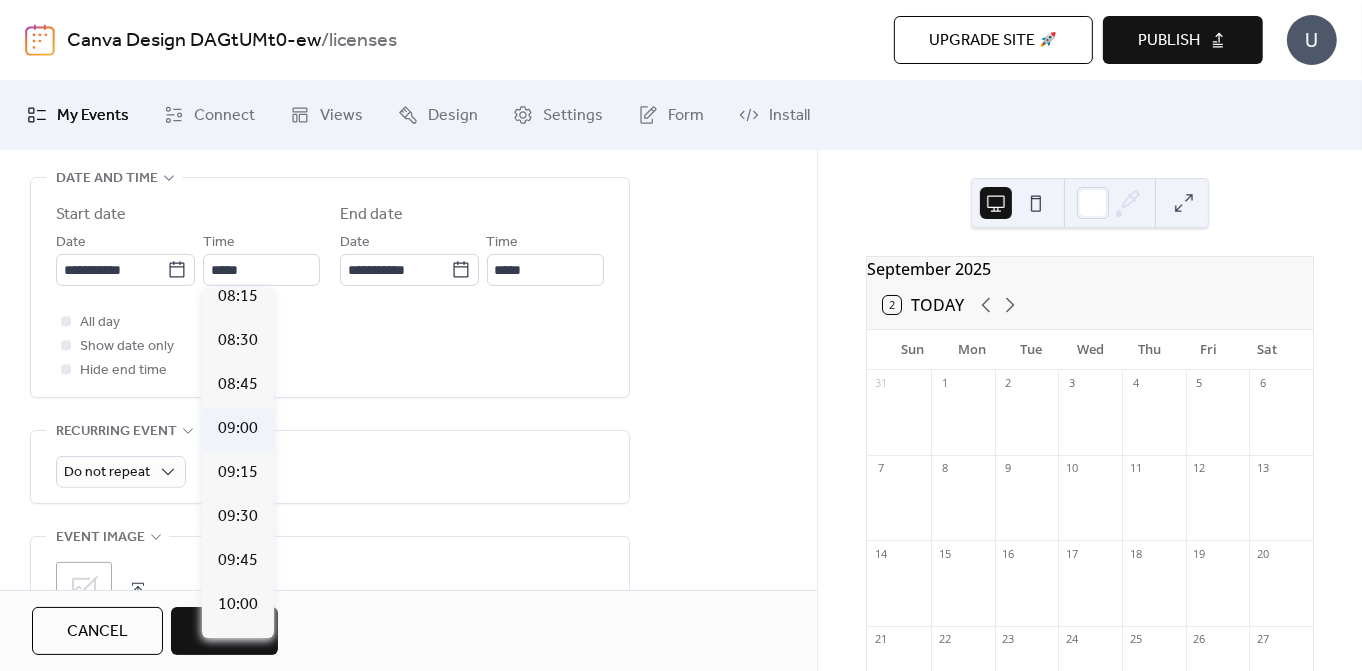 type on "*****" 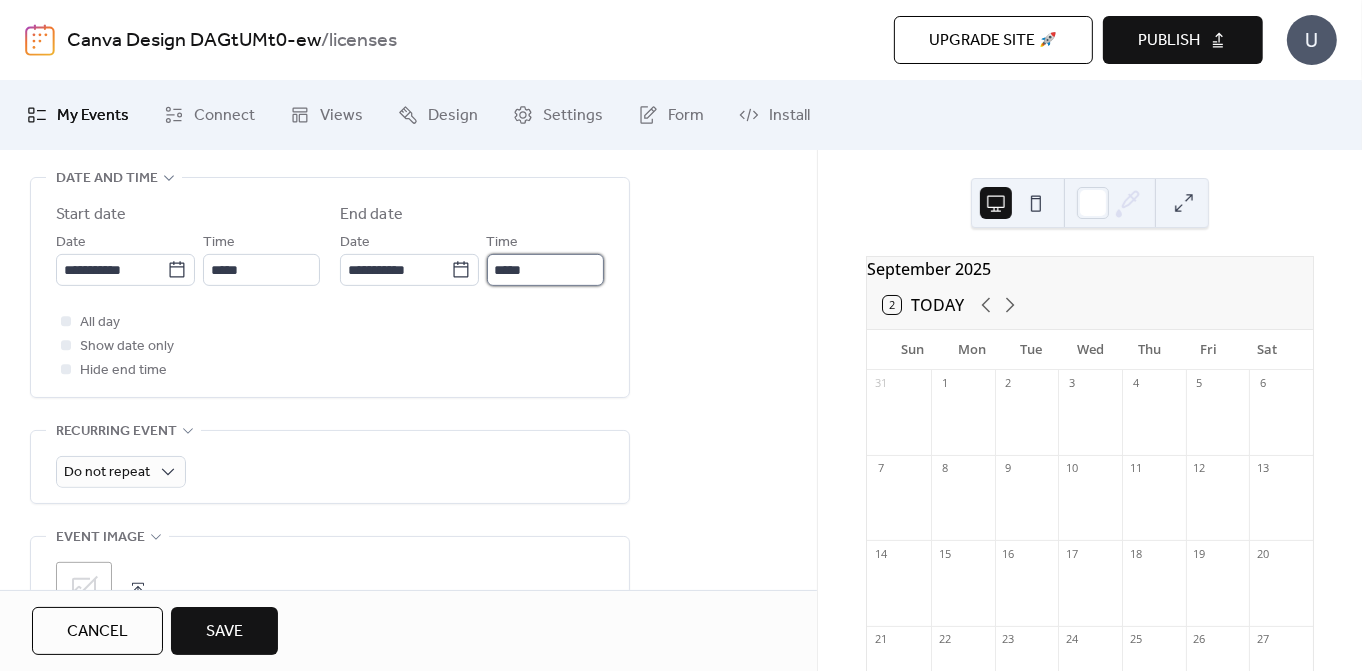click on "*****" at bounding box center (545, 270) 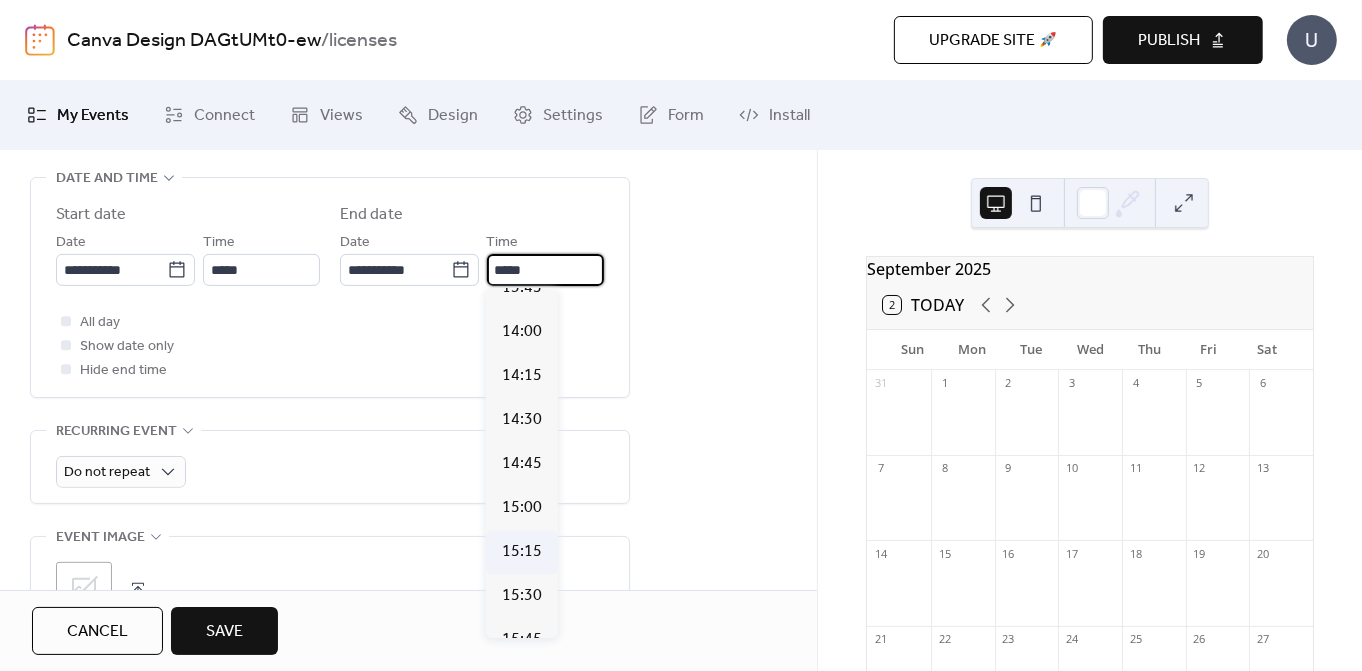 scroll, scrollTop: 2775, scrollLeft: 0, axis: vertical 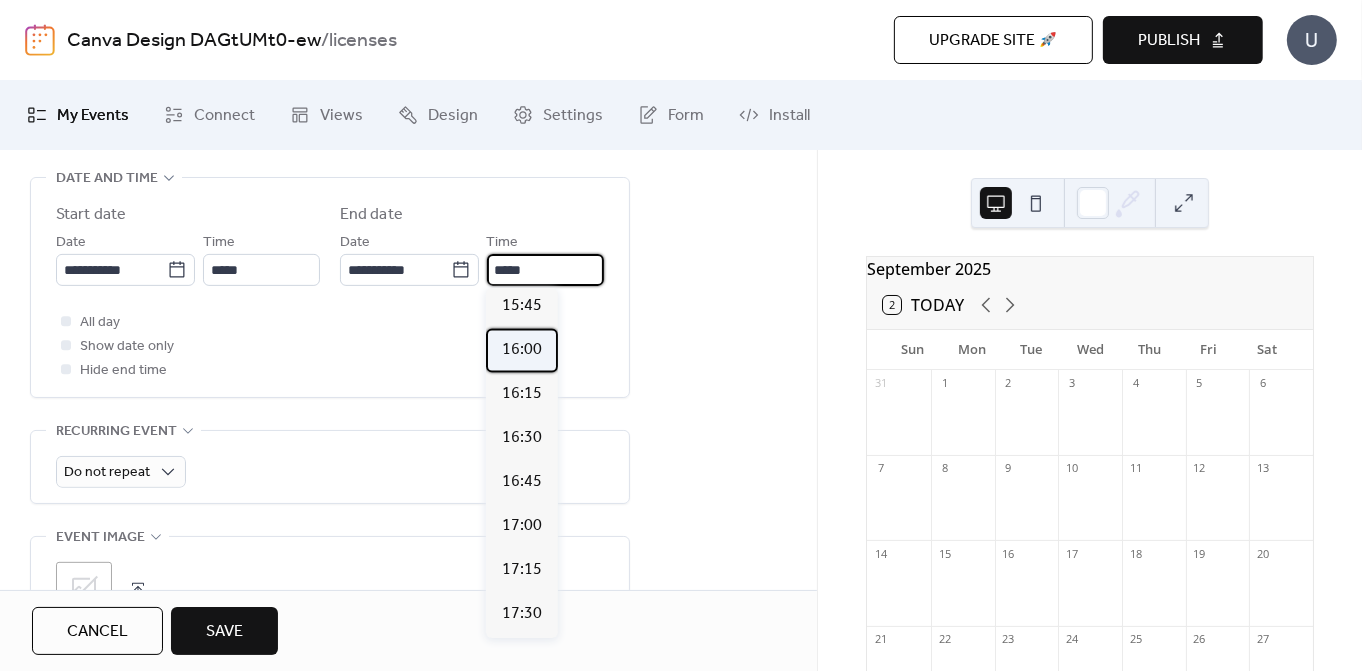 click on "16:00" at bounding box center [522, 351] 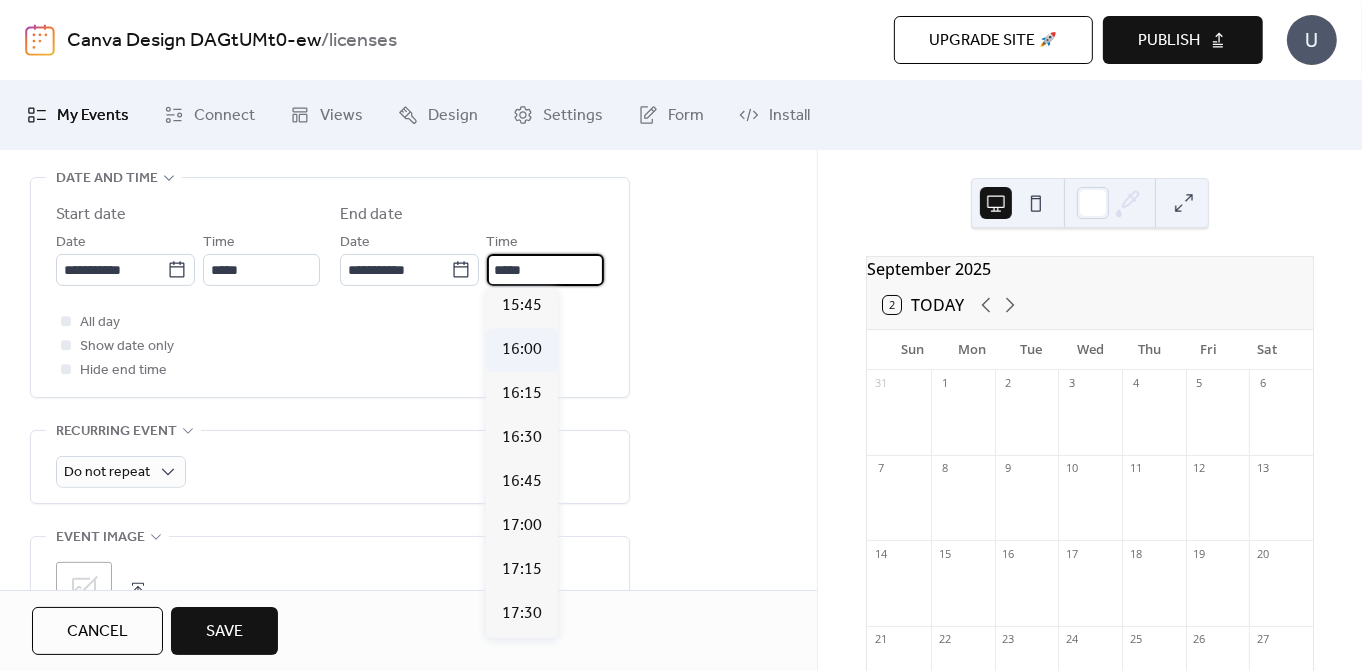 type on "*****" 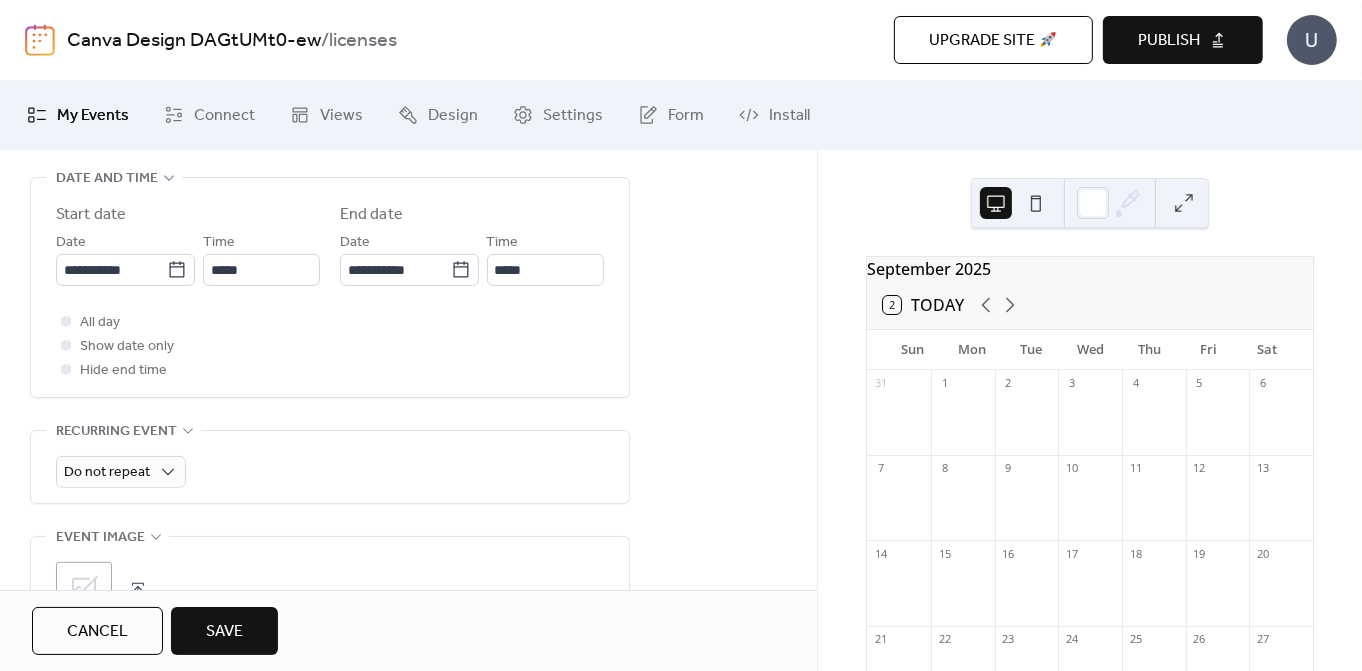 click on "All day Show date only Hide end time" at bounding box center (330, 346) 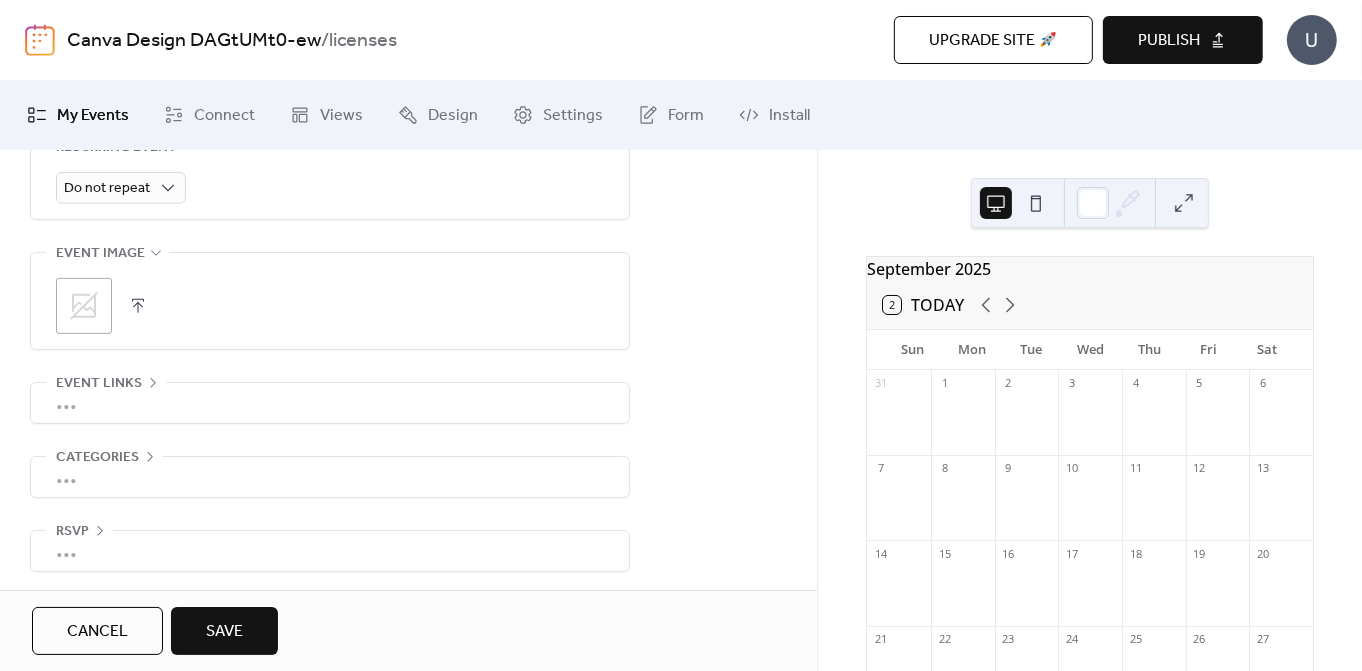 click on "Save" at bounding box center (224, 632) 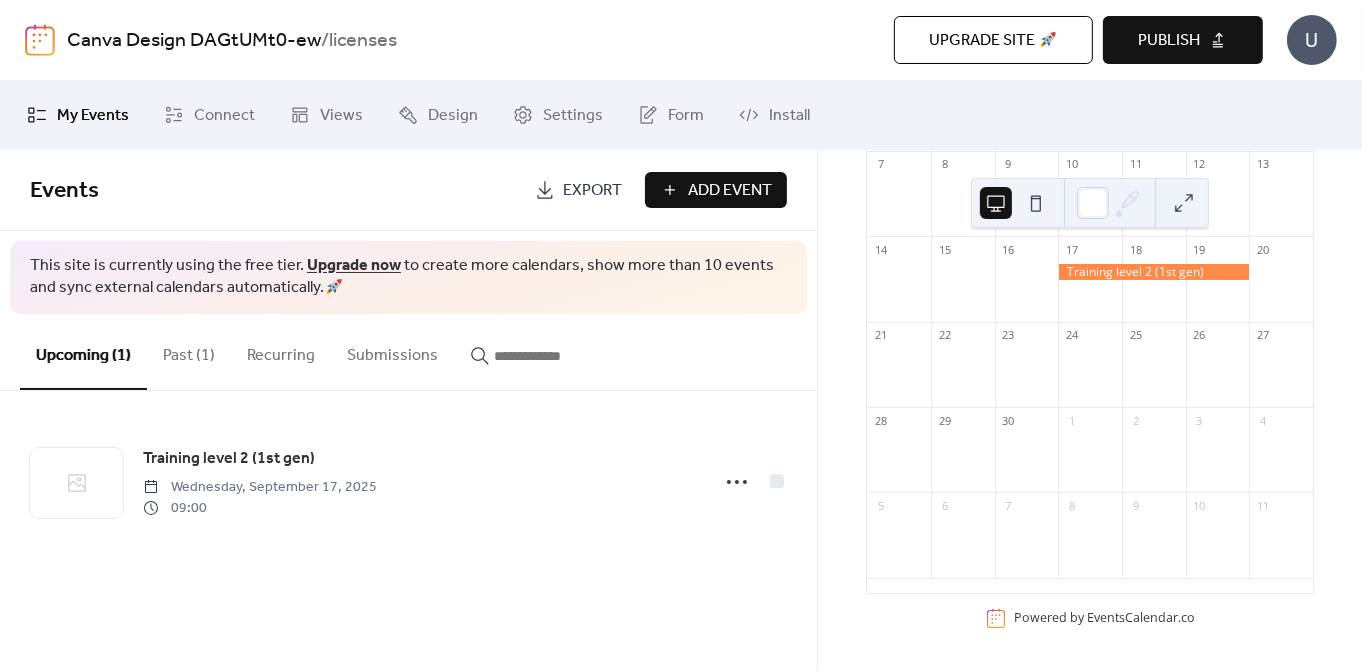 scroll, scrollTop: 0, scrollLeft: 0, axis: both 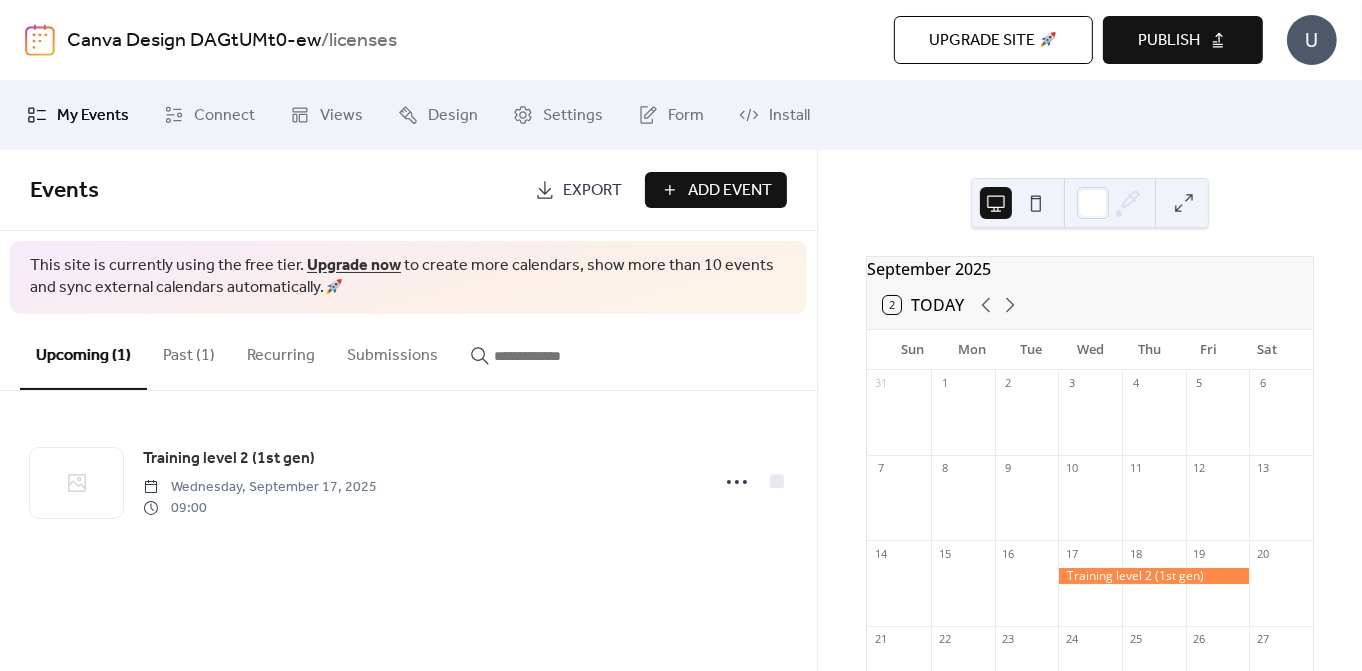 click at bounding box center [1153, 576] 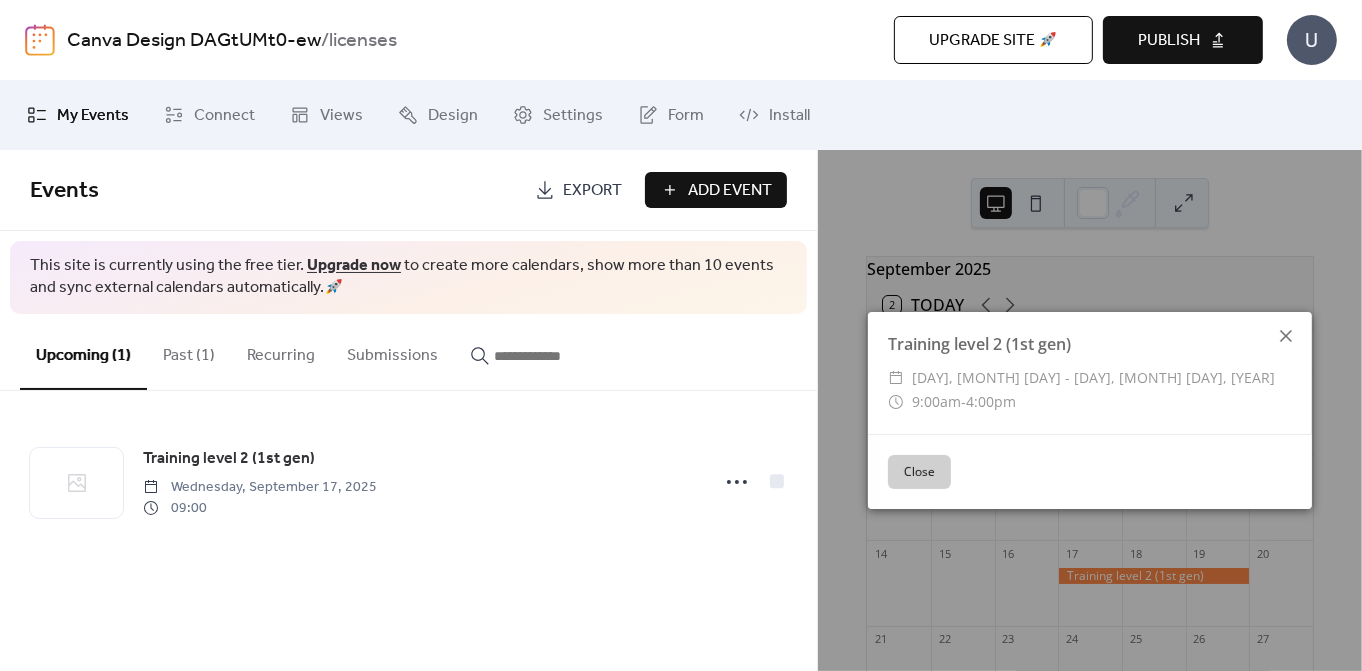 click 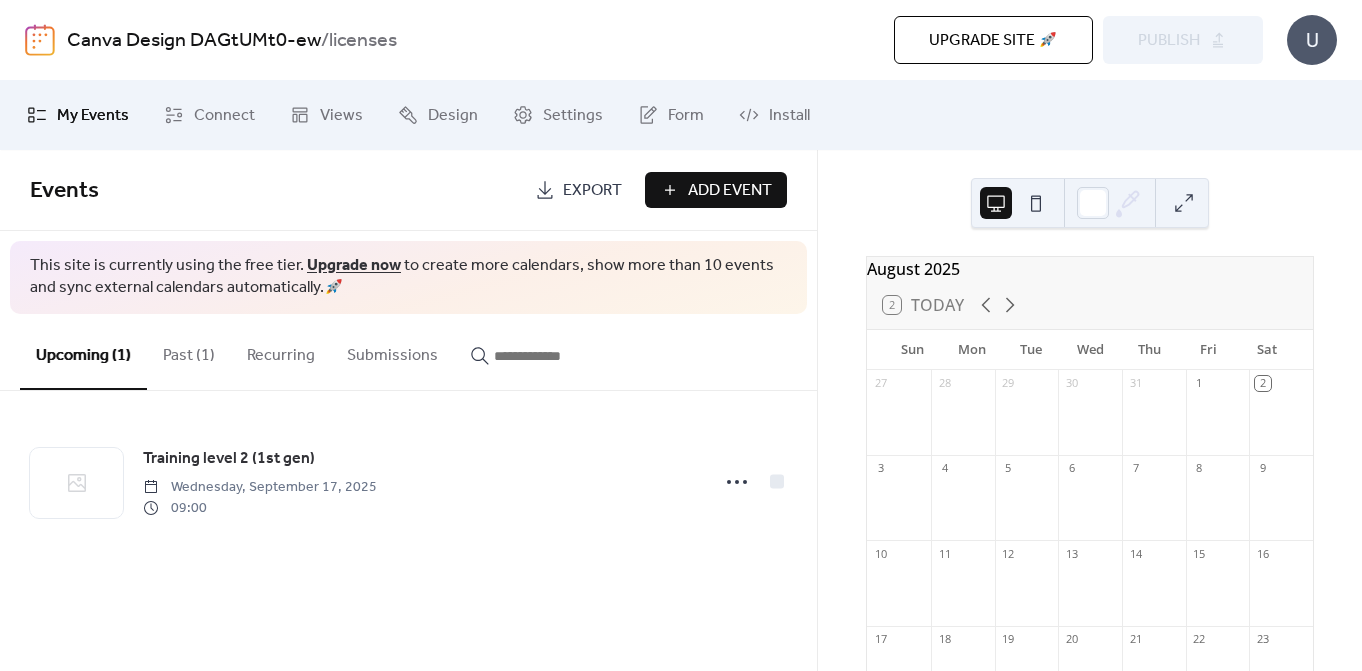 scroll, scrollTop: 0, scrollLeft: 0, axis: both 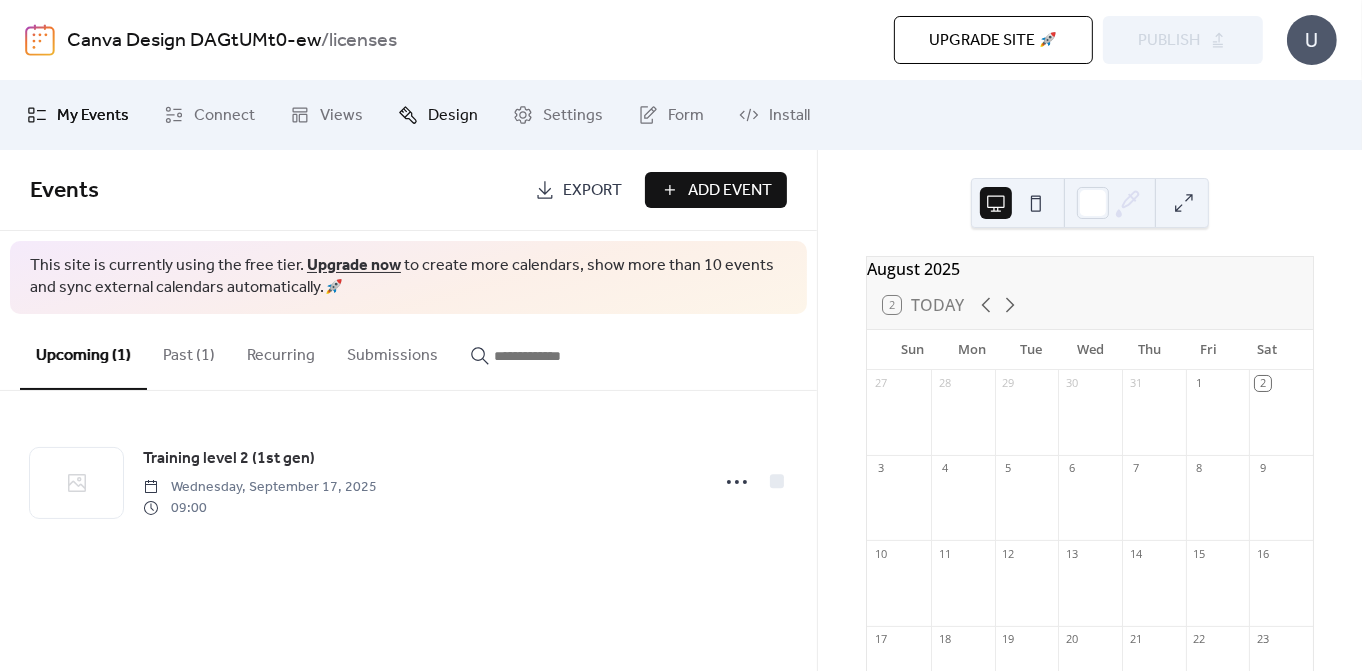 click on "Design" at bounding box center [453, 116] 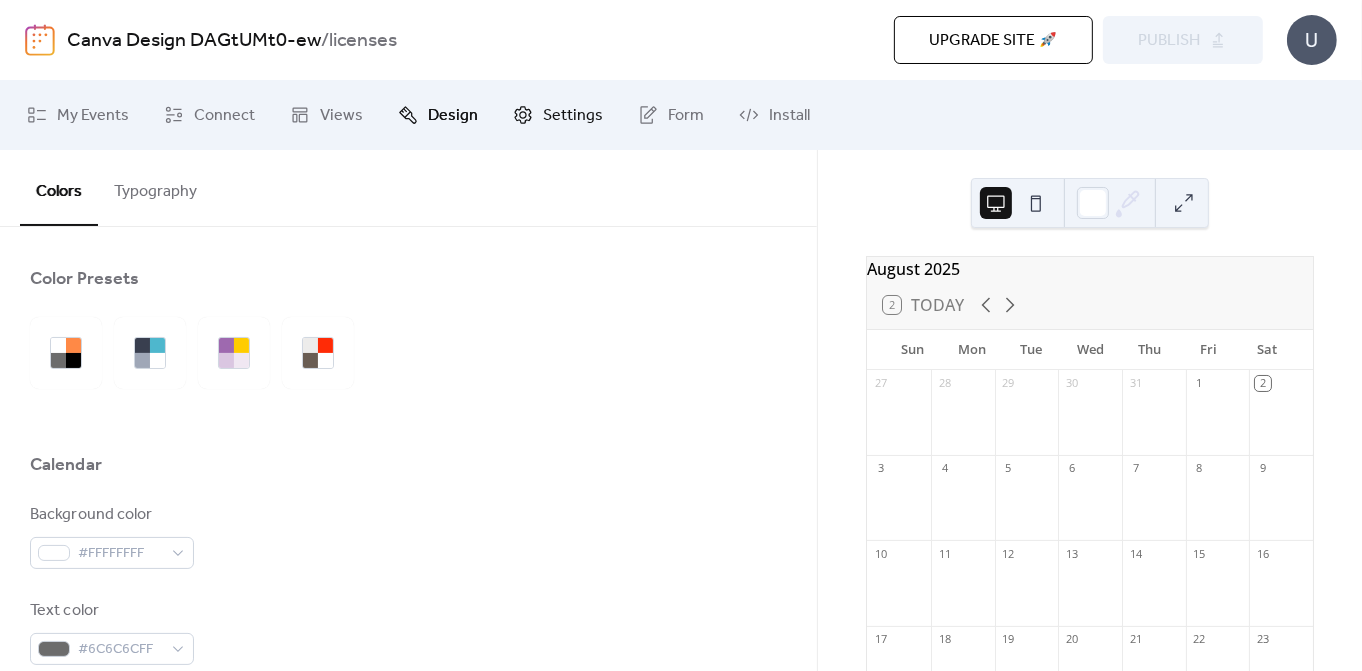 click on "Settings" at bounding box center [573, 116] 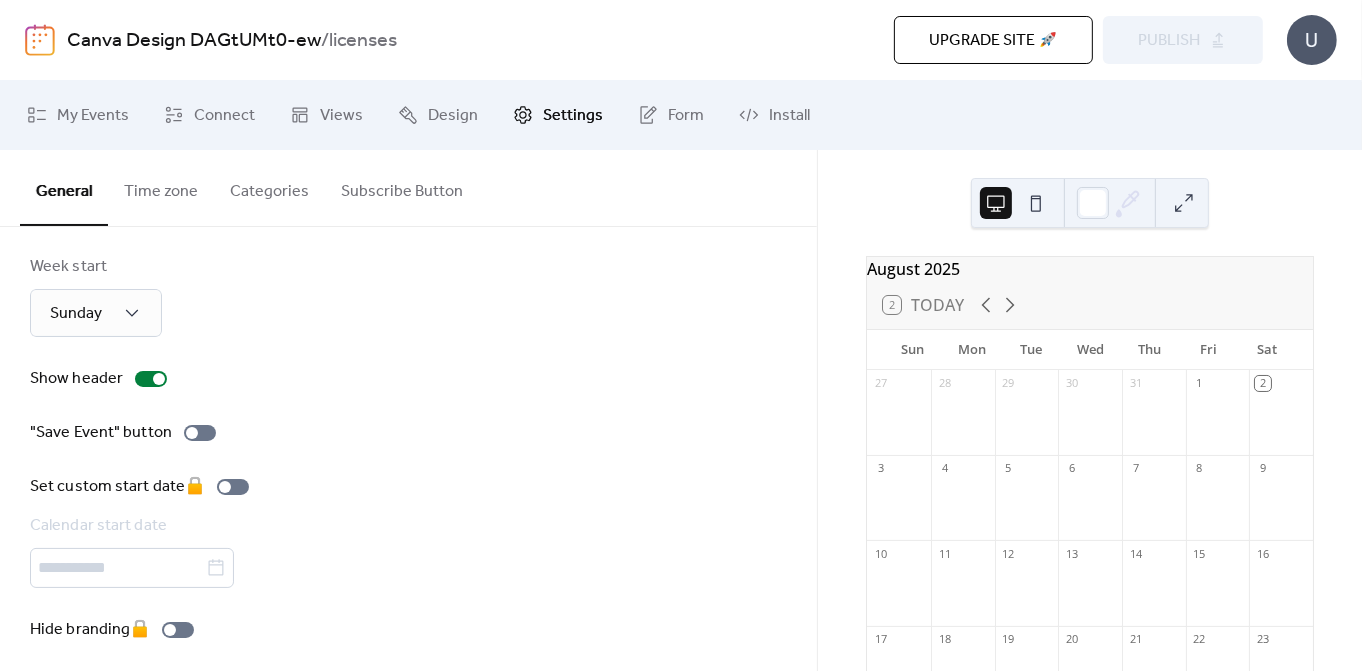 scroll, scrollTop: 245, scrollLeft: 0, axis: vertical 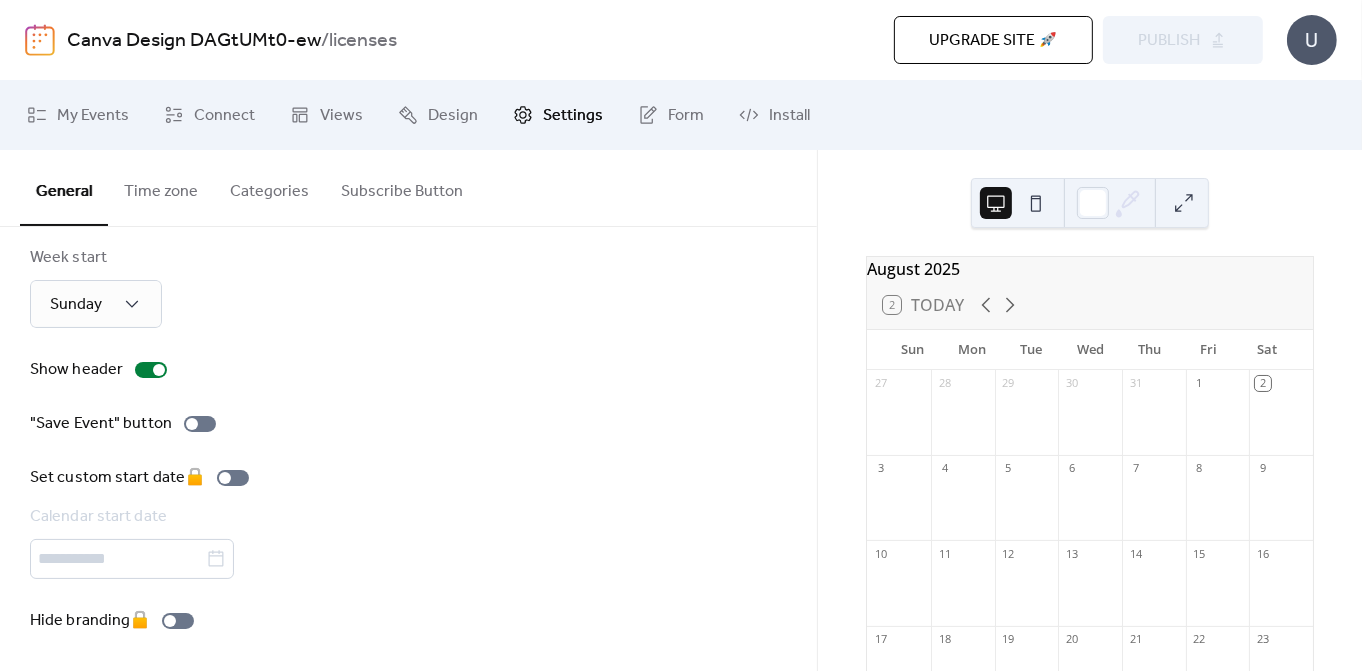 click on "Categories" at bounding box center (269, 187) 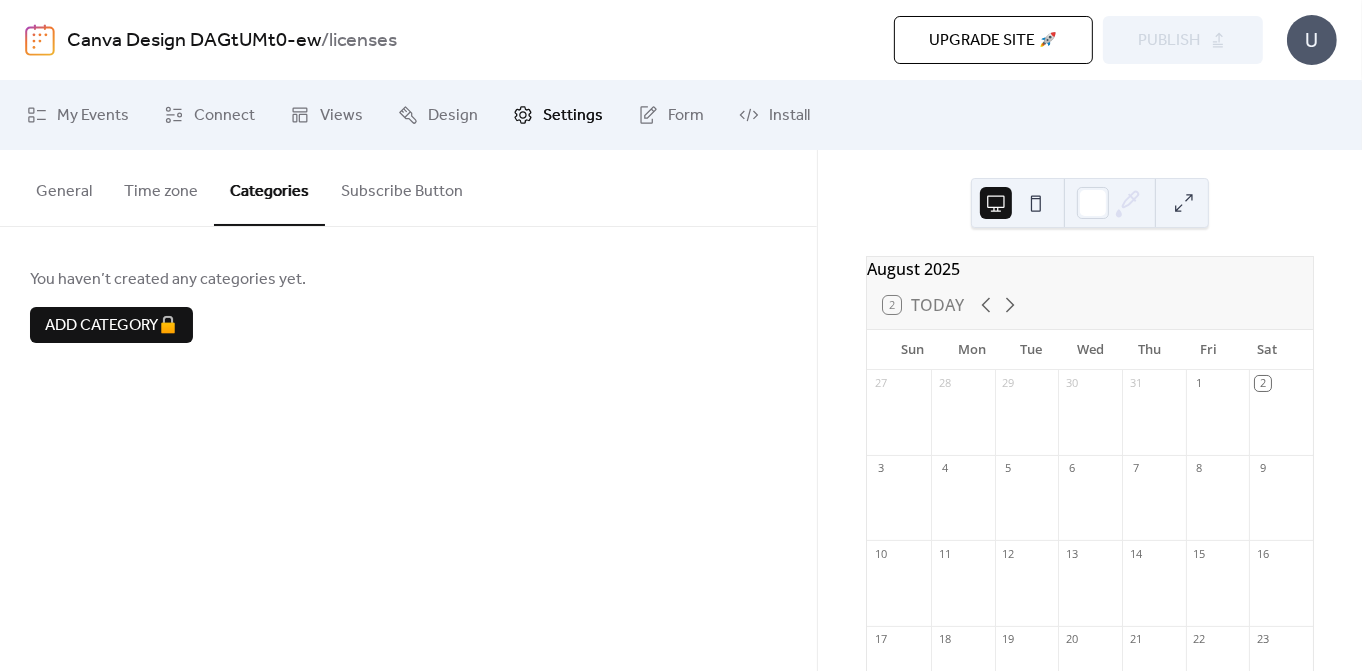 click on "Subscribe Button" at bounding box center (402, 187) 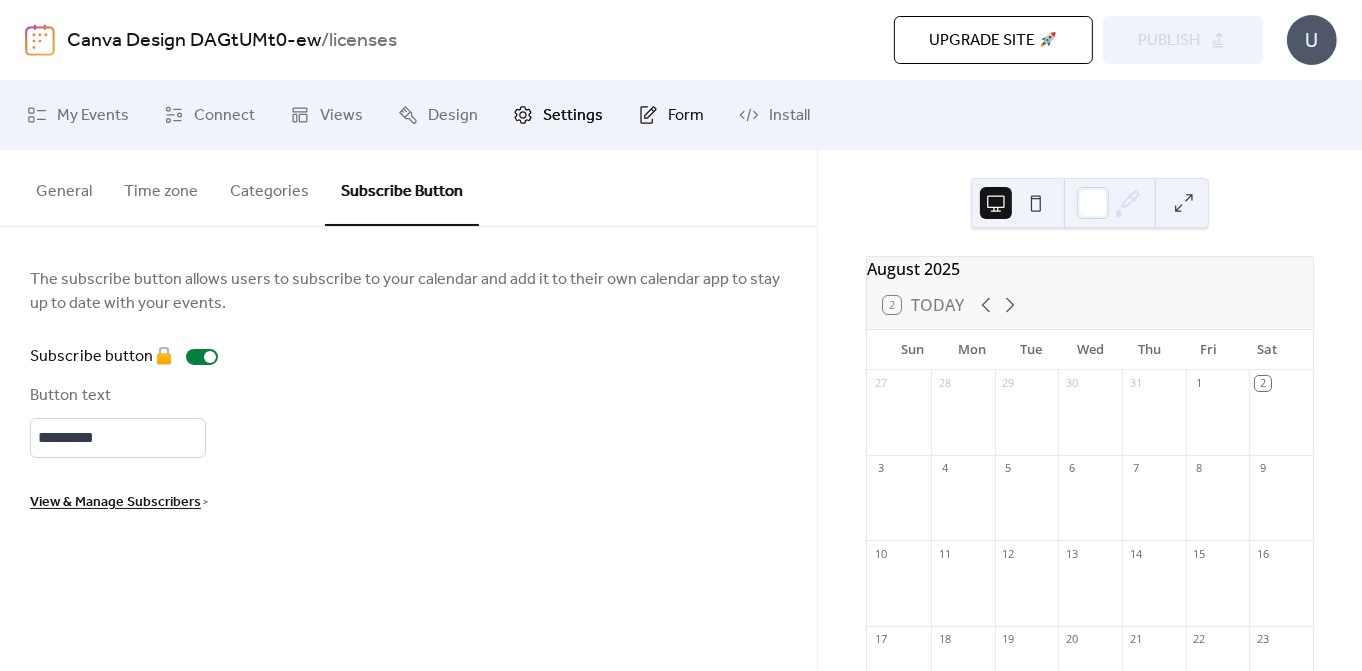 click on "Form" at bounding box center (686, 116) 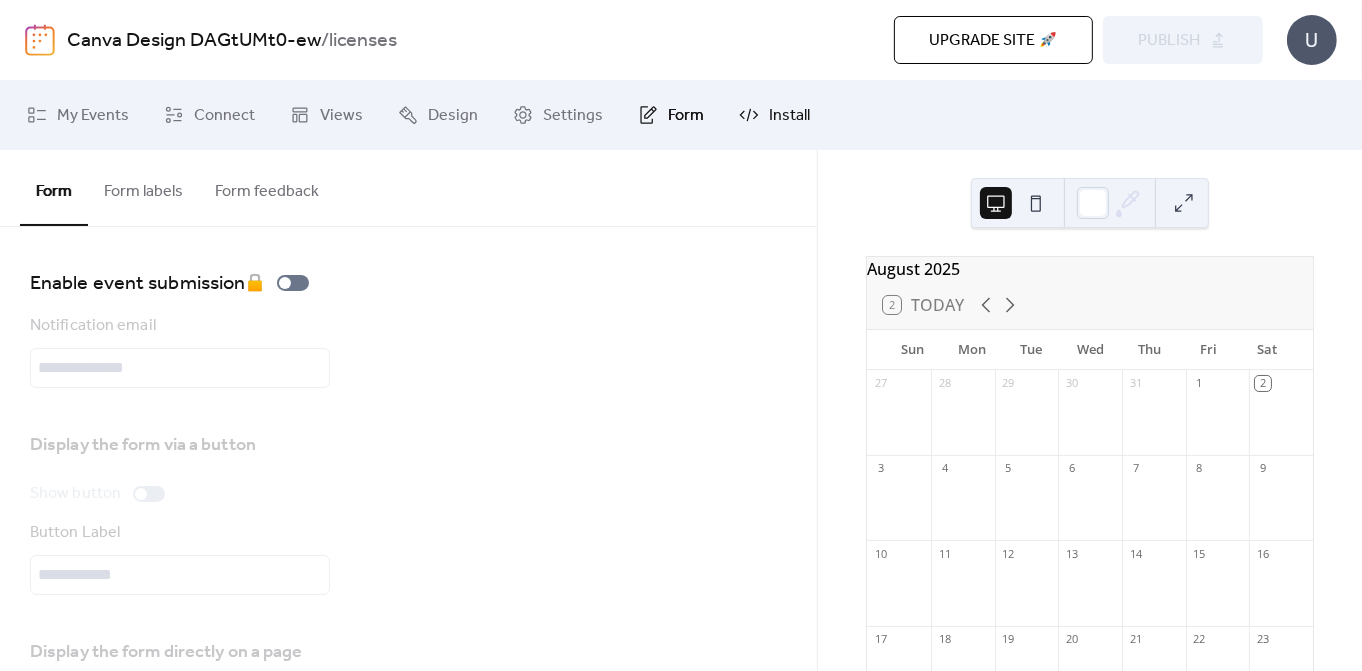 click on "Install" at bounding box center [774, 115] 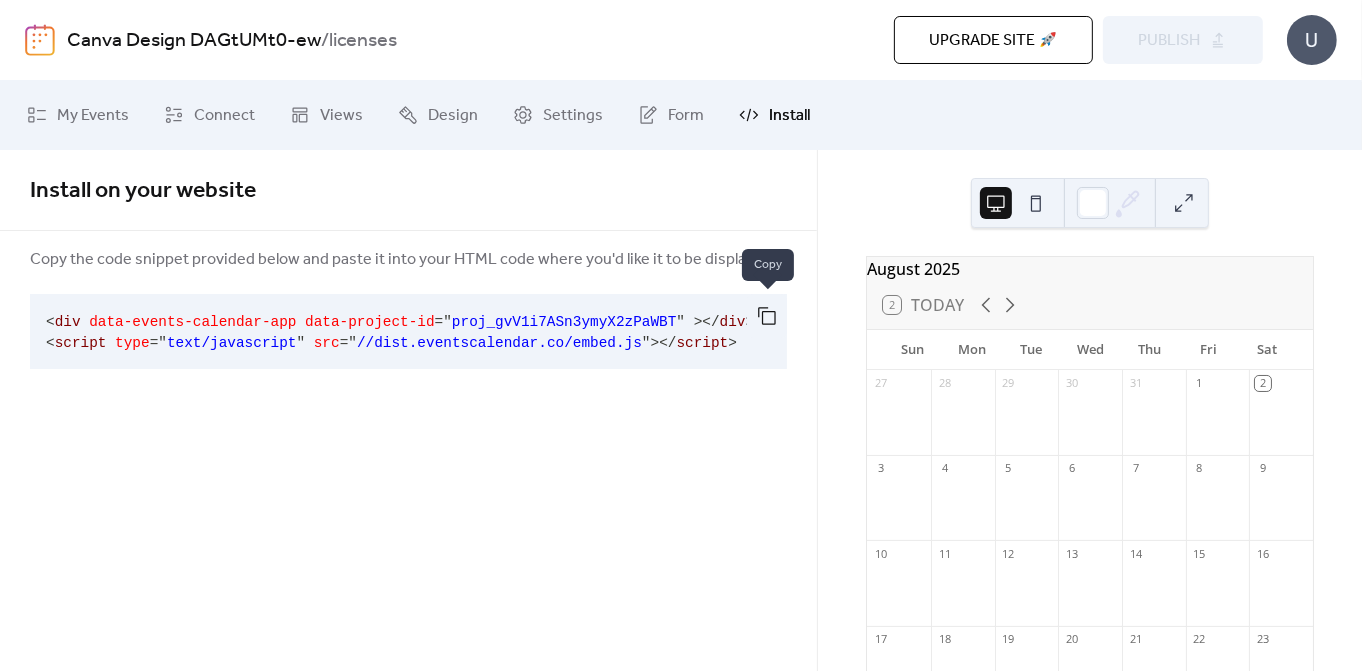 click at bounding box center (767, 316) 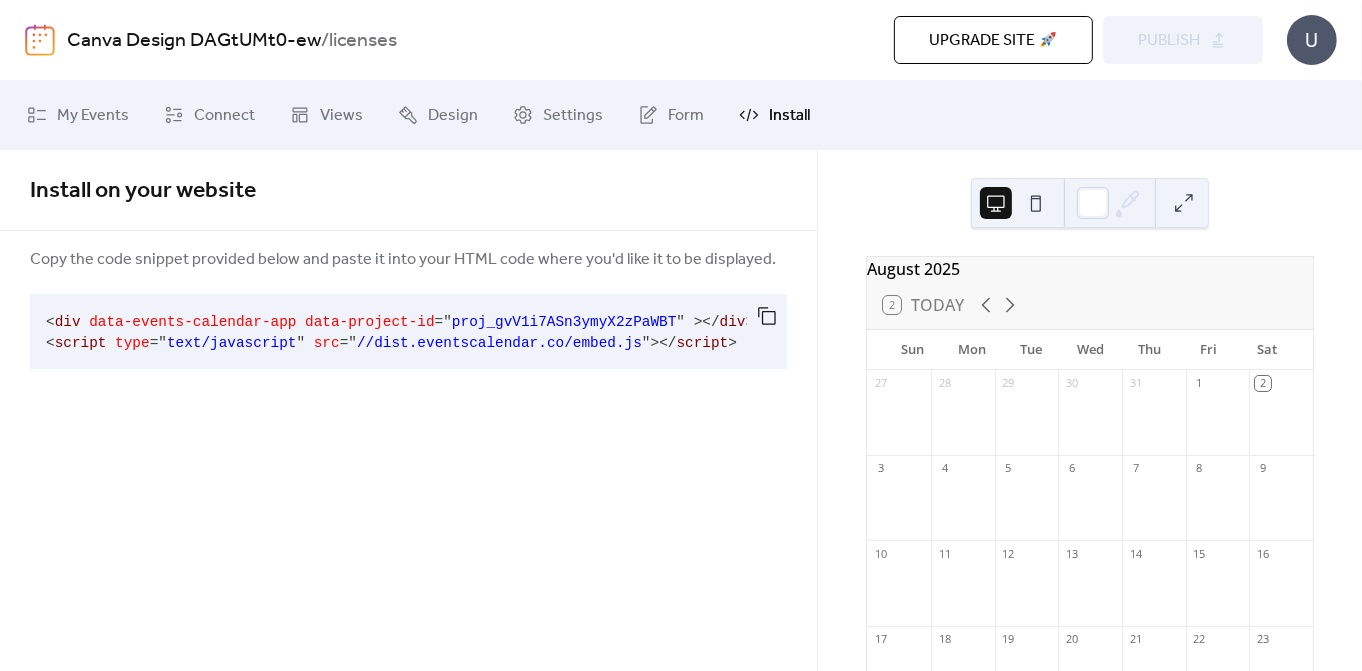 click on "Canva Design DAGtUMt0-ew" at bounding box center (194, 41) 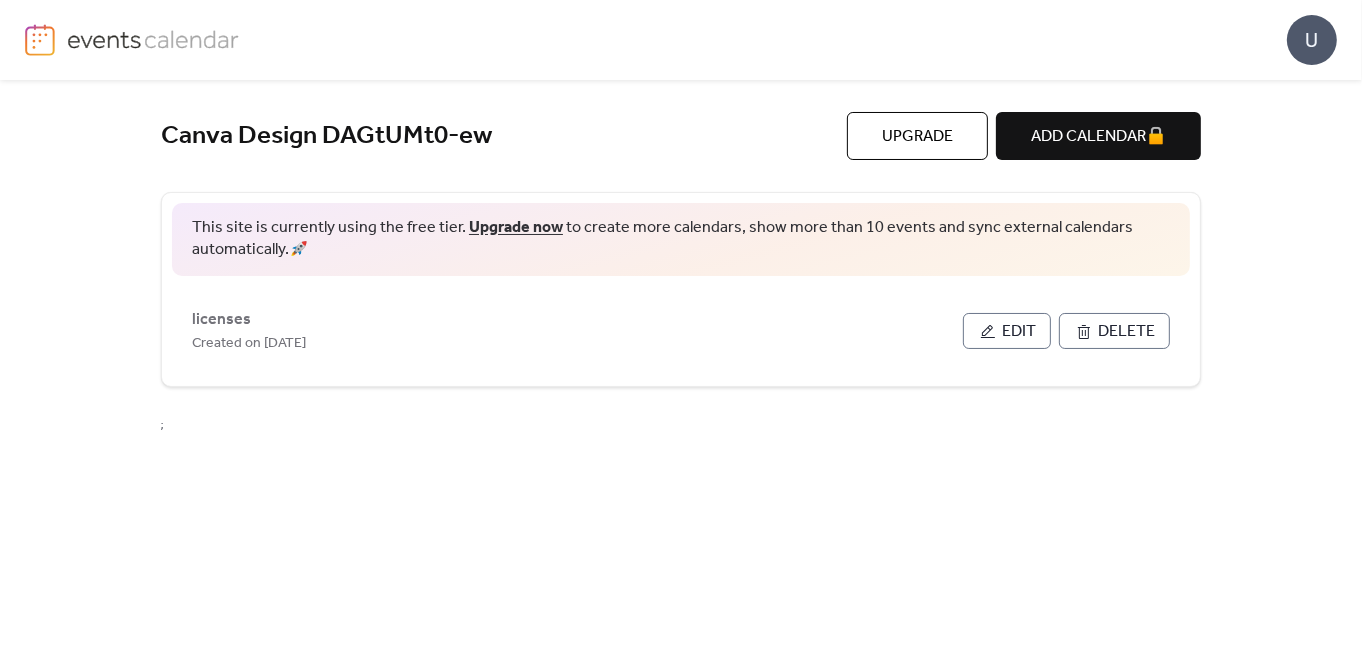 click at bounding box center [153, 39] 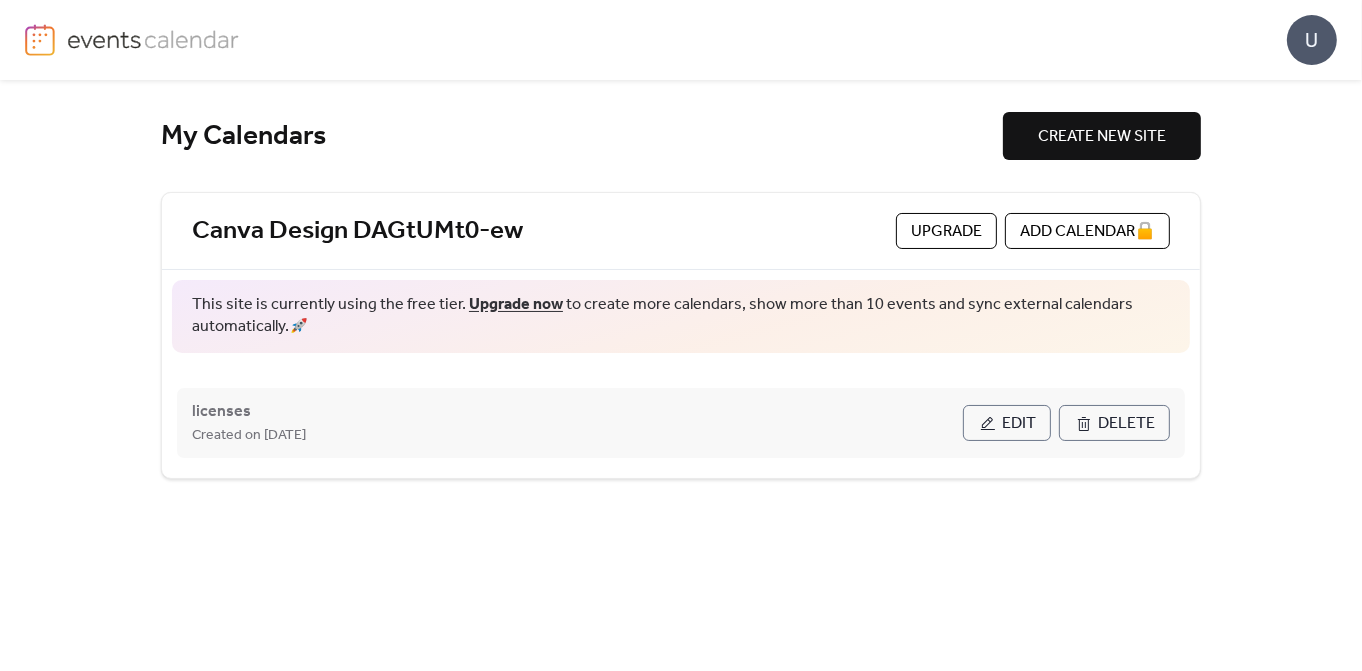 click on "Edit" at bounding box center [1007, 423] 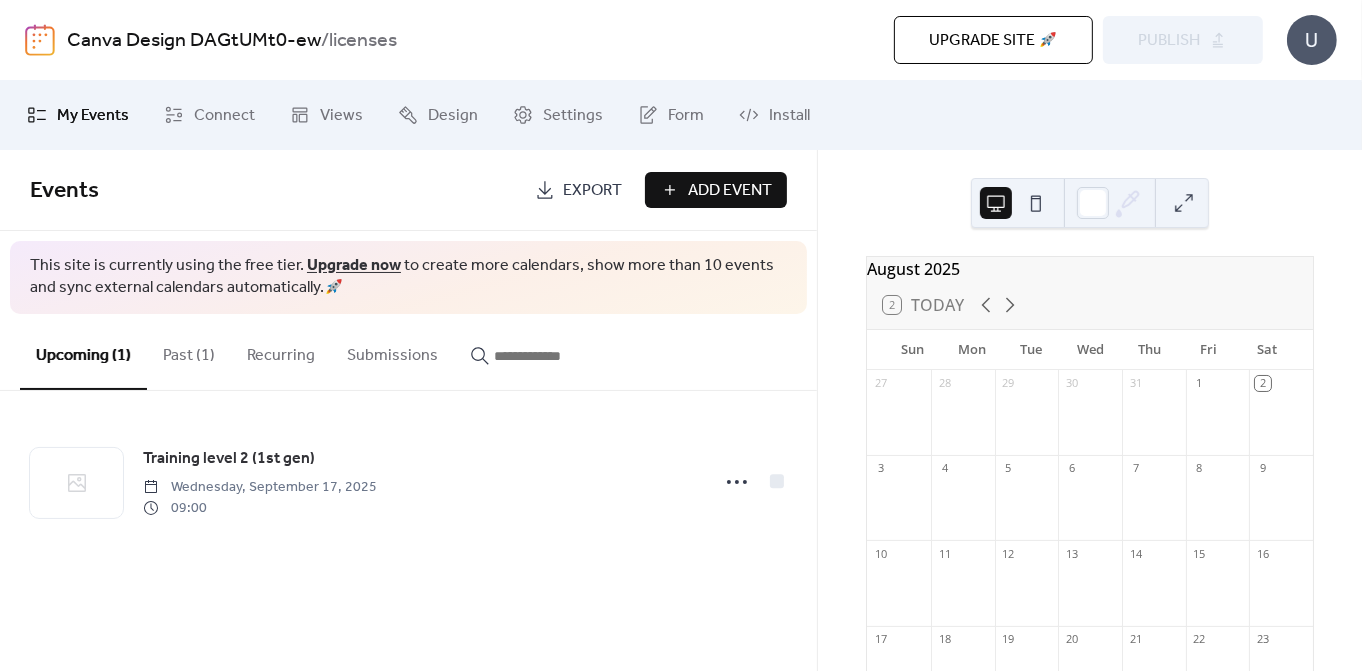 click on "Canva Design DAGtUMt0-ew  /  licenses" at bounding box center [353, 41] 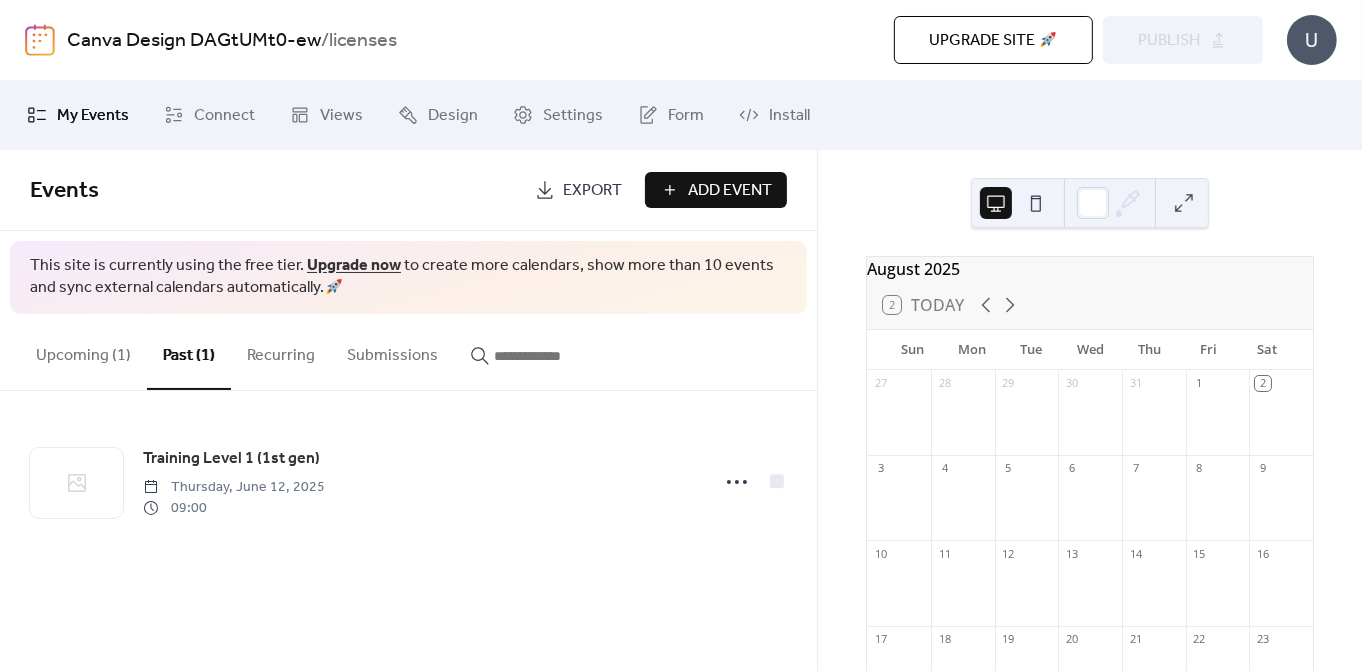 click on "Upcoming (1)" at bounding box center [83, 351] 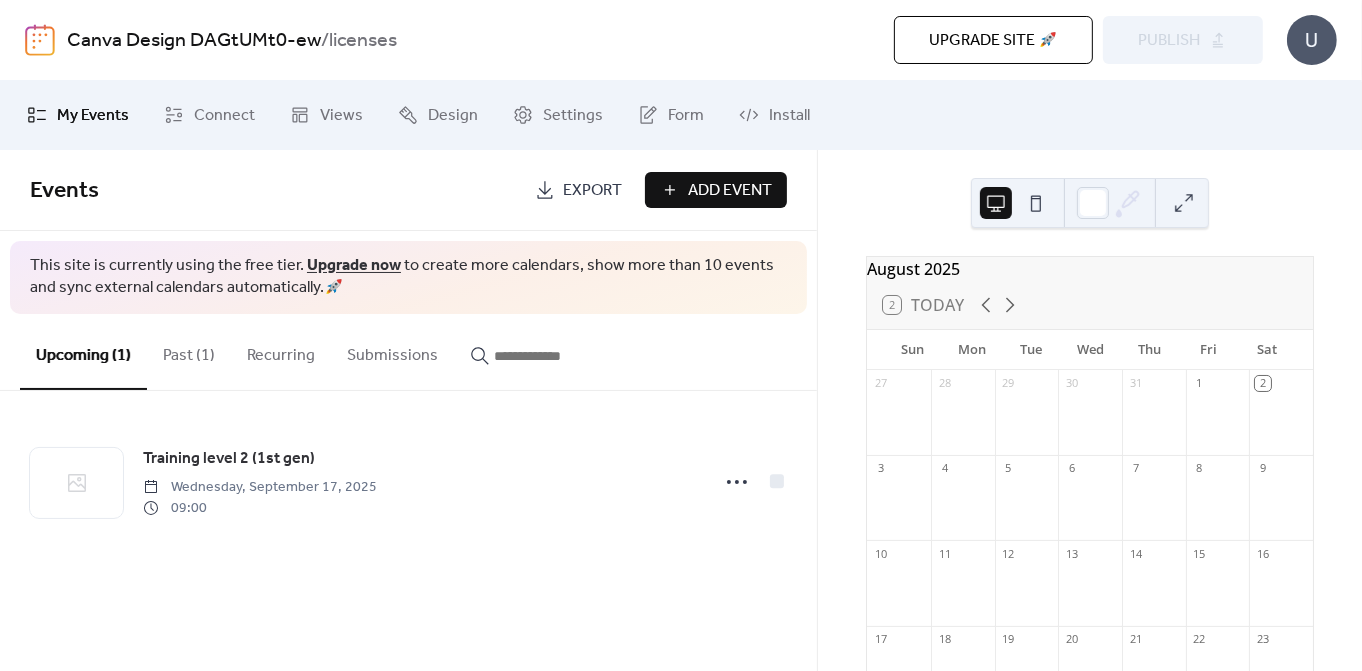 click on "Recurring" at bounding box center (281, 351) 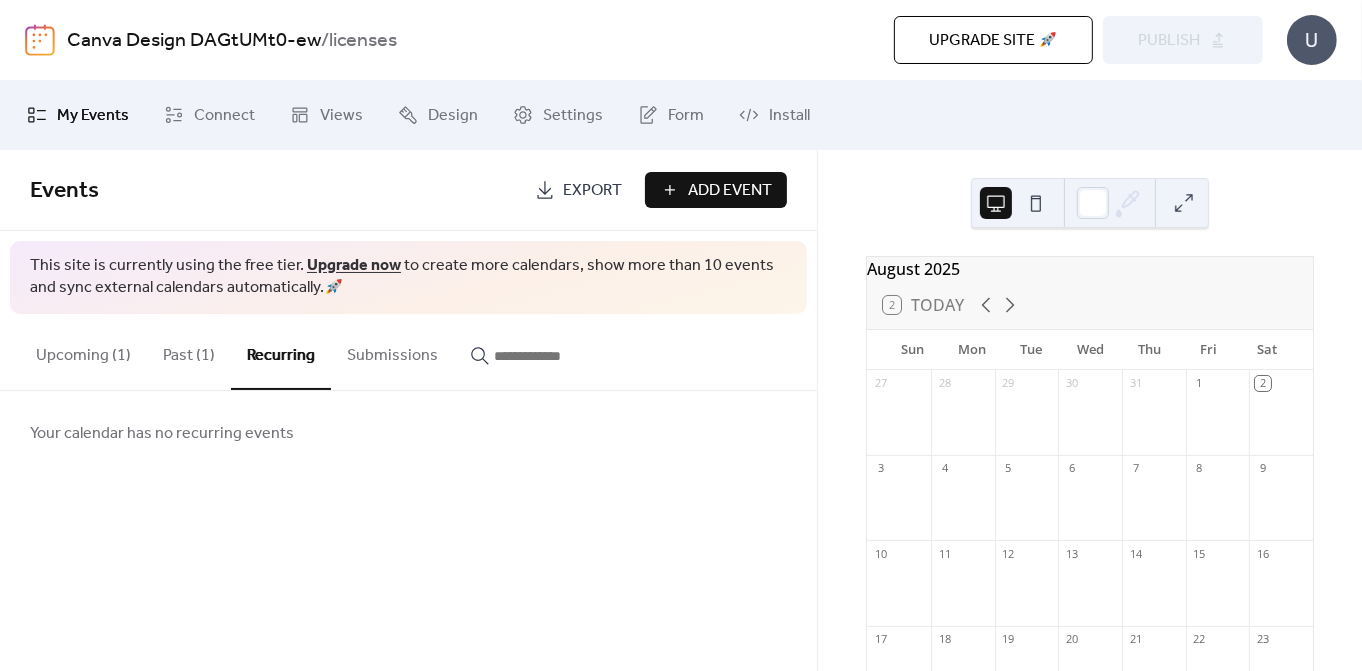 click on "Submissions" at bounding box center (392, 351) 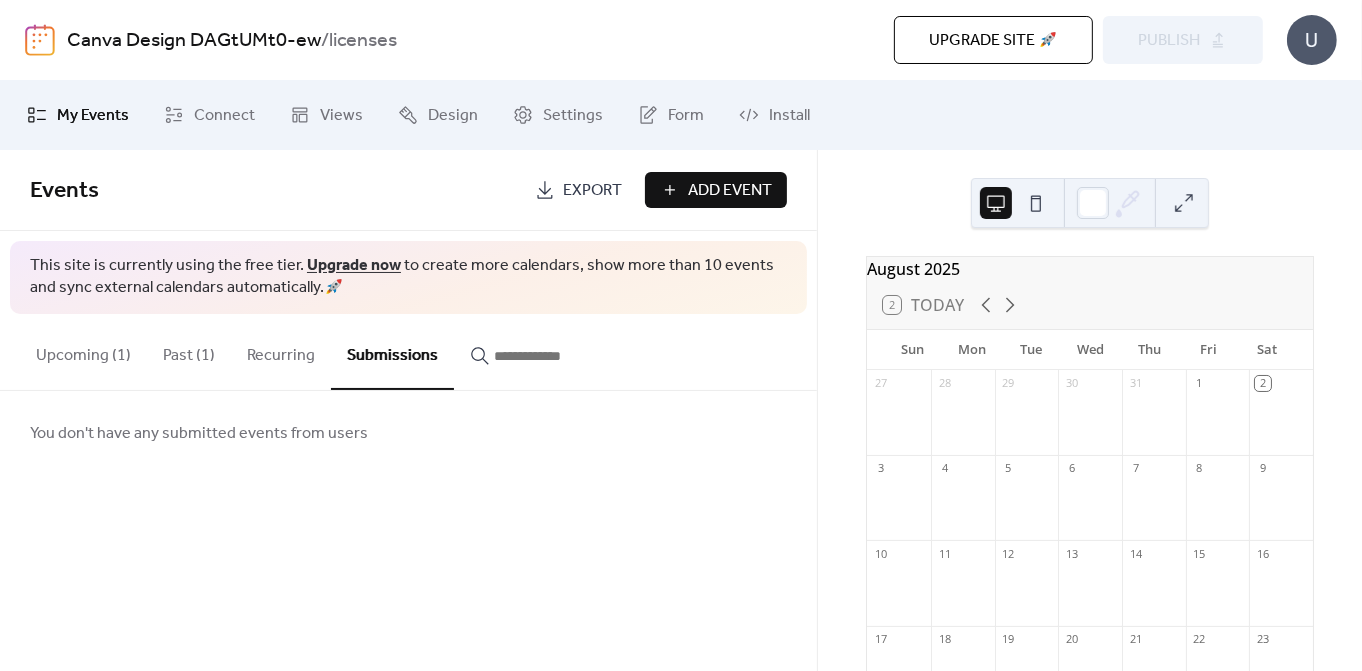 click at bounding box center [554, 356] 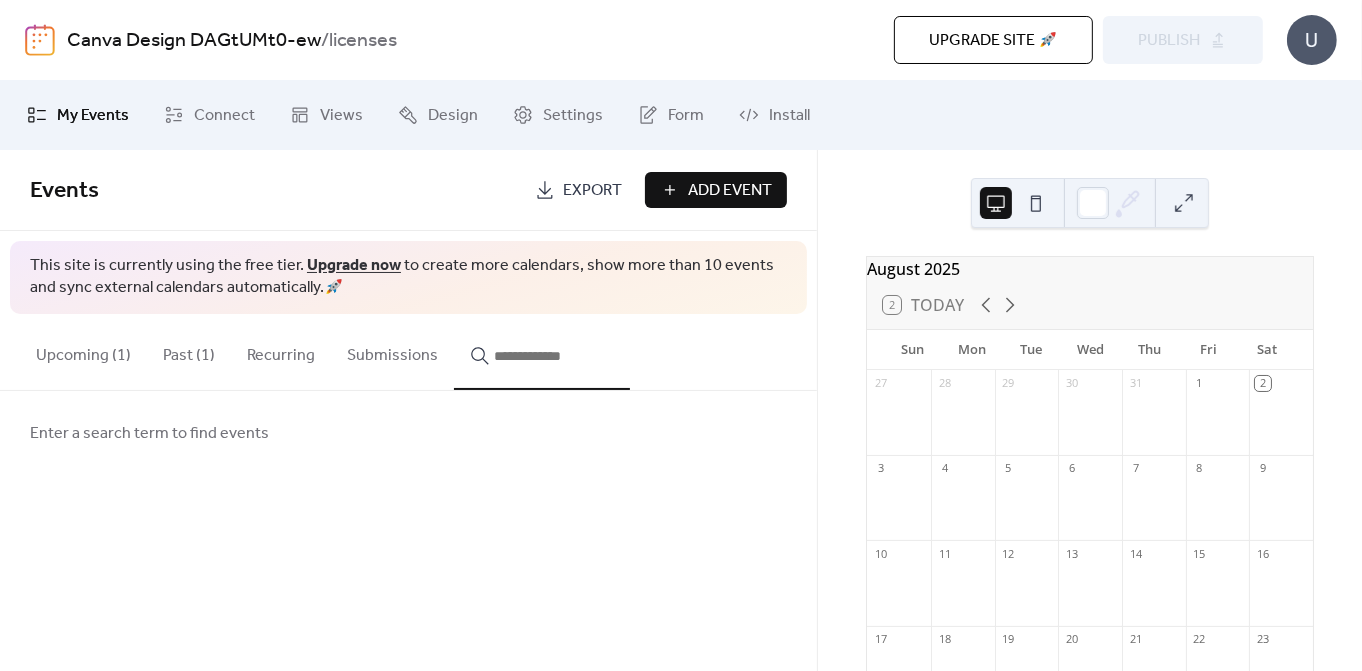 click on "Upcoming (1)" at bounding box center (83, 351) 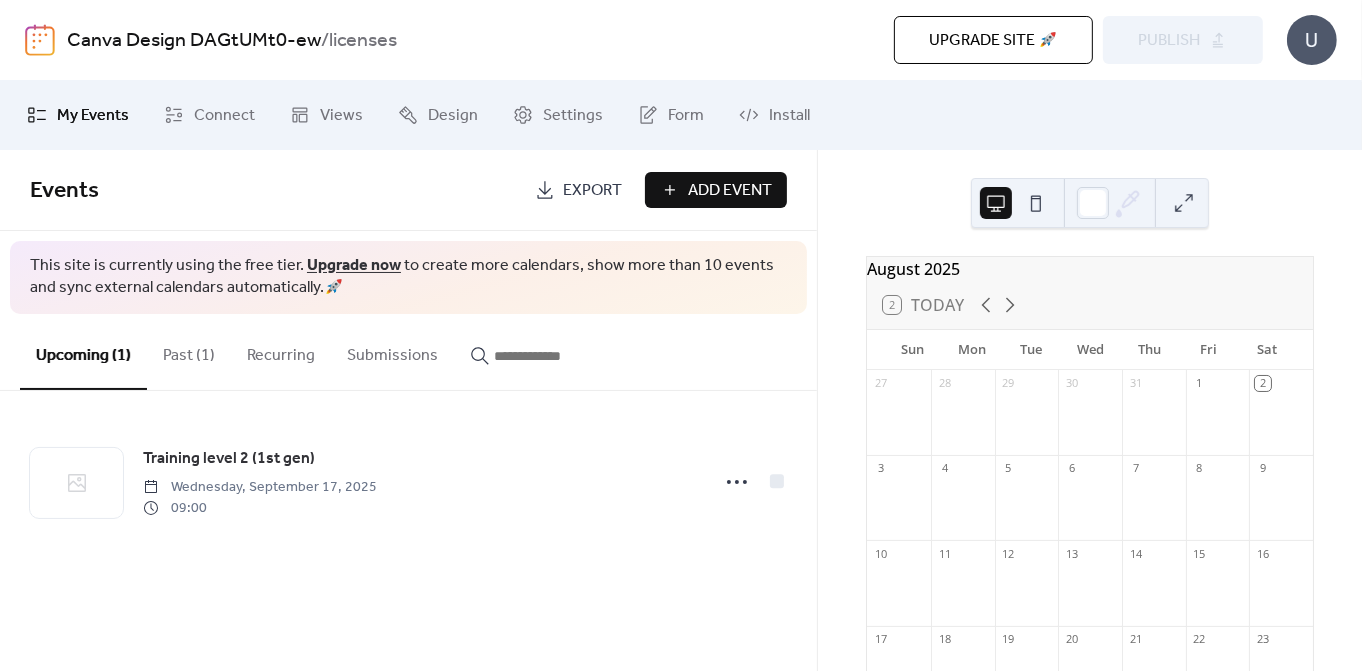 click on "Export" at bounding box center [578, 190] 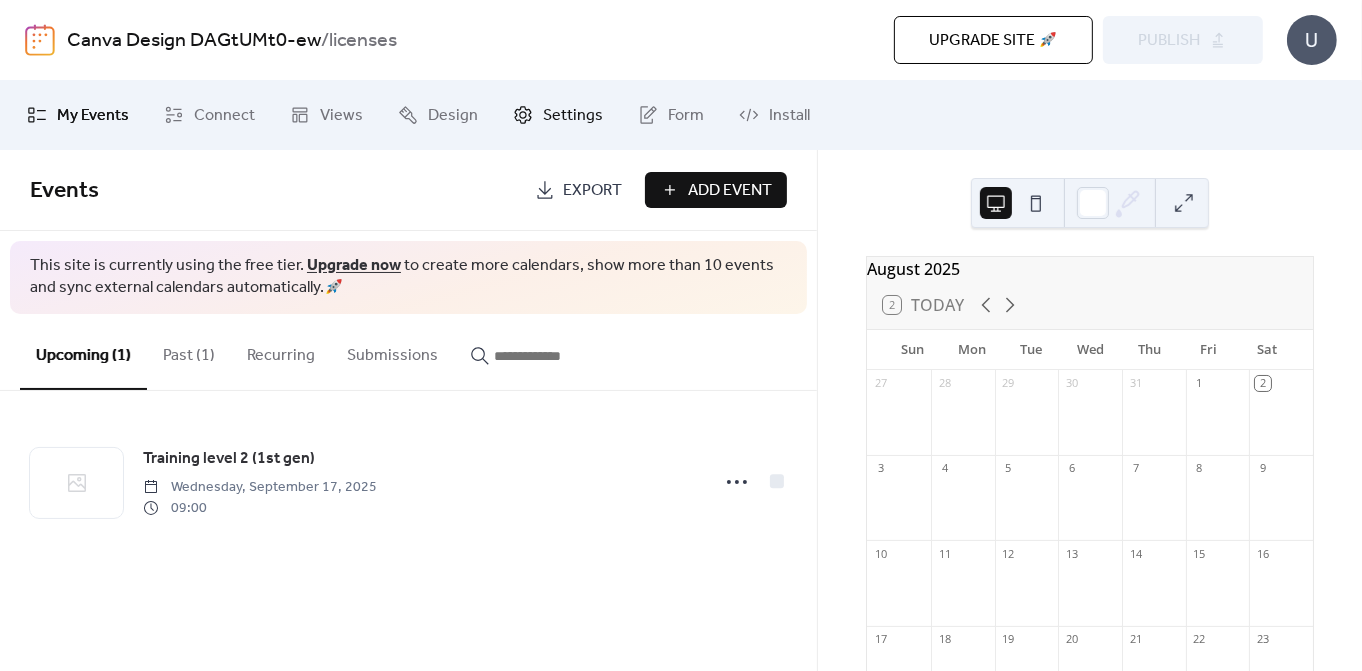 click on "Settings" at bounding box center (573, 116) 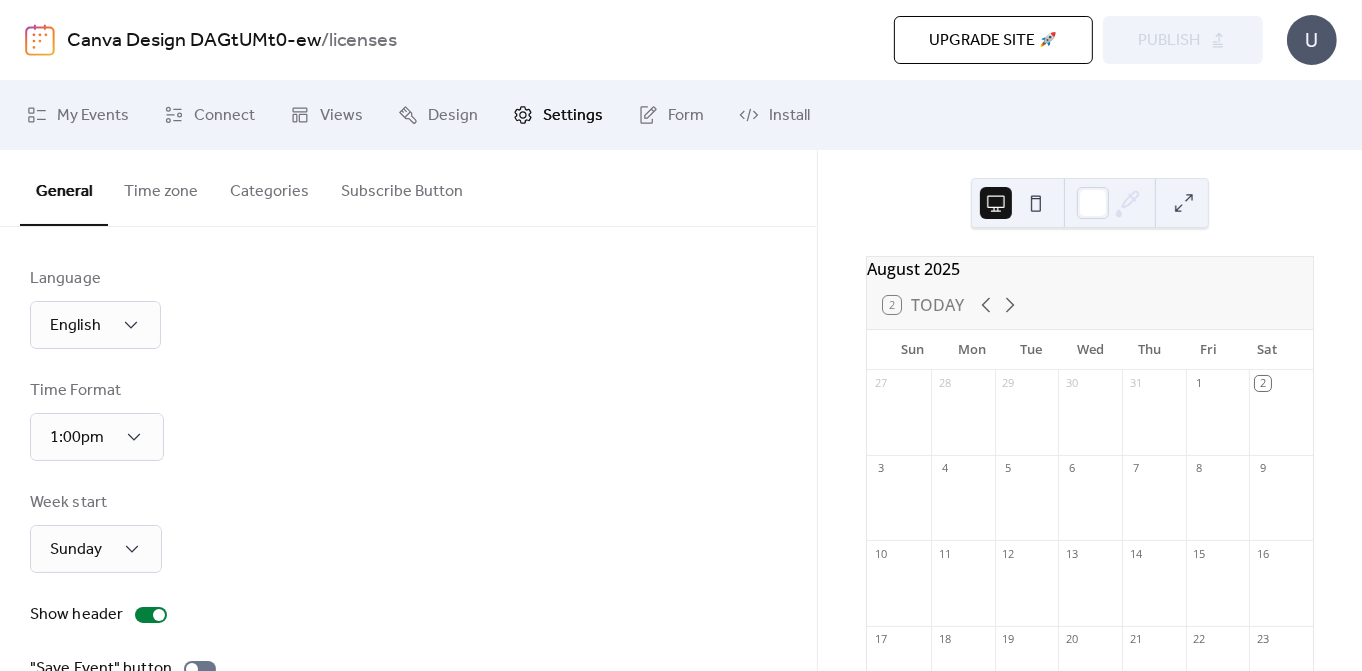 click on "Categories" at bounding box center [269, 187] 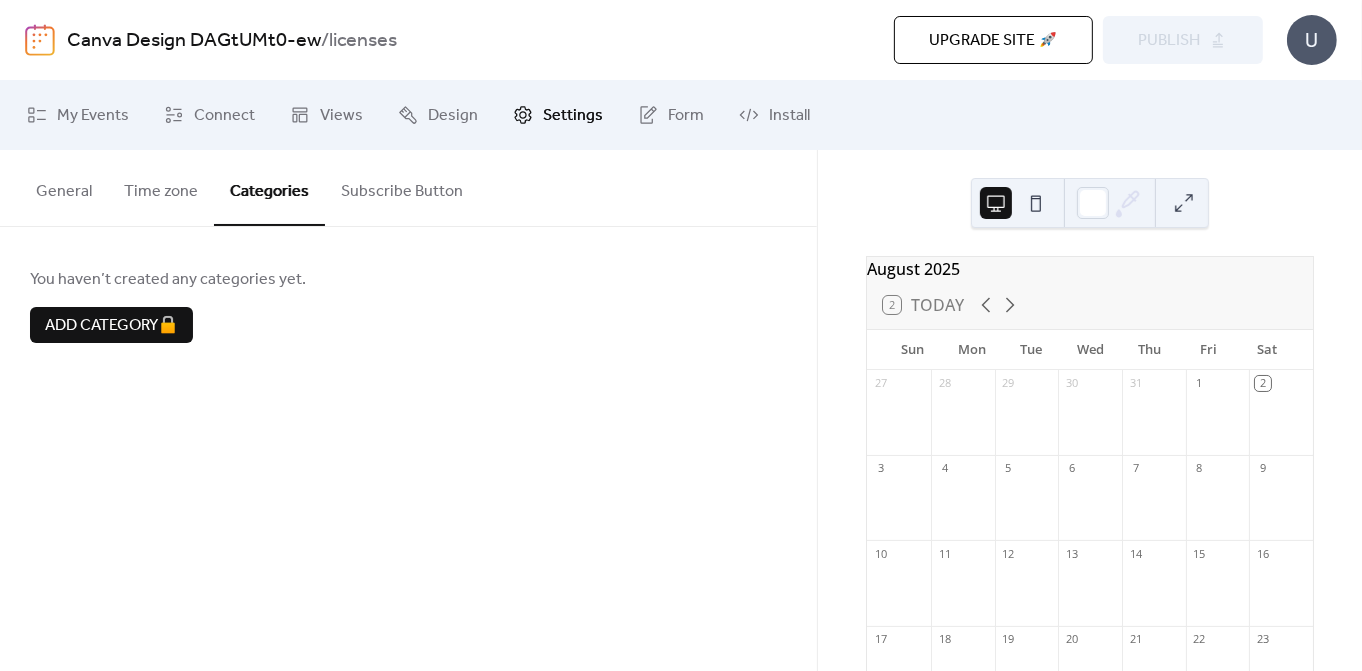 click on "Subscribe Button" at bounding box center [402, 187] 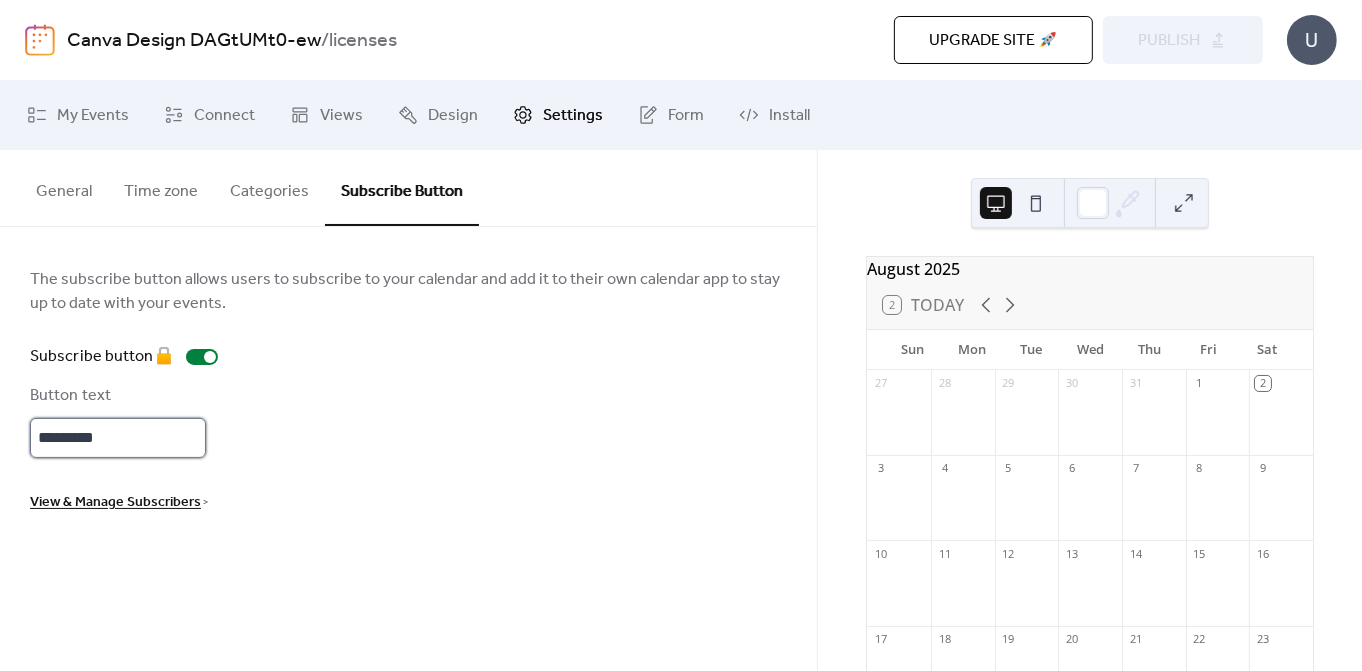 click on "*********" at bounding box center (118, 438) 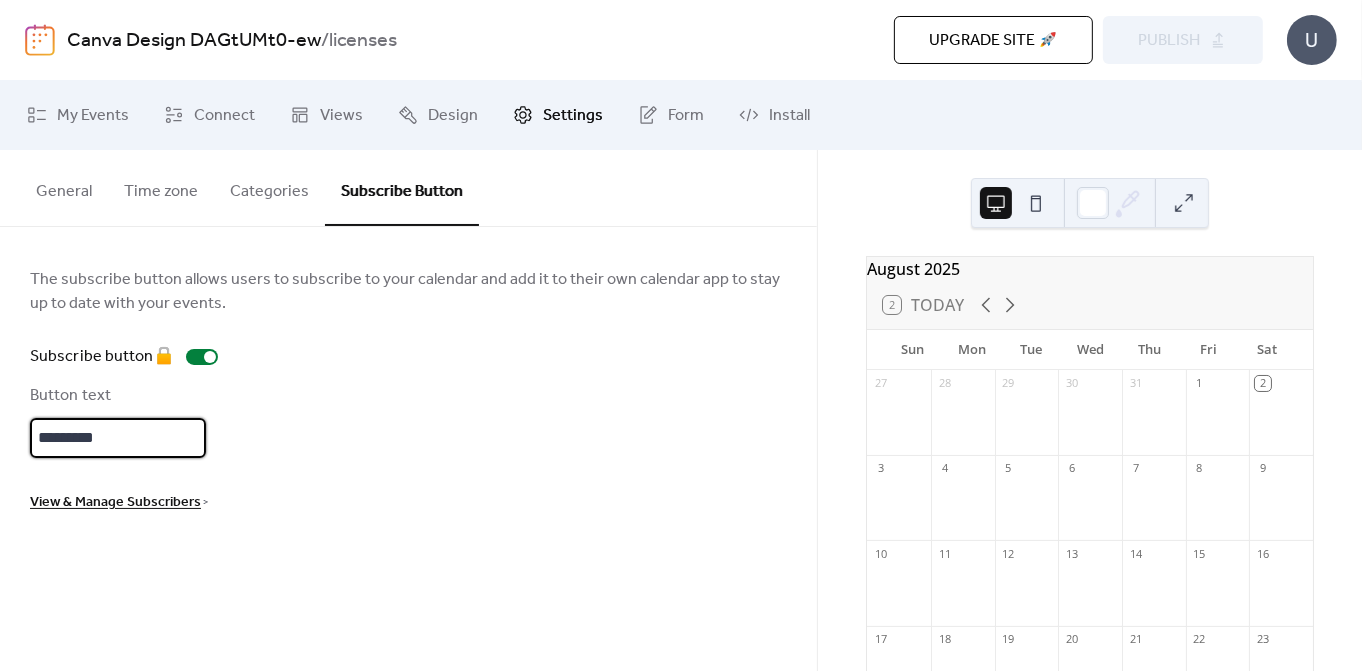 click on "*********" at bounding box center [118, 438] 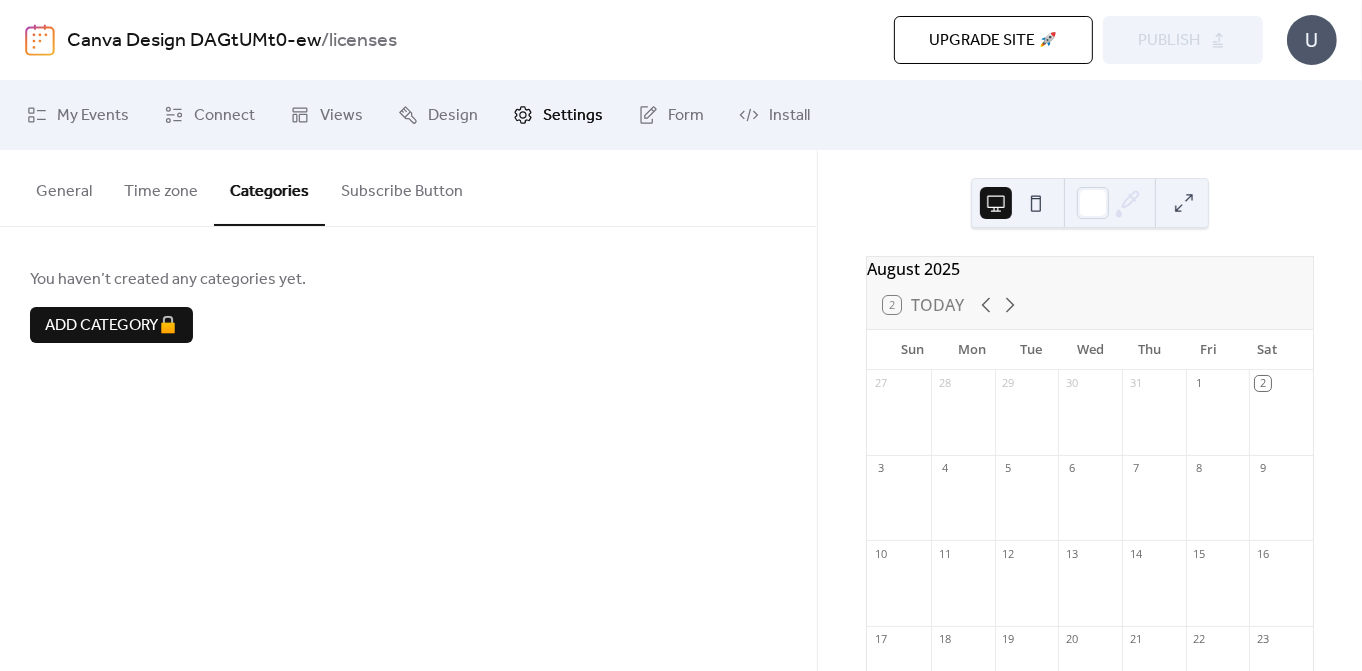 click on "Categories" at bounding box center [269, 188] 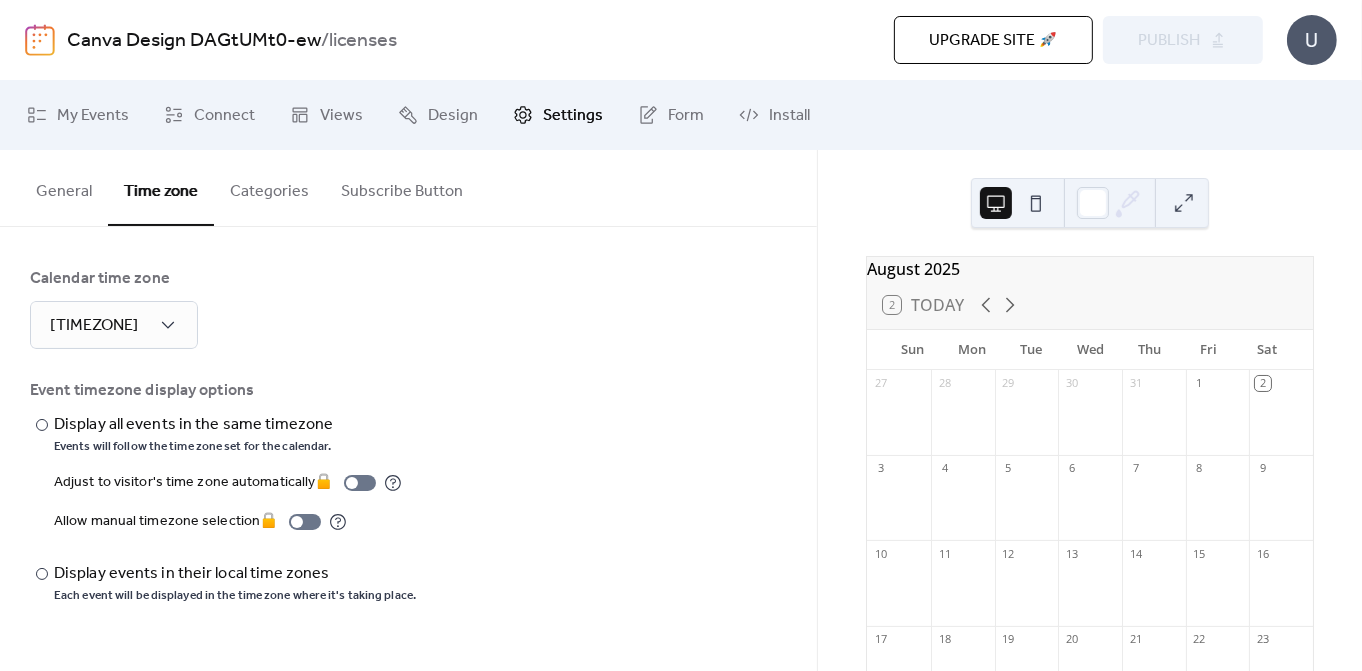 click on "General" at bounding box center (64, 187) 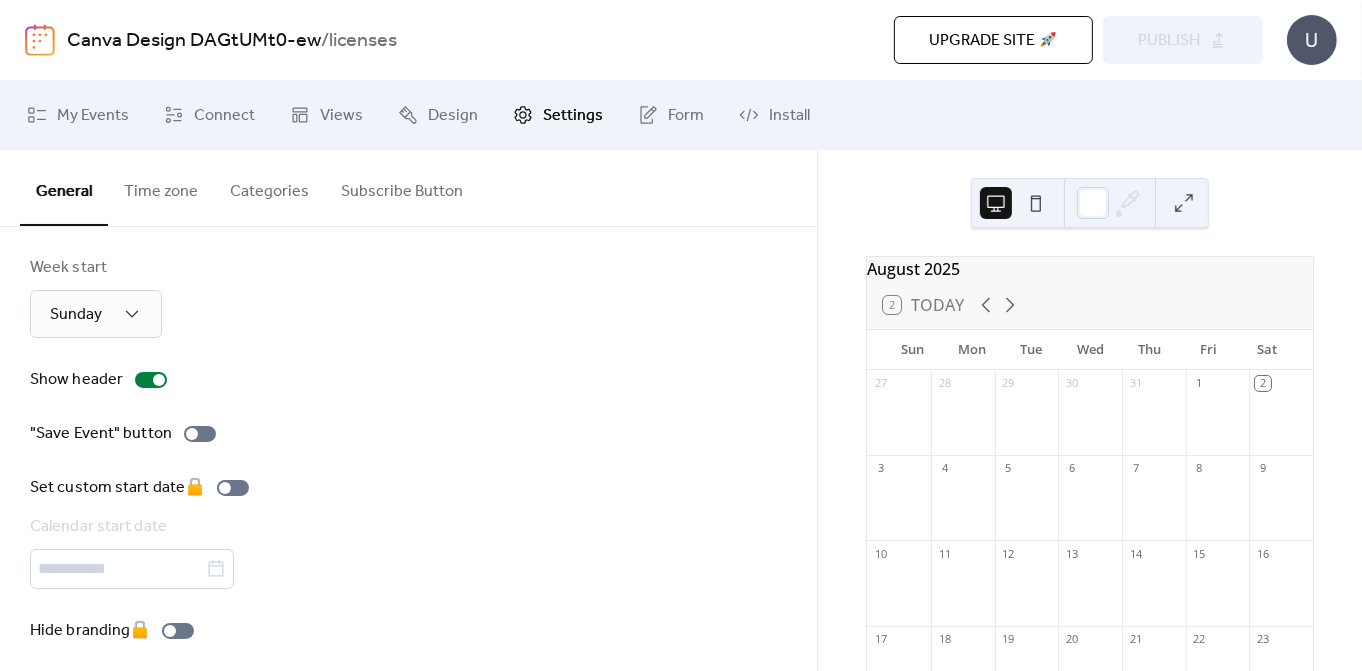 scroll, scrollTop: 245, scrollLeft: 0, axis: vertical 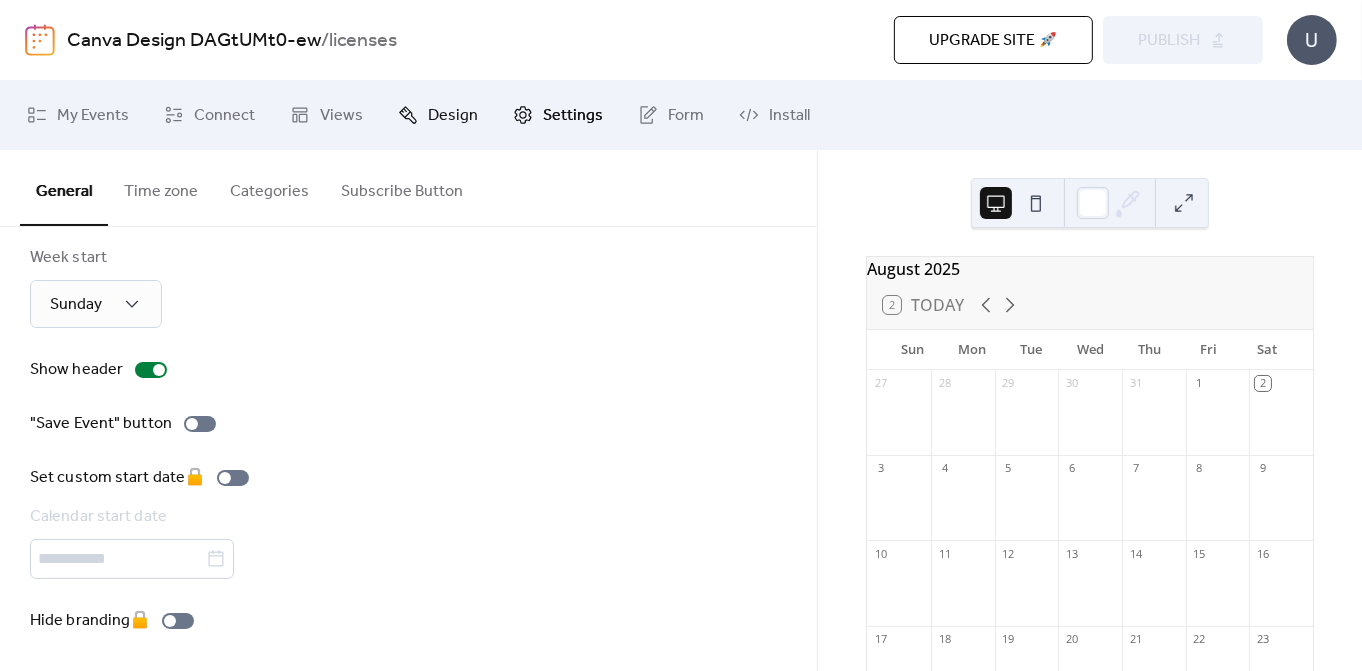 click 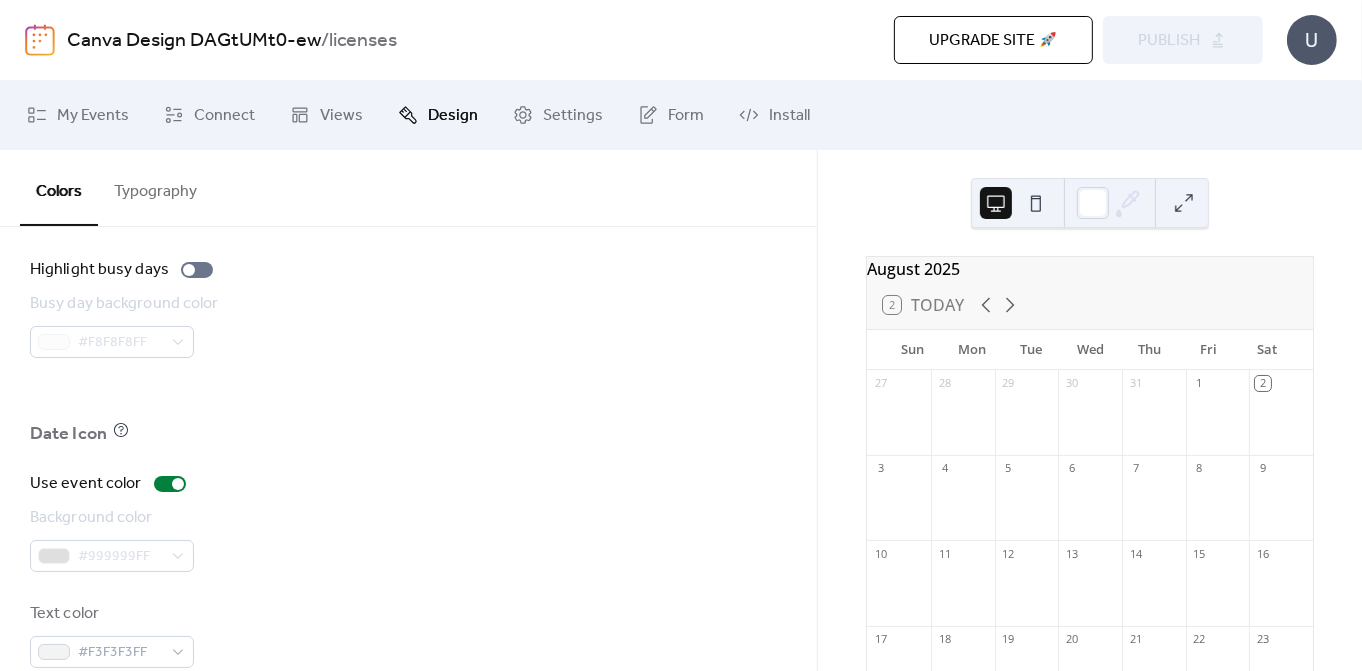 scroll, scrollTop: 1492, scrollLeft: 0, axis: vertical 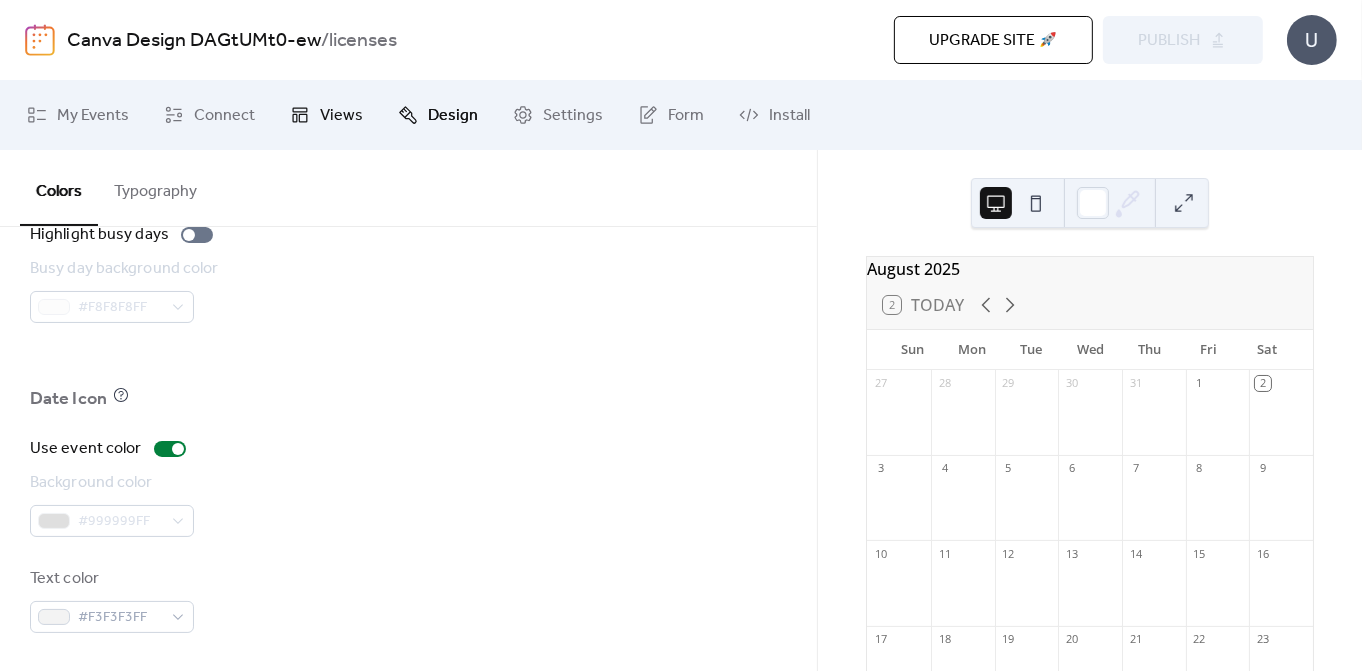 click on "Views" at bounding box center (341, 116) 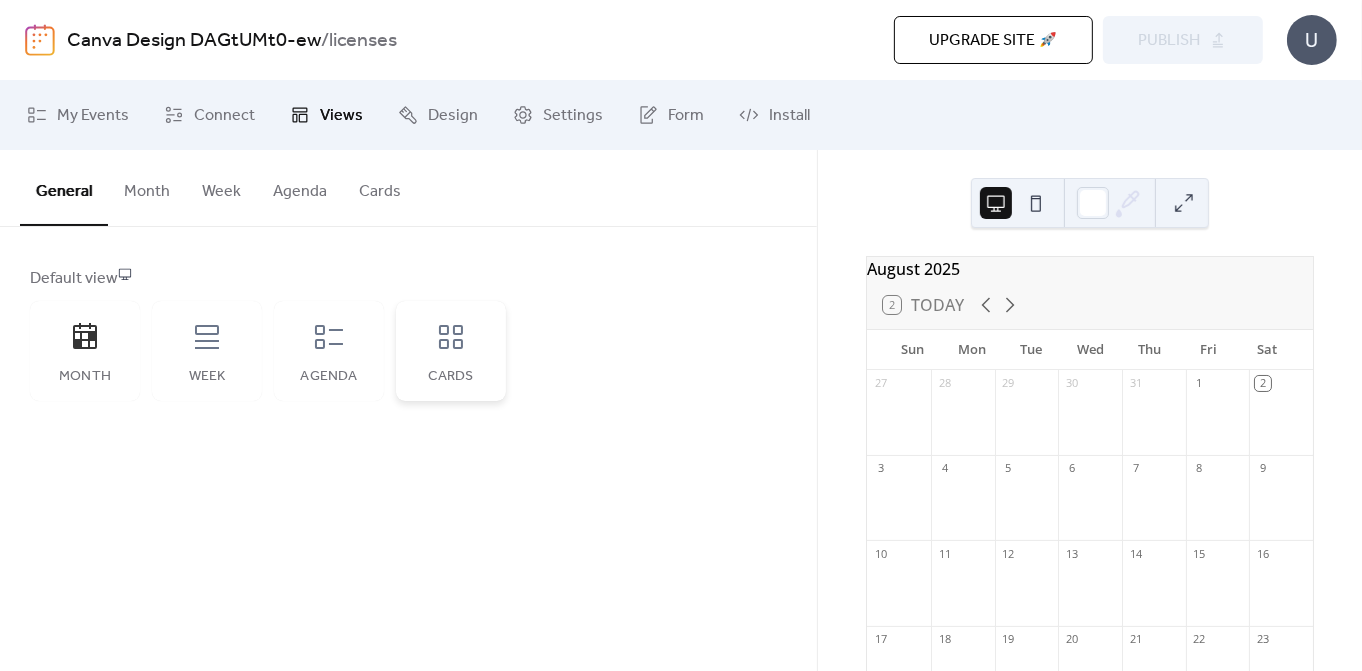 click on "Cards" at bounding box center [451, 377] 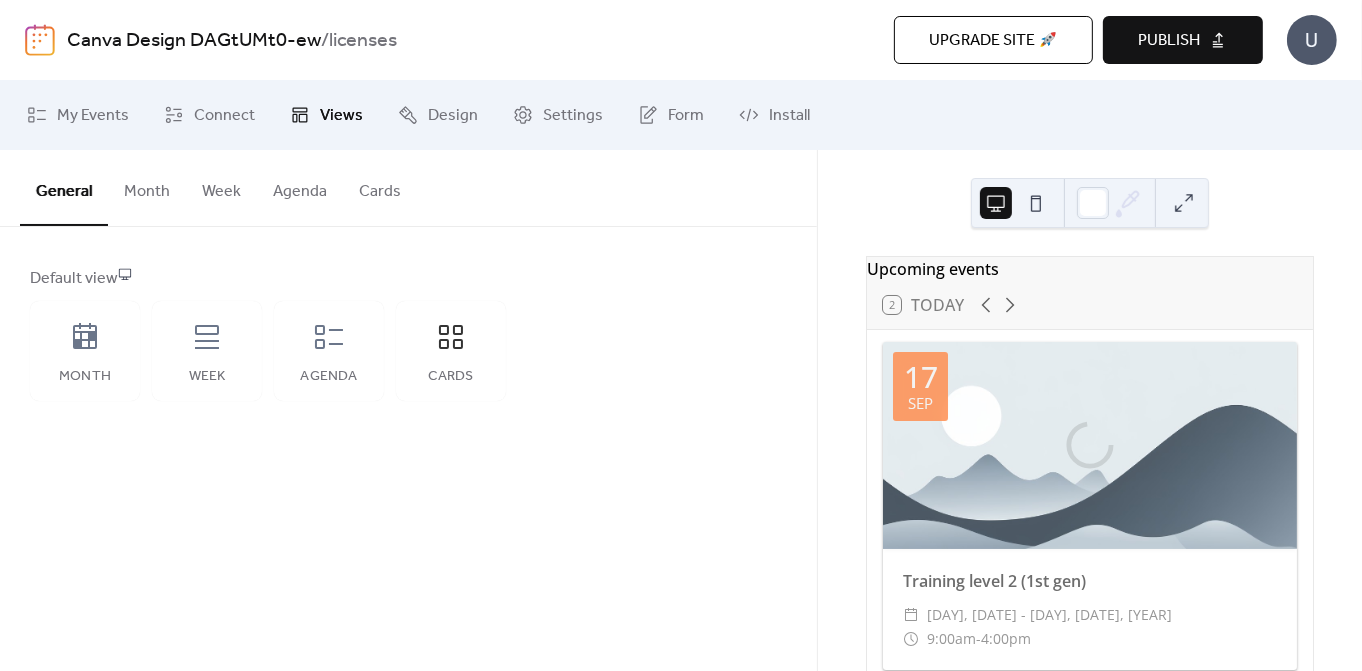 scroll, scrollTop: 97, scrollLeft: 0, axis: vertical 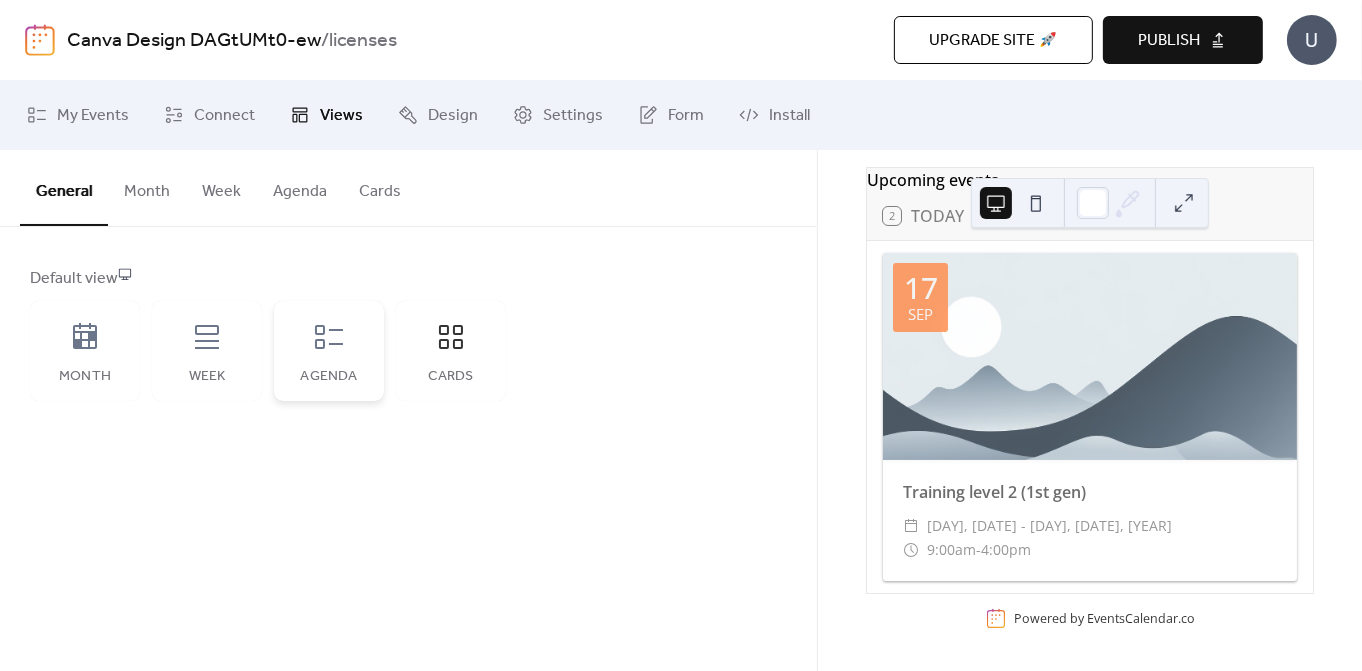 click on "Agenda" at bounding box center [329, 377] 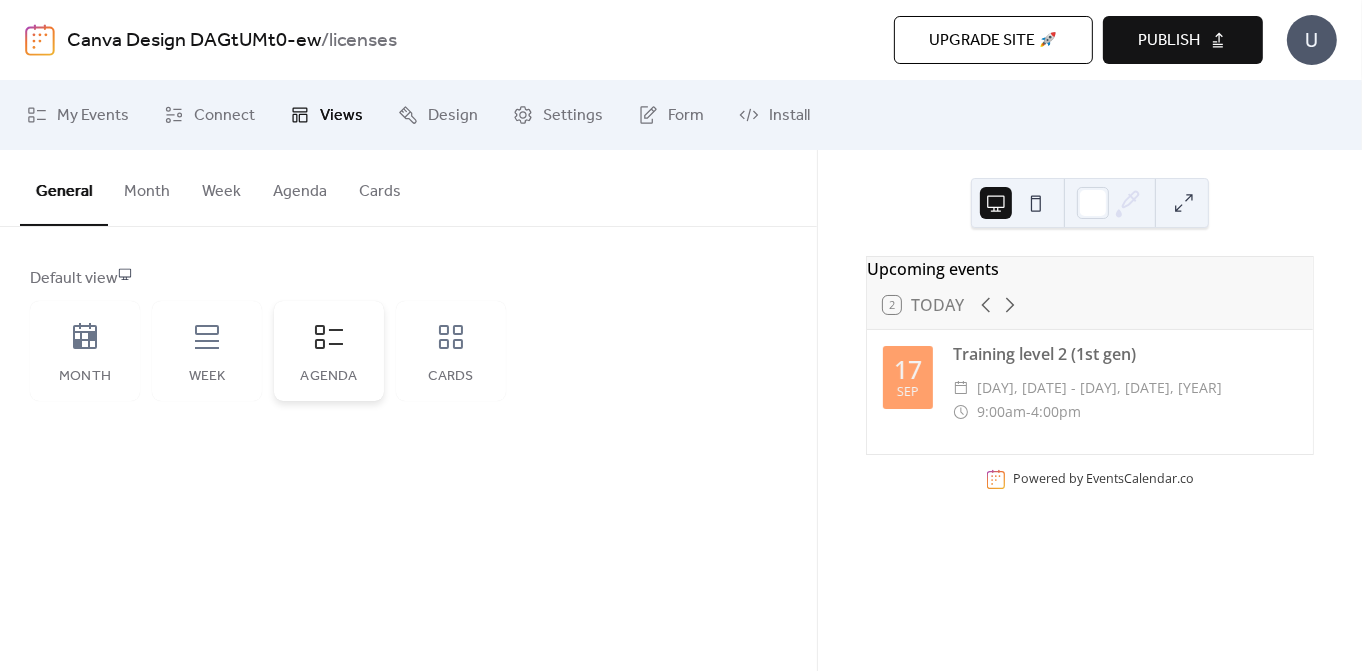 scroll, scrollTop: 0, scrollLeft: 0, axis: both 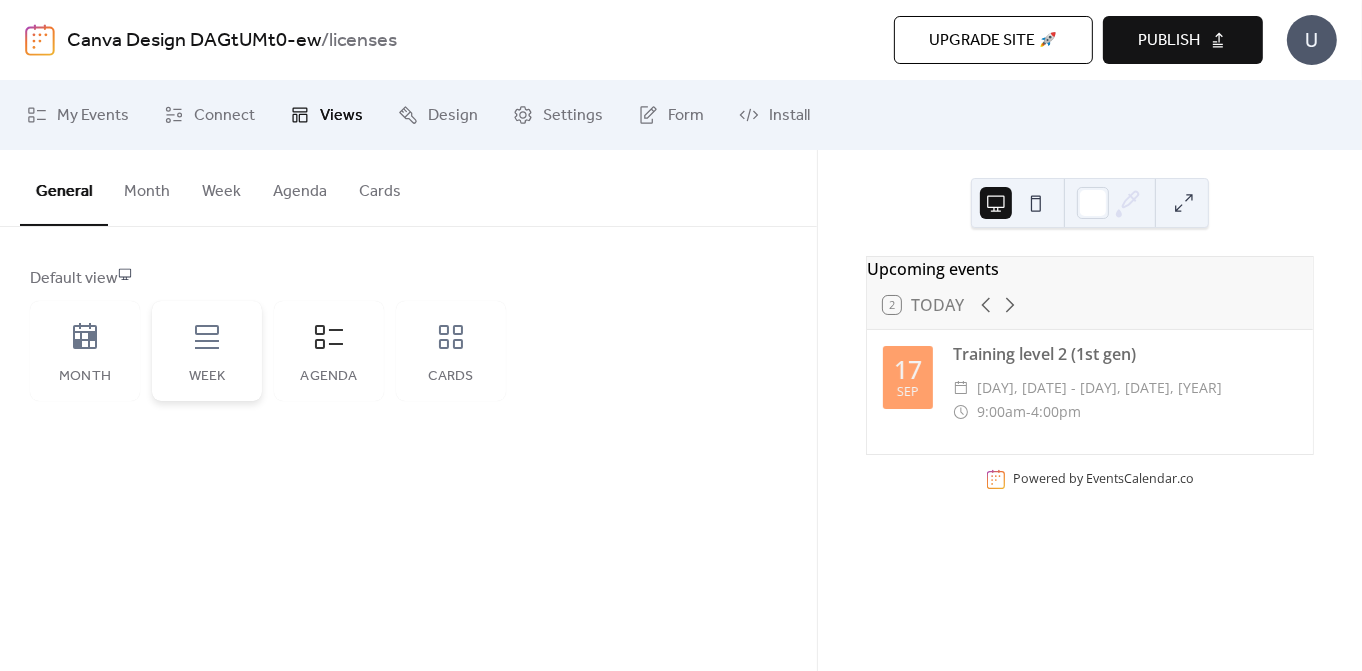 click on "Week" at bounding box center [207, 377] 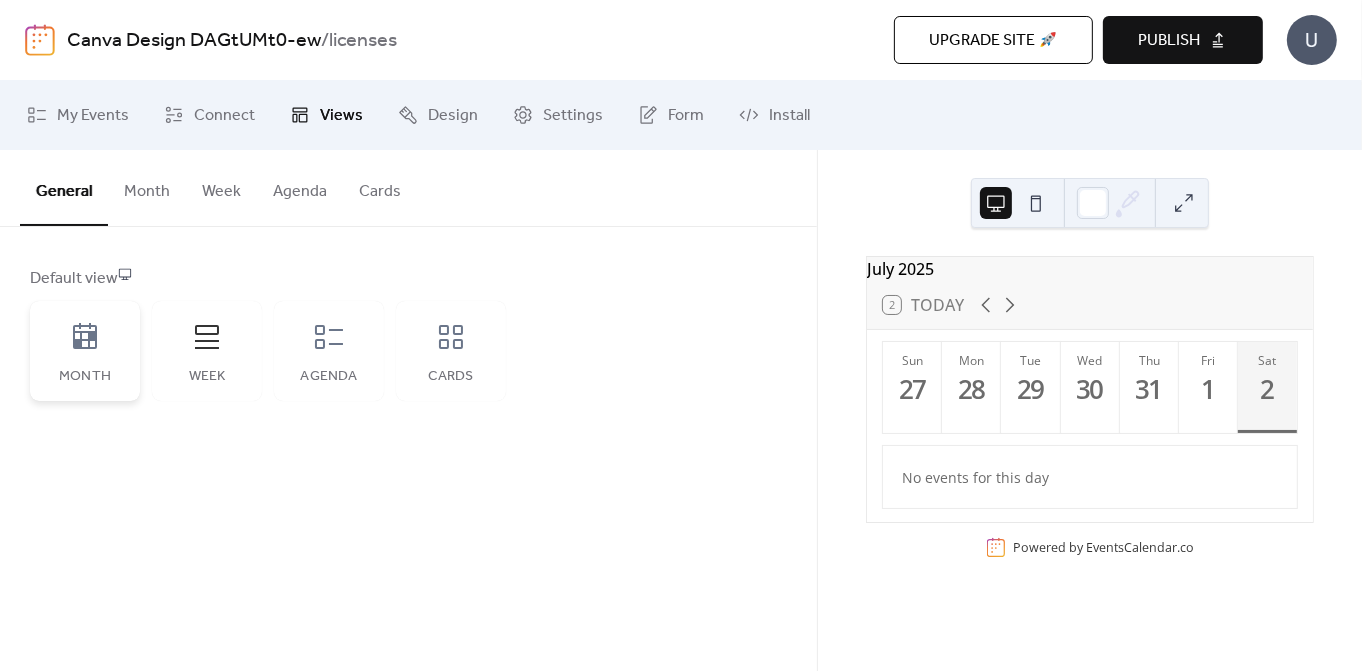 click on "Month" at bounding box center (85, 351) 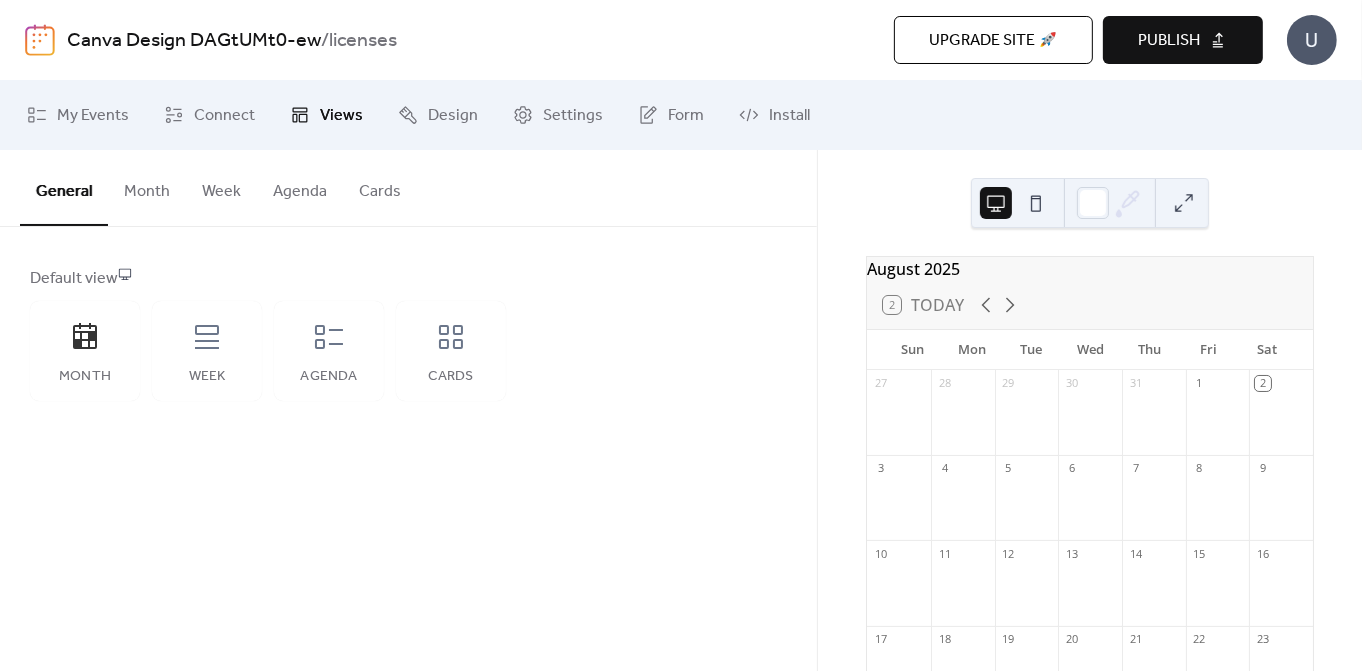 click on "Publish" at bounding box center (1183, 40) 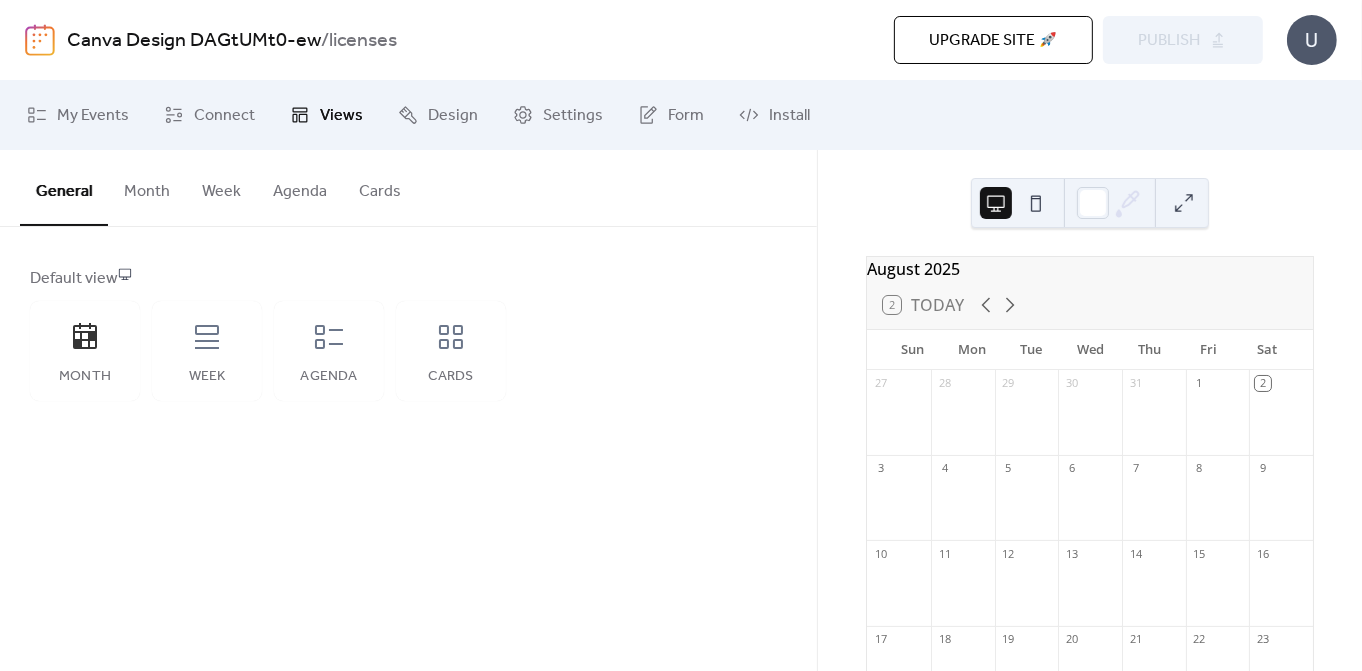click on "Upgrade site 🚀 Preview Publish" at bounding box center [957, 40] 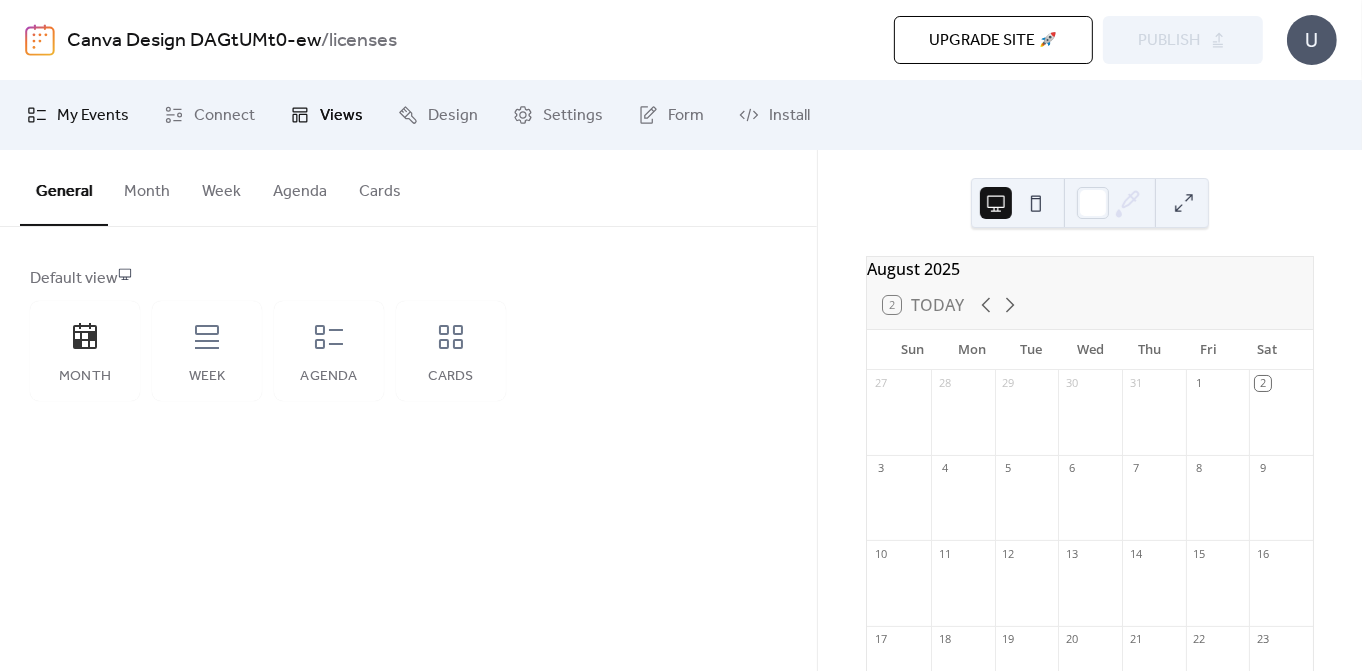click on "My Events" at bounding box center (78, 115) 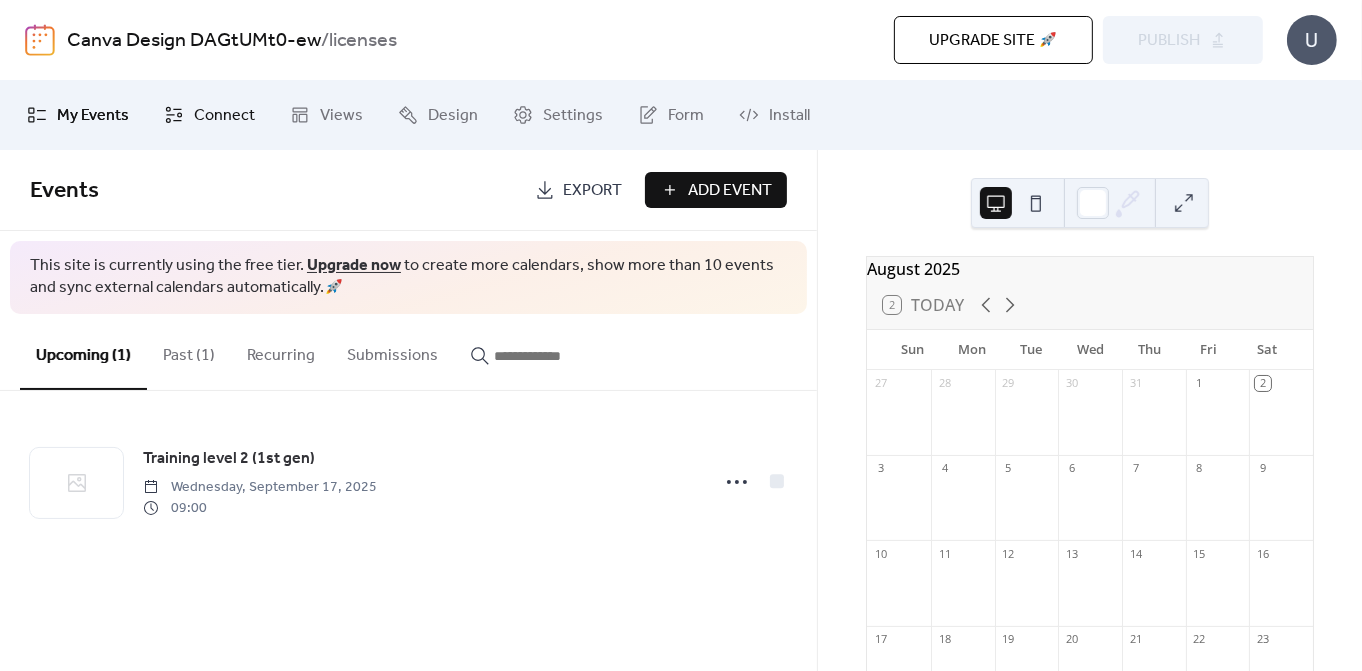 click on "Connect" at bounding box center [209, 115] 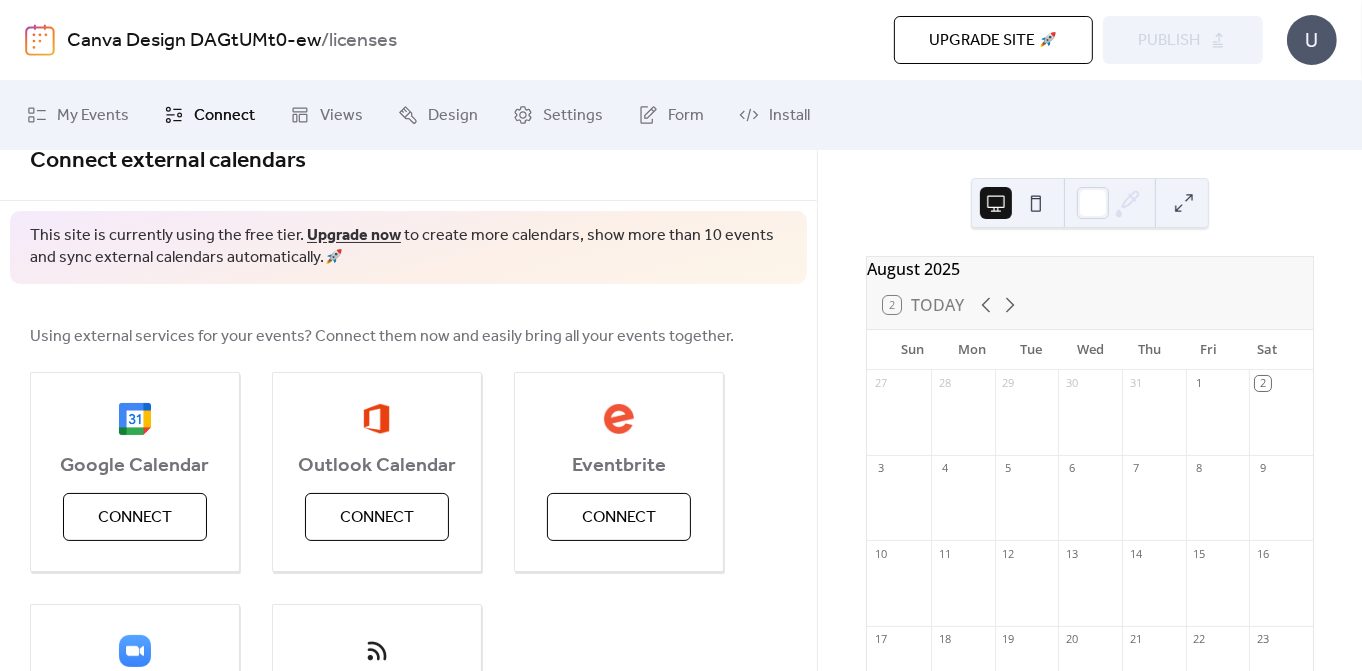scroll, scrollTop: 0, scrollLeft: 0, axis: both 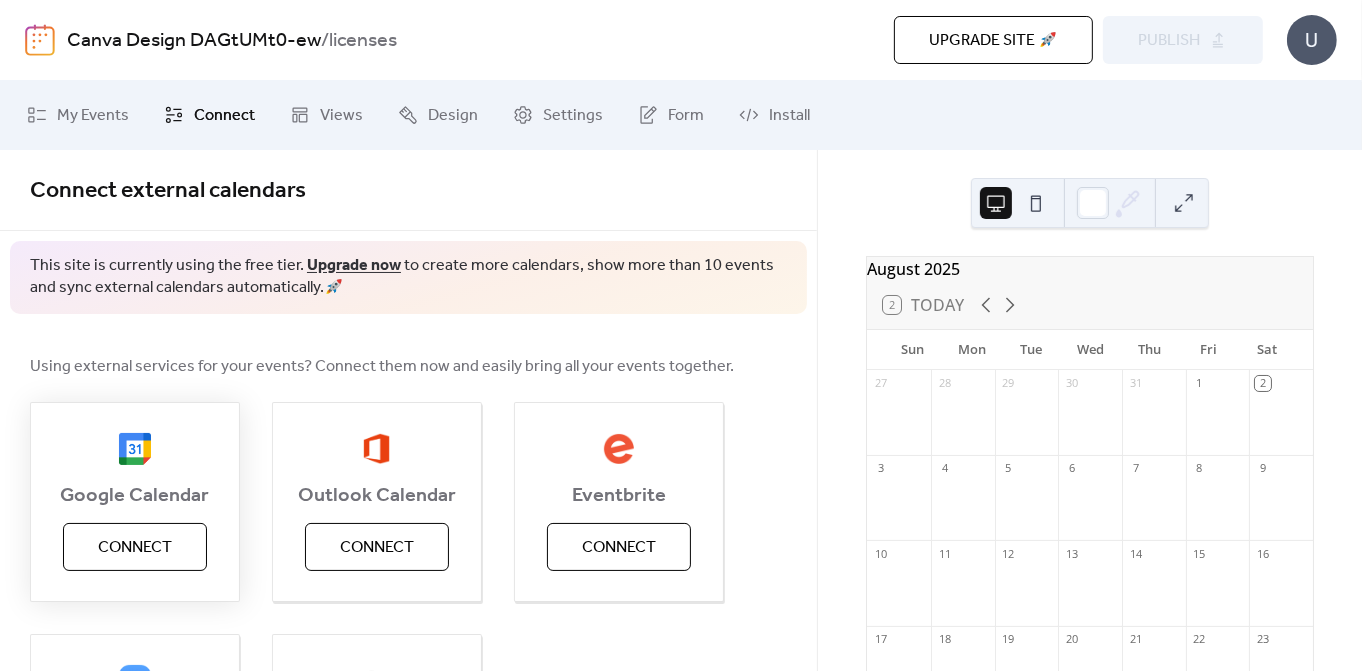 click on "Connect" at bounding box center (135, 548) 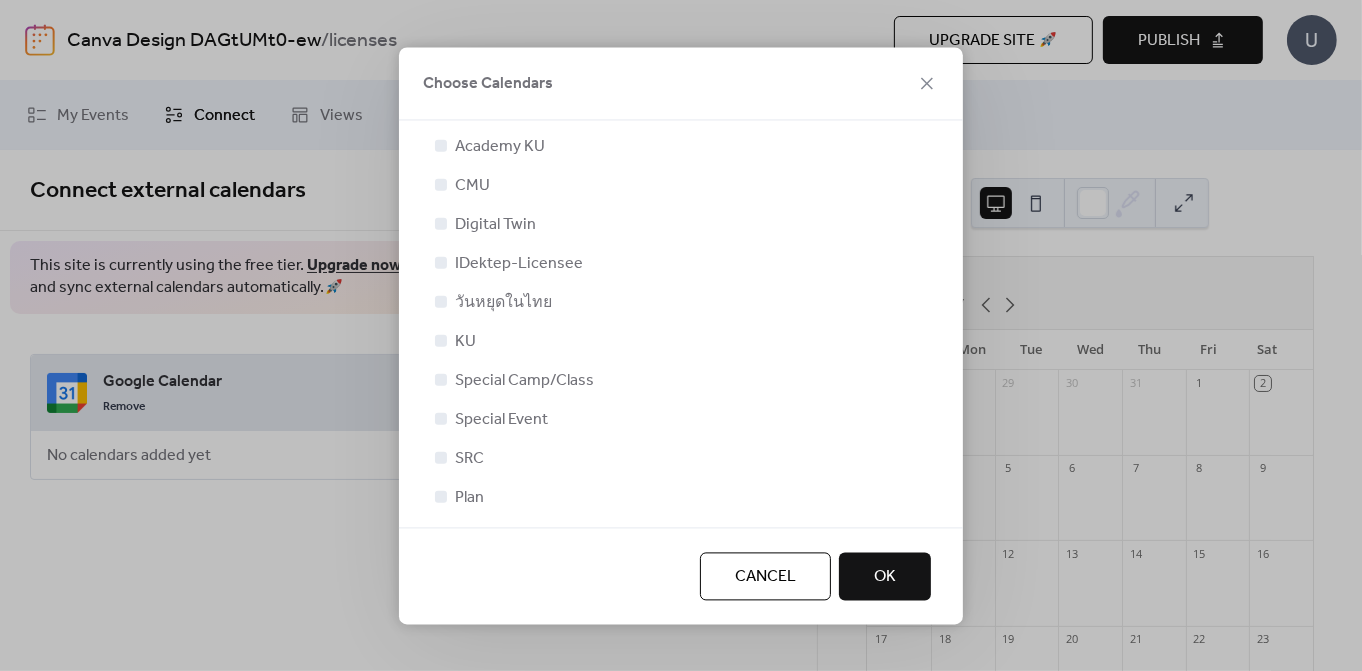 scroll, scrollTop: 214, scrollLeft: 0, axis: vertical 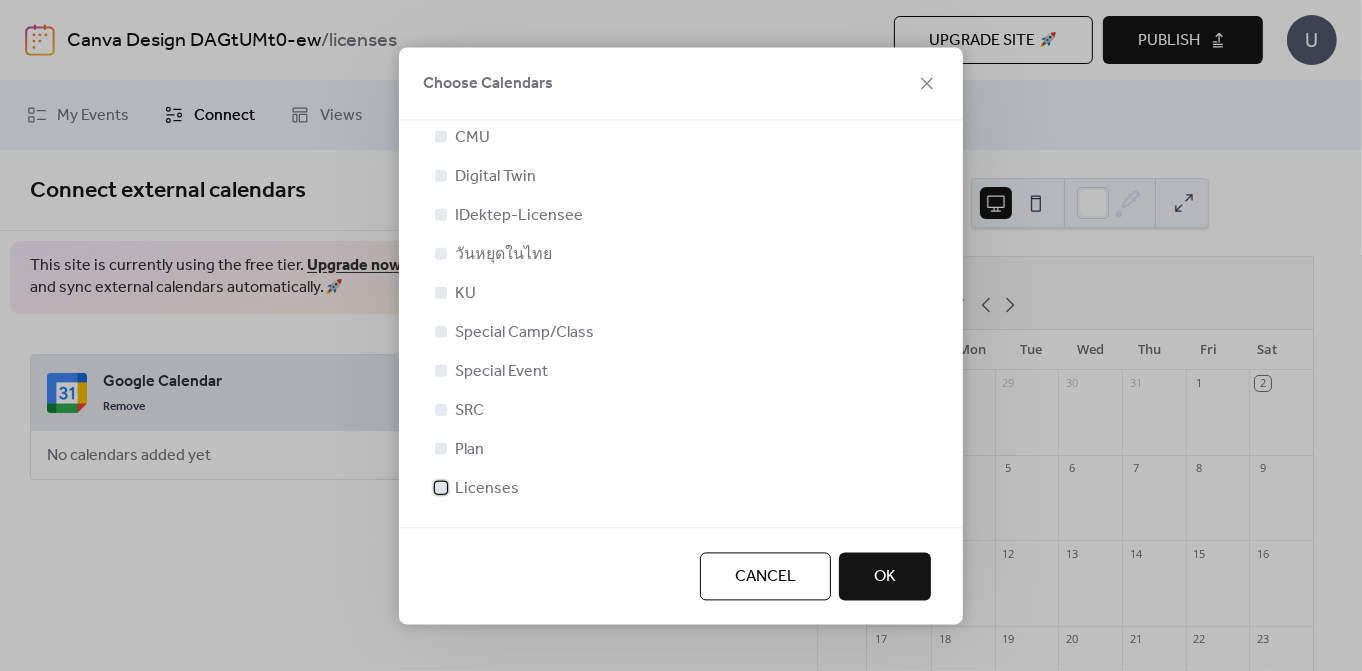 click on "Licenses" at bounding box center (487, 489) 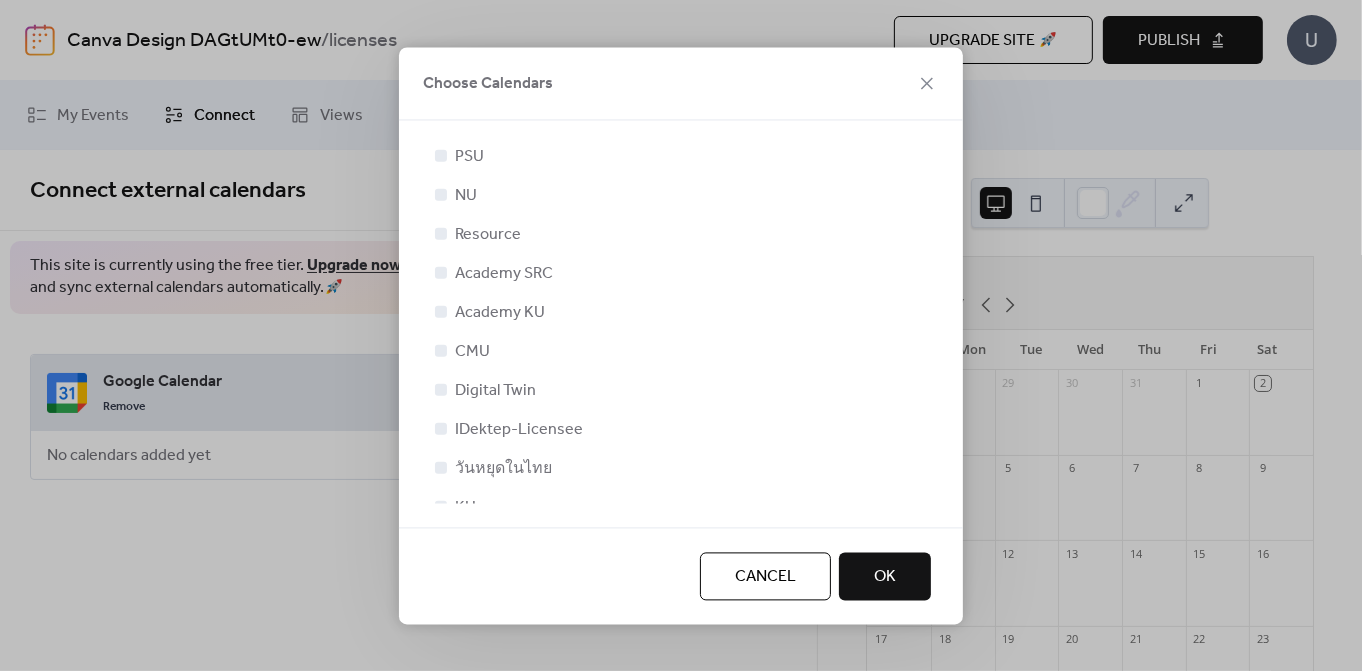 scroll, scrollTop: 214, scrollLeft: 0, axis: vertical 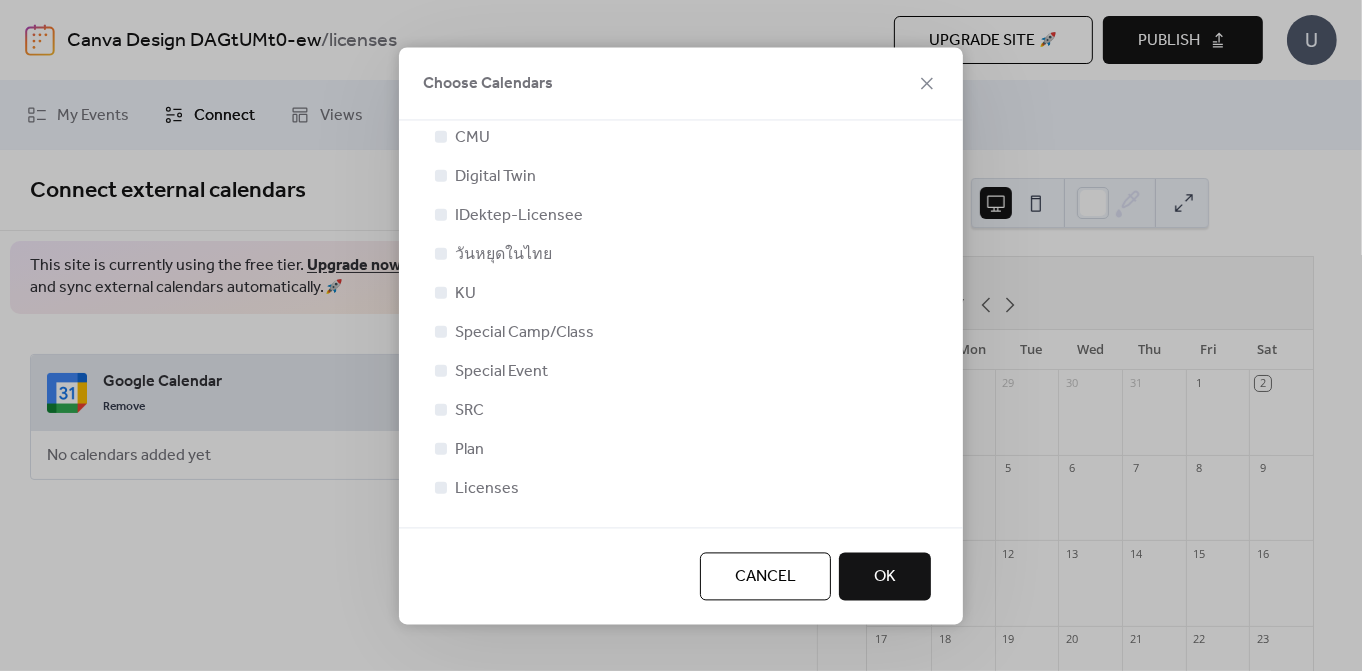 click on "KU" at bounding box center [465, 294] 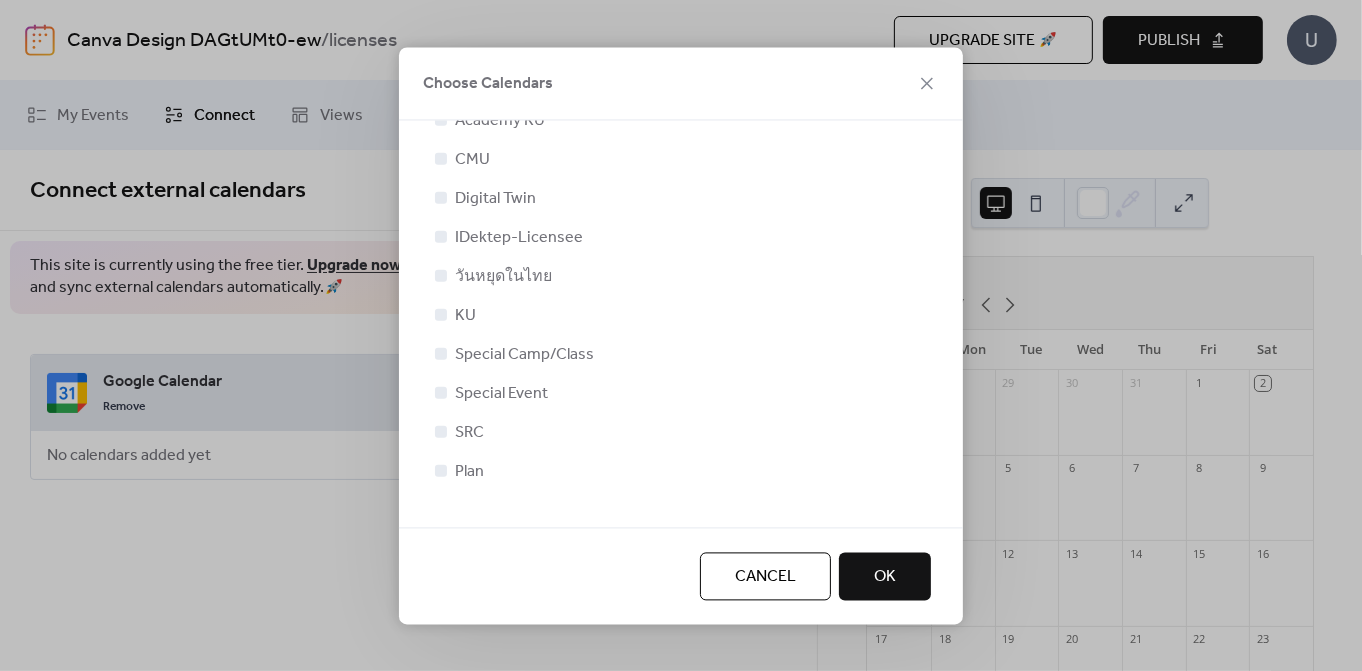 scroll, scrollTop: 214, scrollLeft: 0, axis: vertical 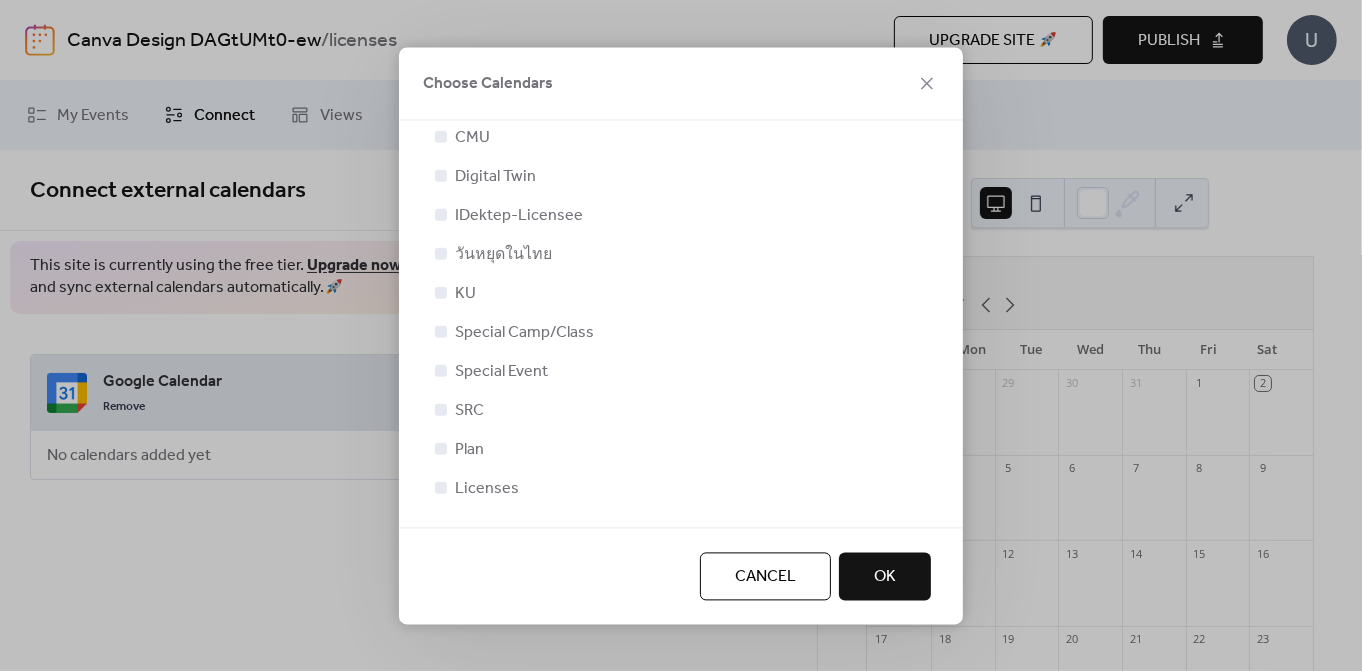 click at bounding box center (441, 292) 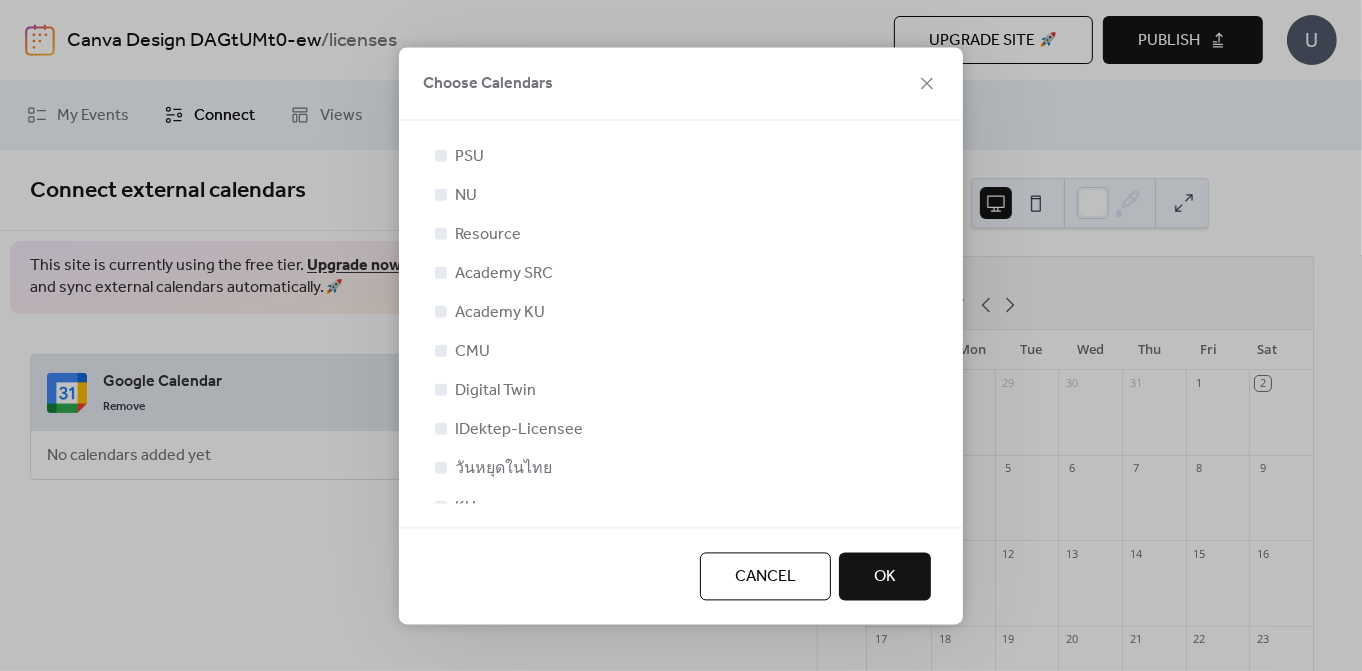 click on "OK" at bounding box center [885, 576] 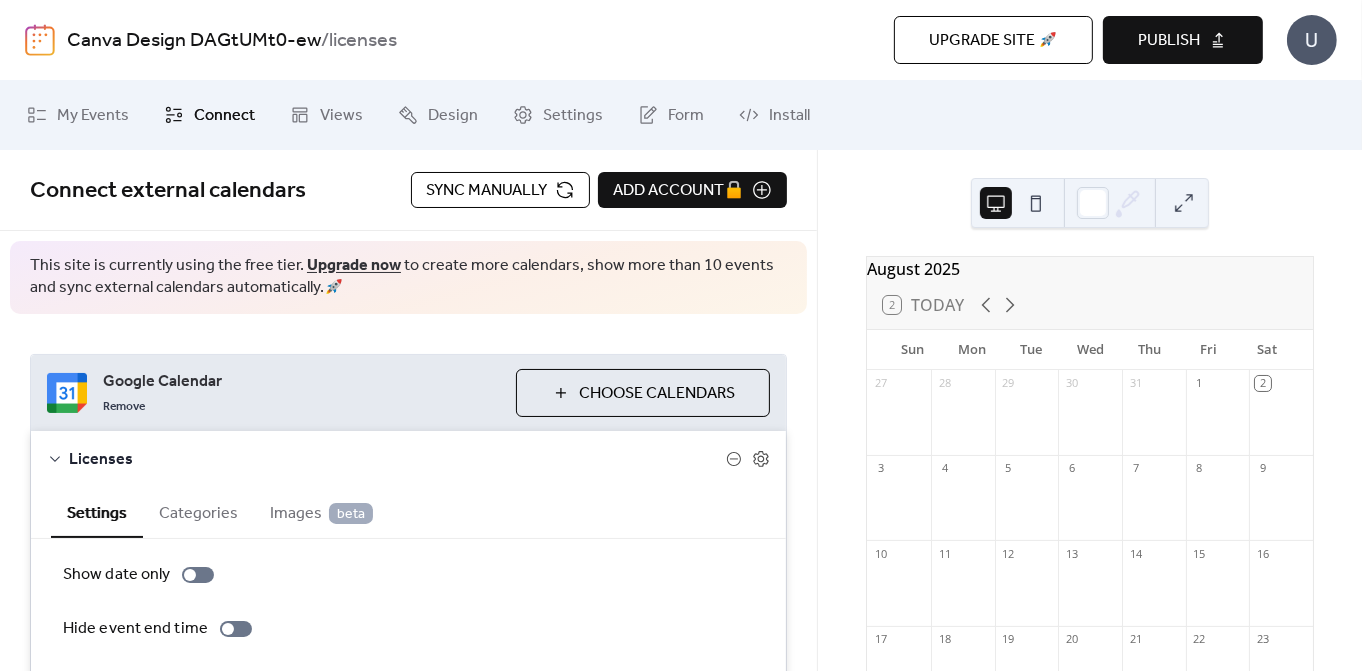 scroll, scrollTop: 314, scrollLeft: 0, axis: vertical 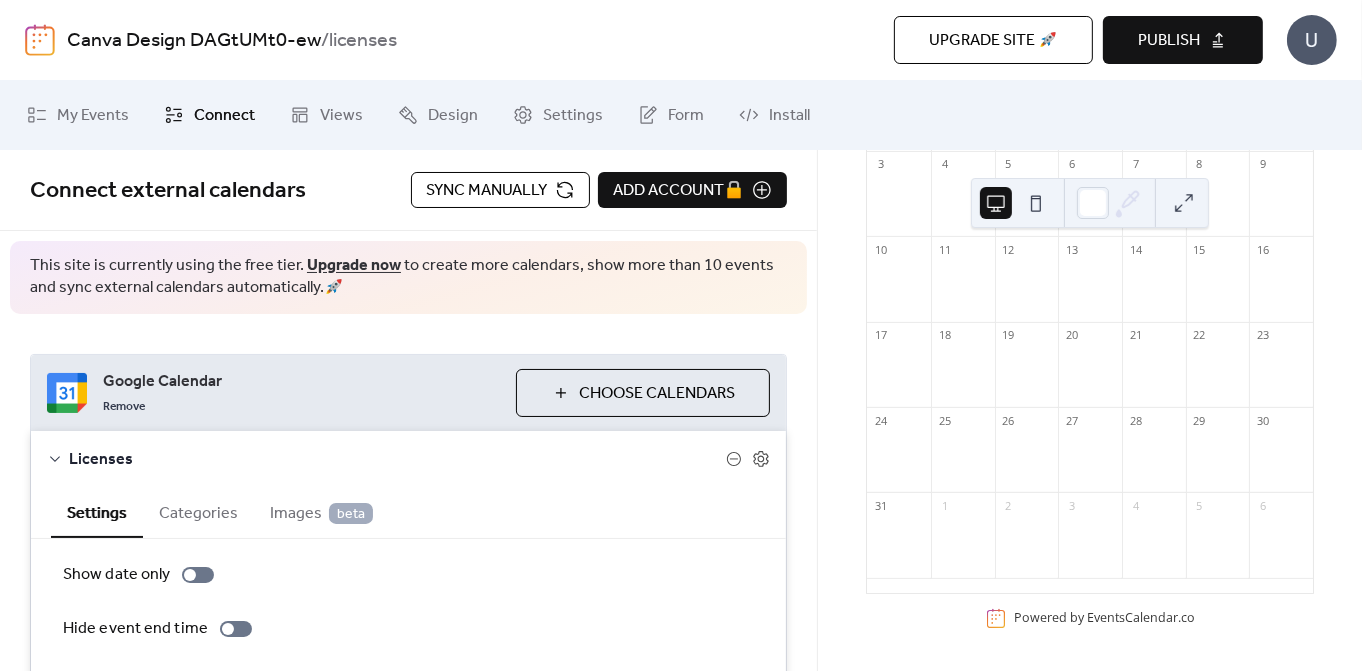 click on "Sync manually" at bounding box center (500, 190) 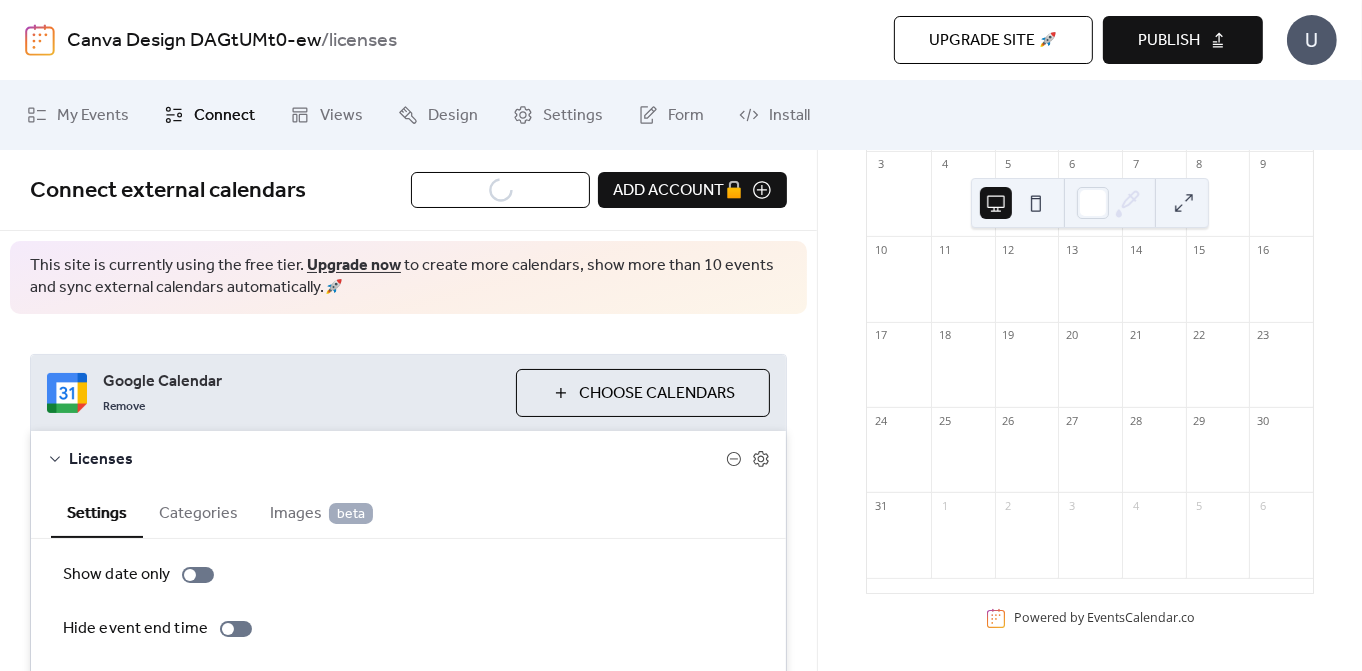 scroll, scrollTop: 0, scrollLeft: 0, axis: both 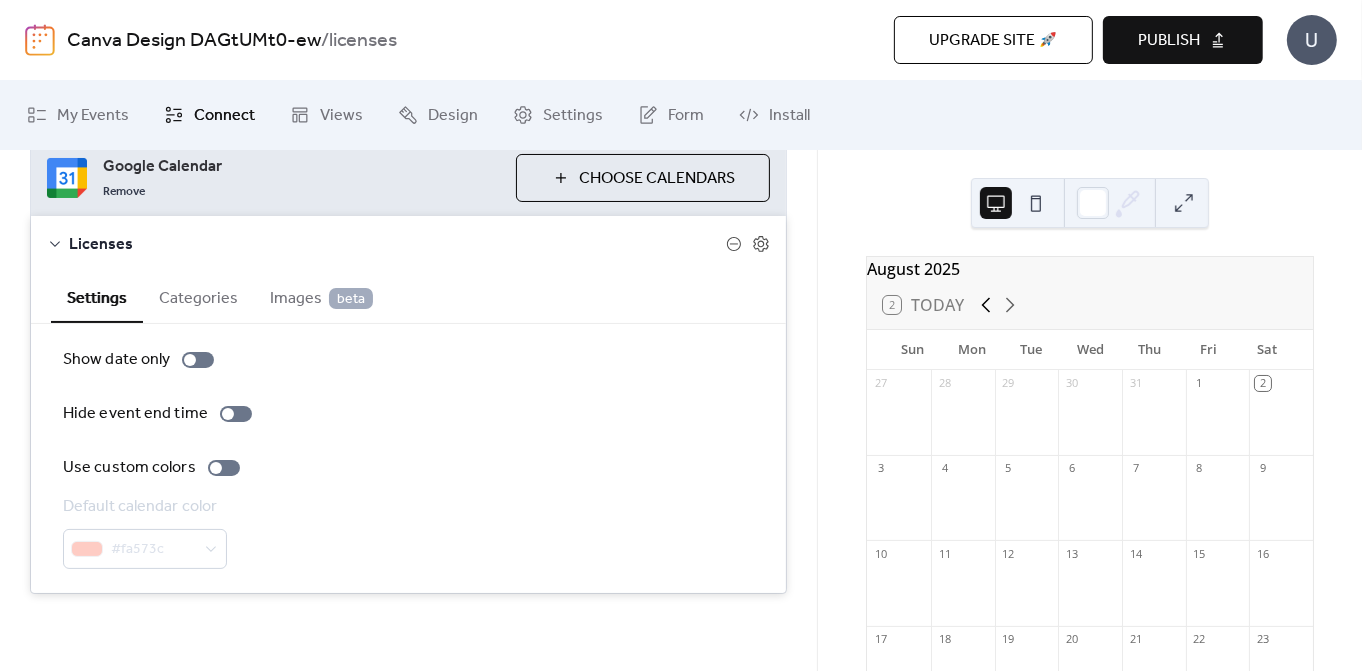 click 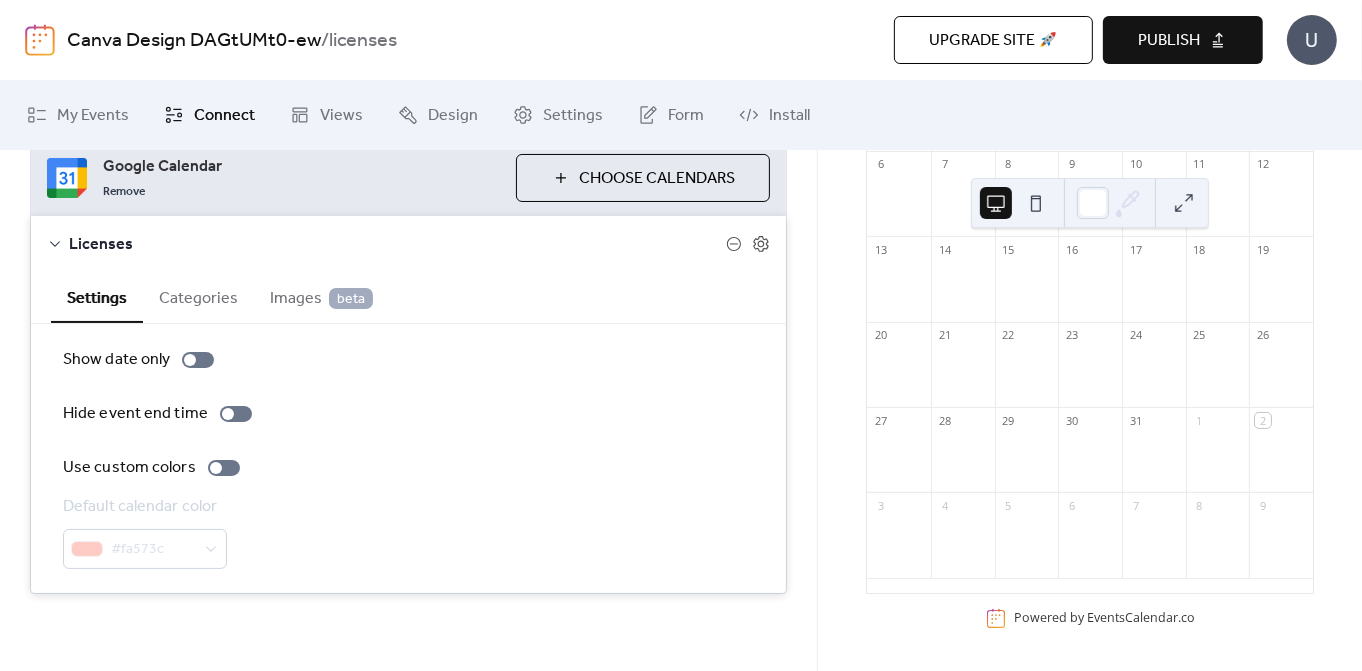 scroll, scrollTop: 0, scrollLeft: 0, axis: both 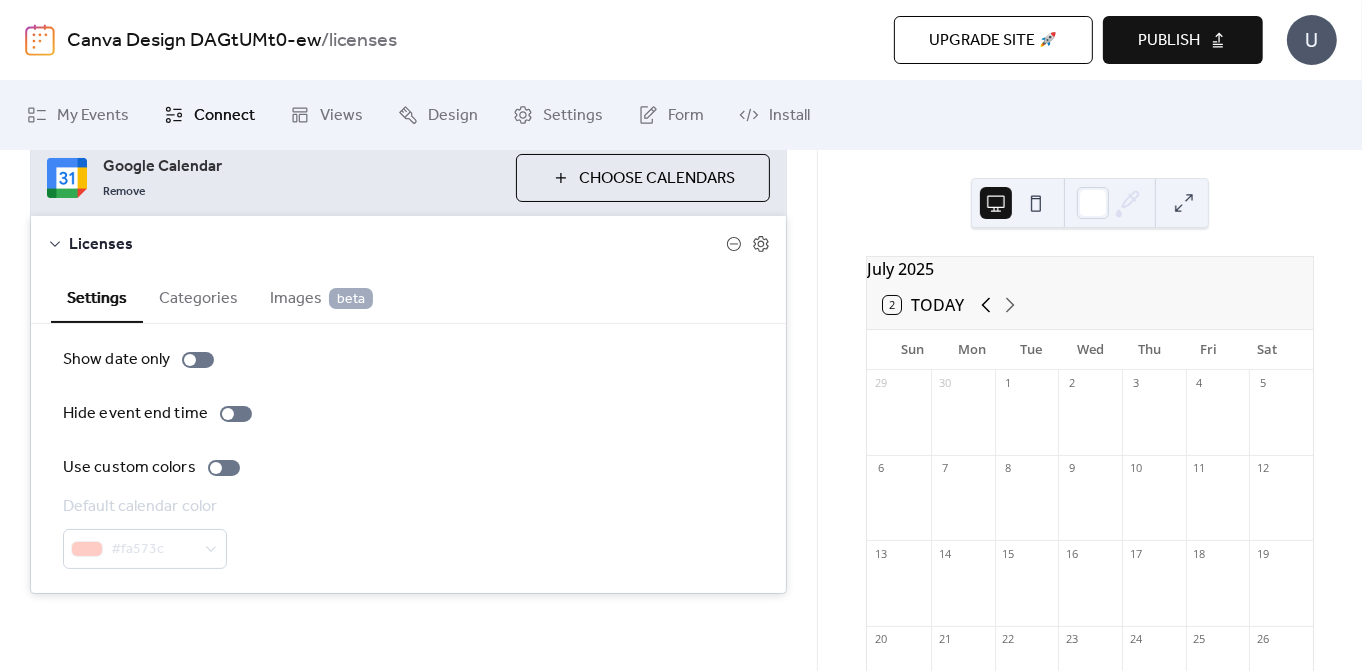 click 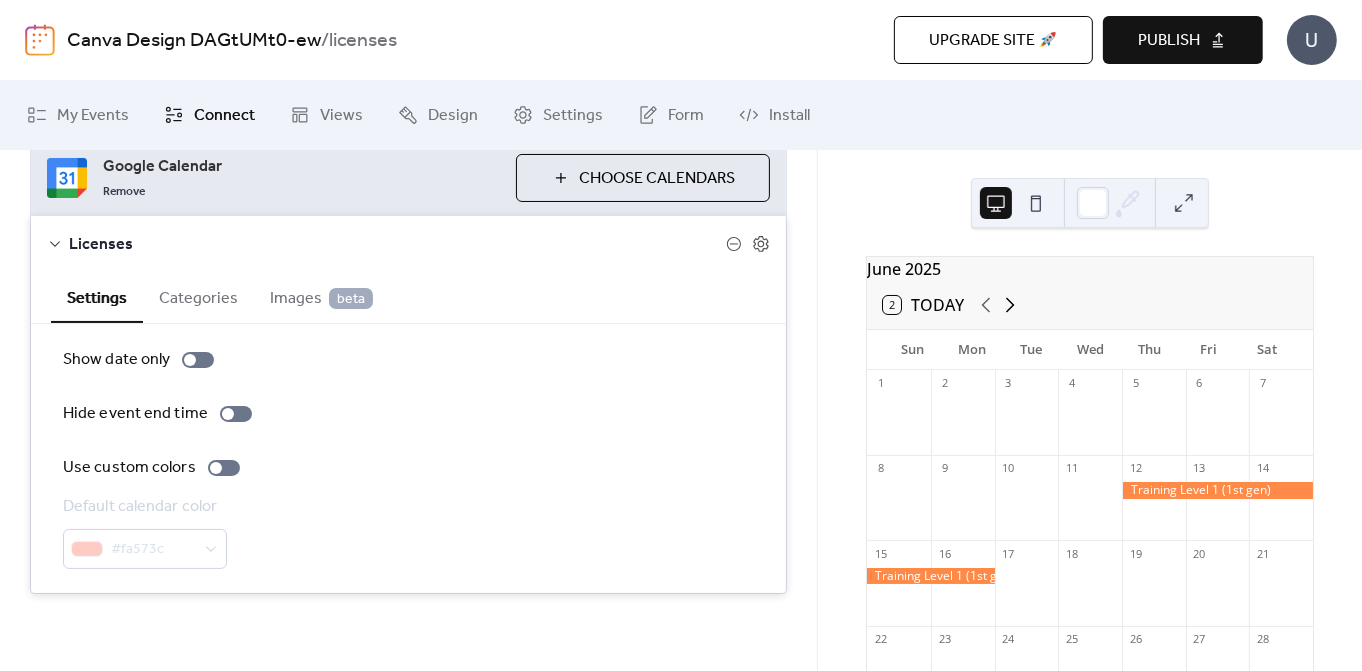 click 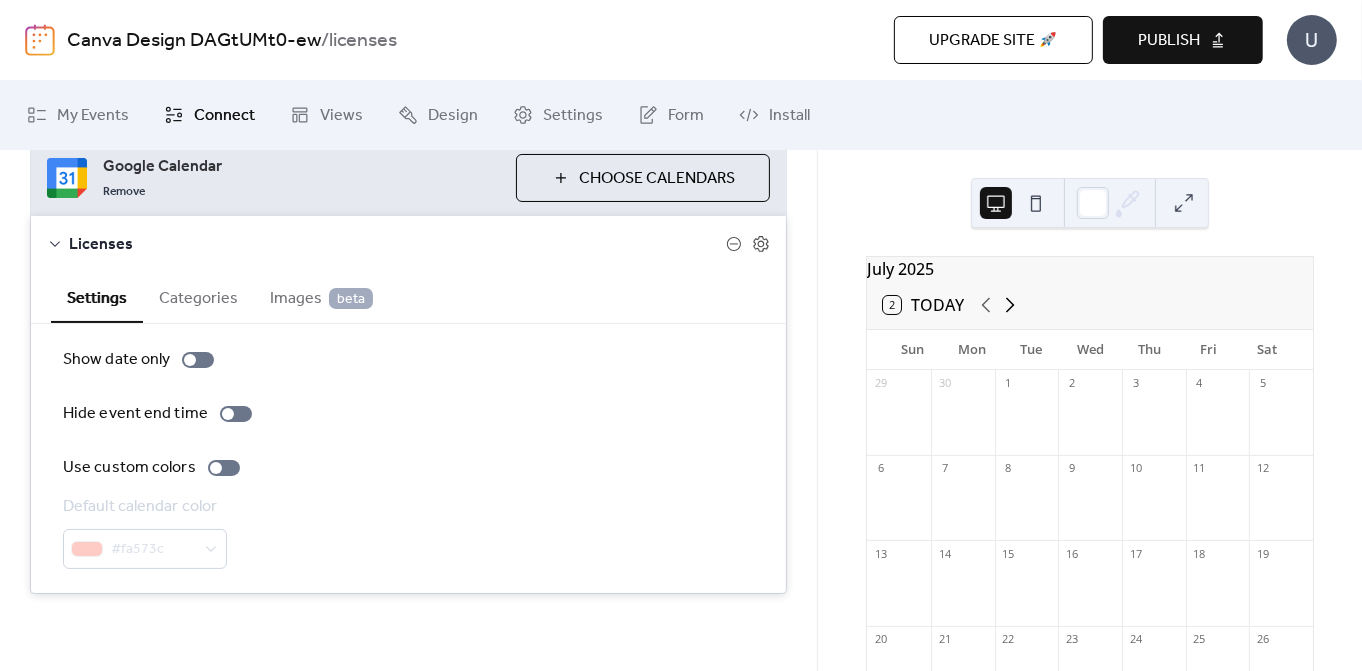 click 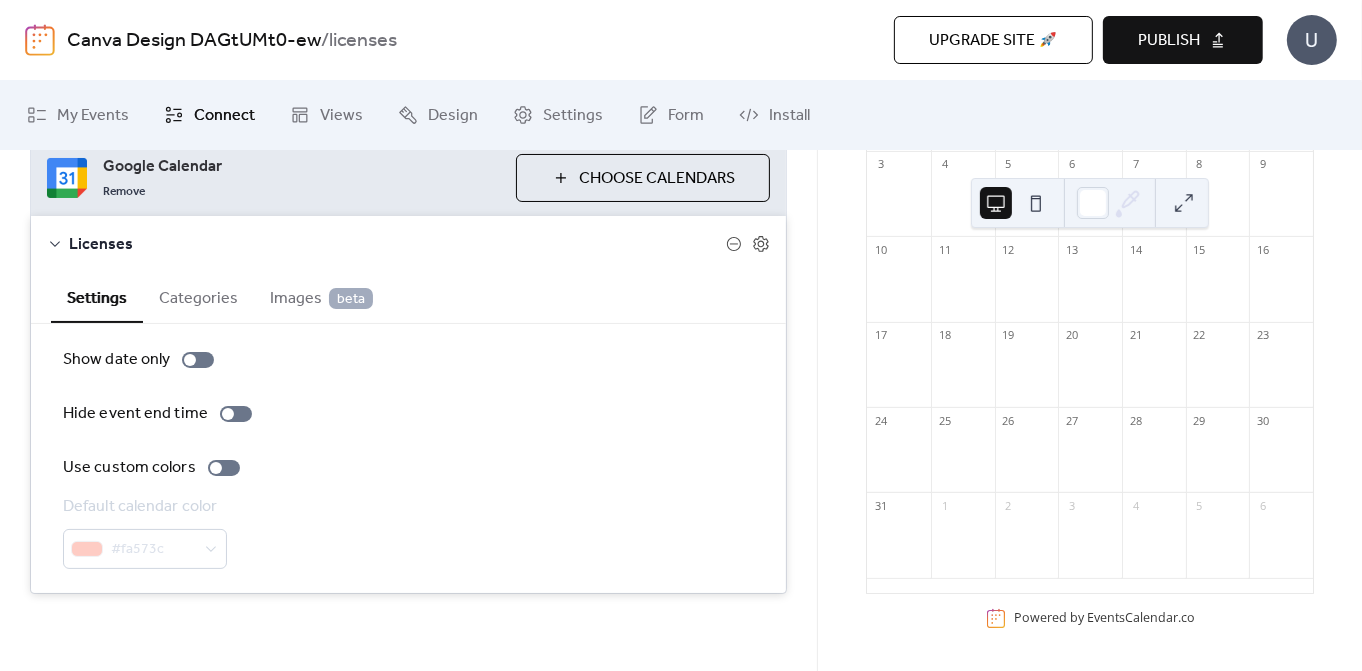 scroll, scrollTop: 0, scrollLeft: 0, axis: both 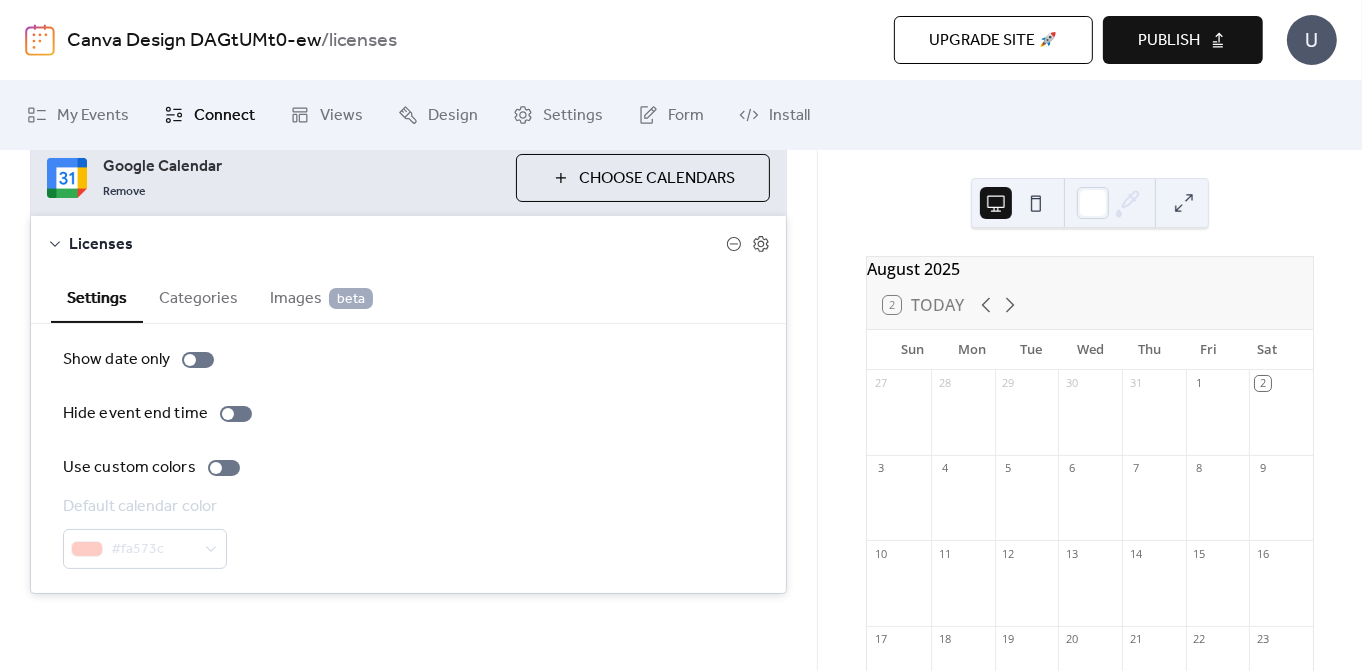 click on "2 Today" at bounding box center (1090, 305) 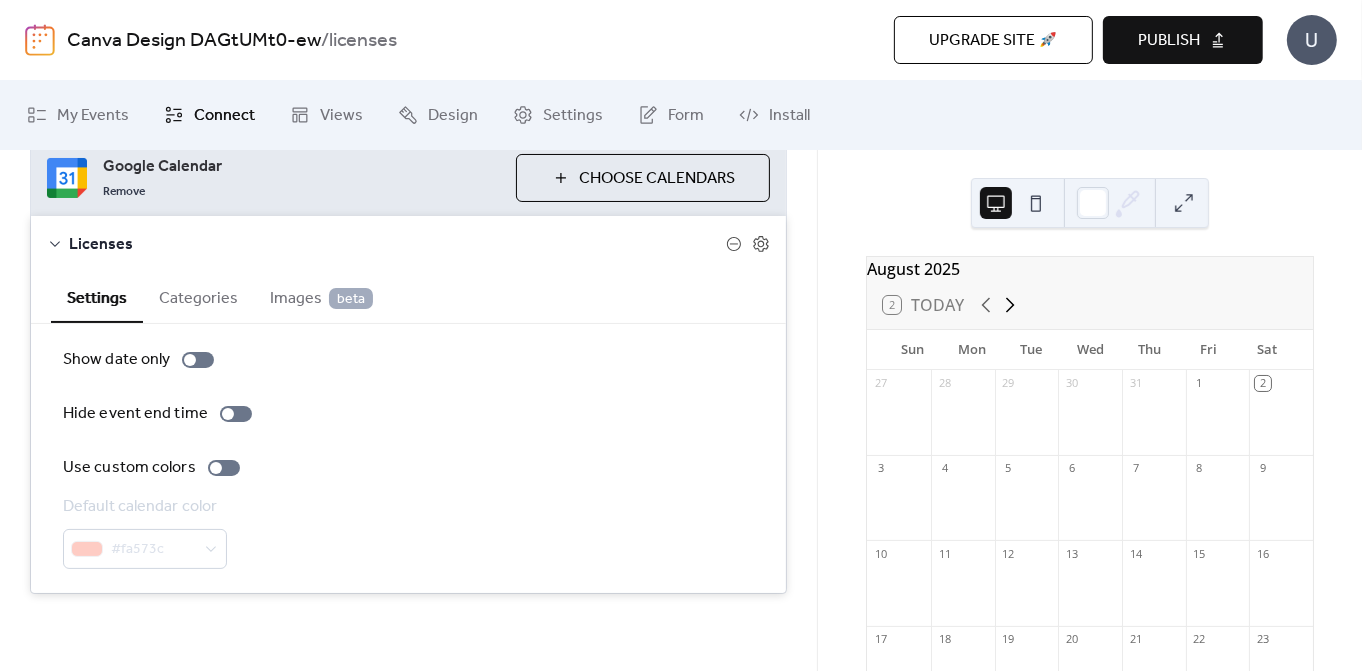 click 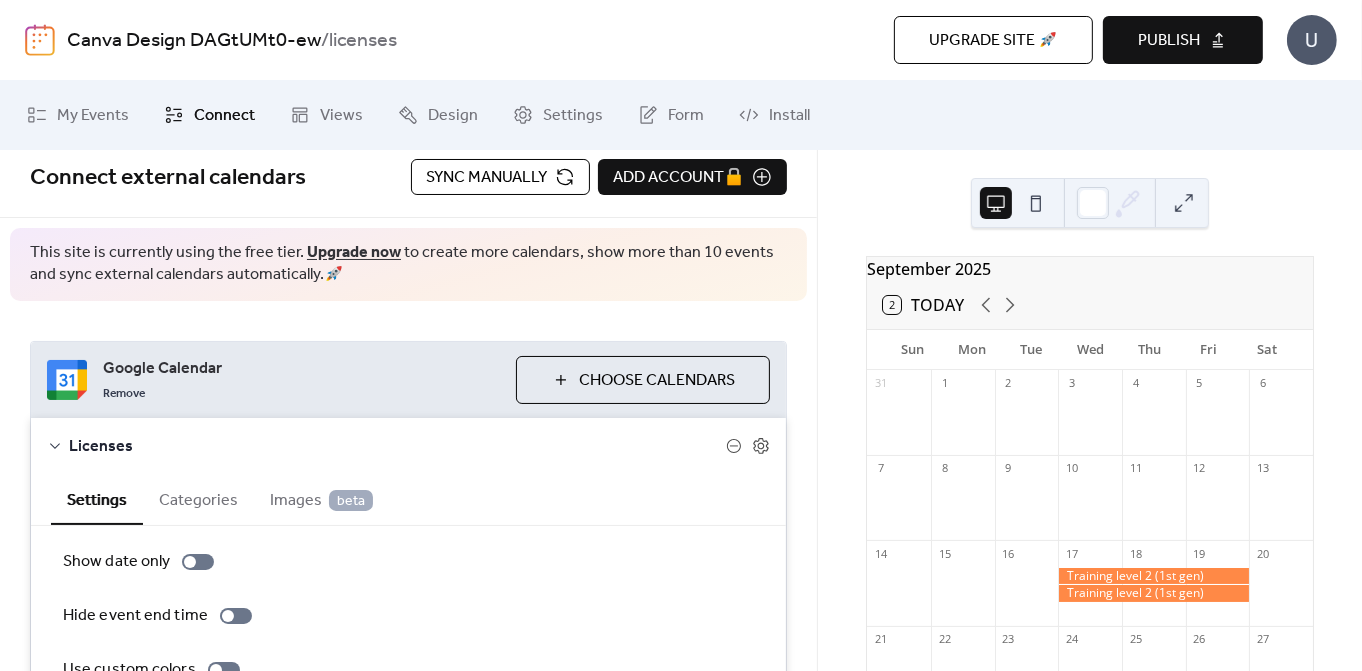 scroll, scrollTop: 0, scrollLeft: 0, axis: both 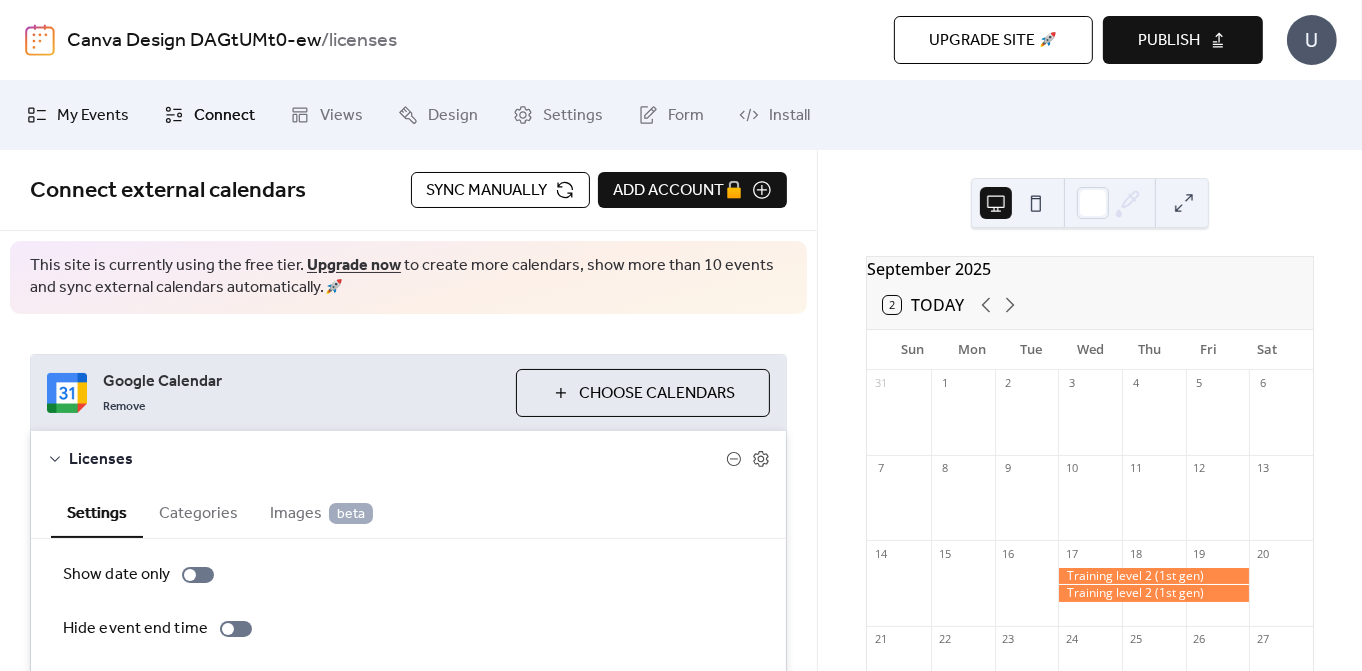 click on "My Events" at bounding box center [78, 115] 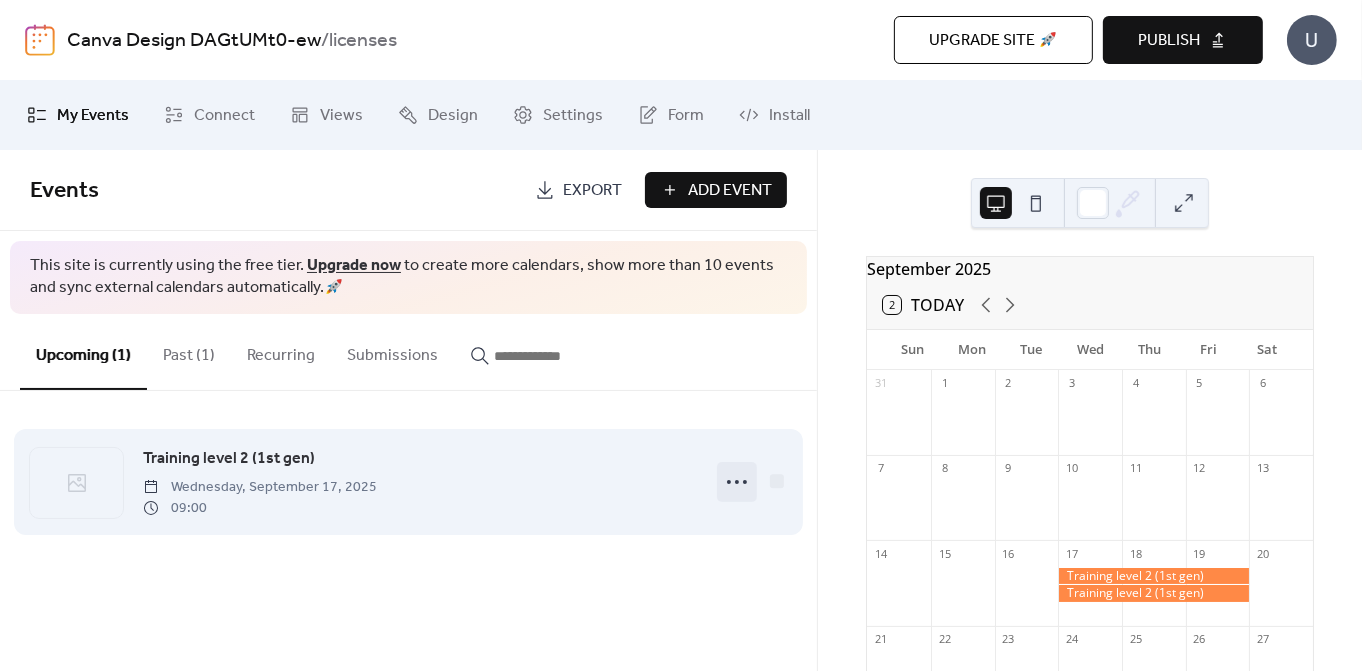 click 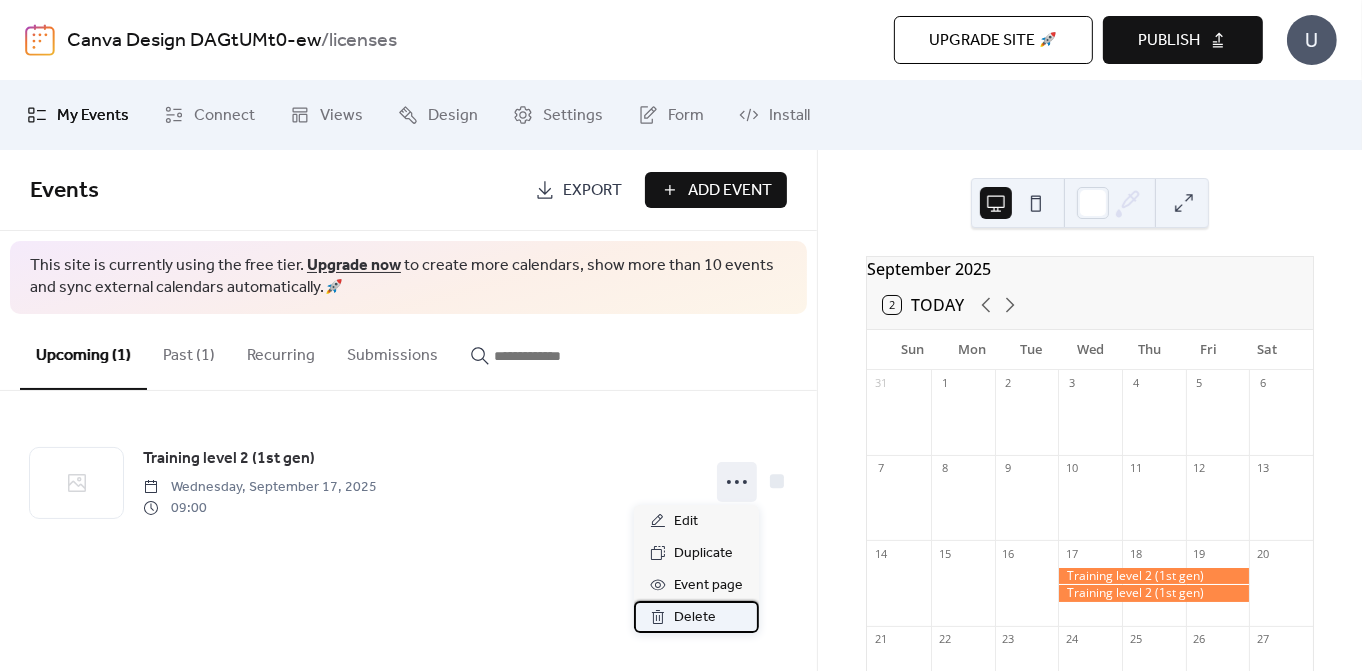 click on "Delete" at bounding box center (695, 618) 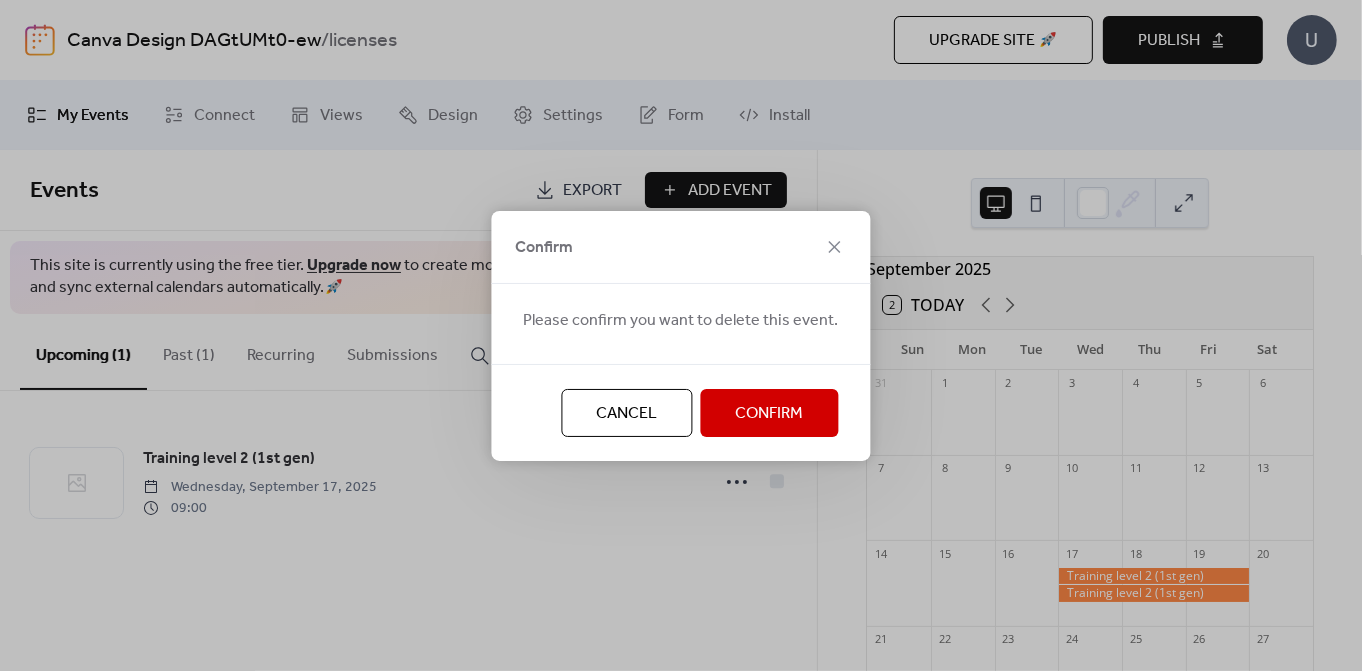 click on "Confirm" at bounding box center (770, 414) 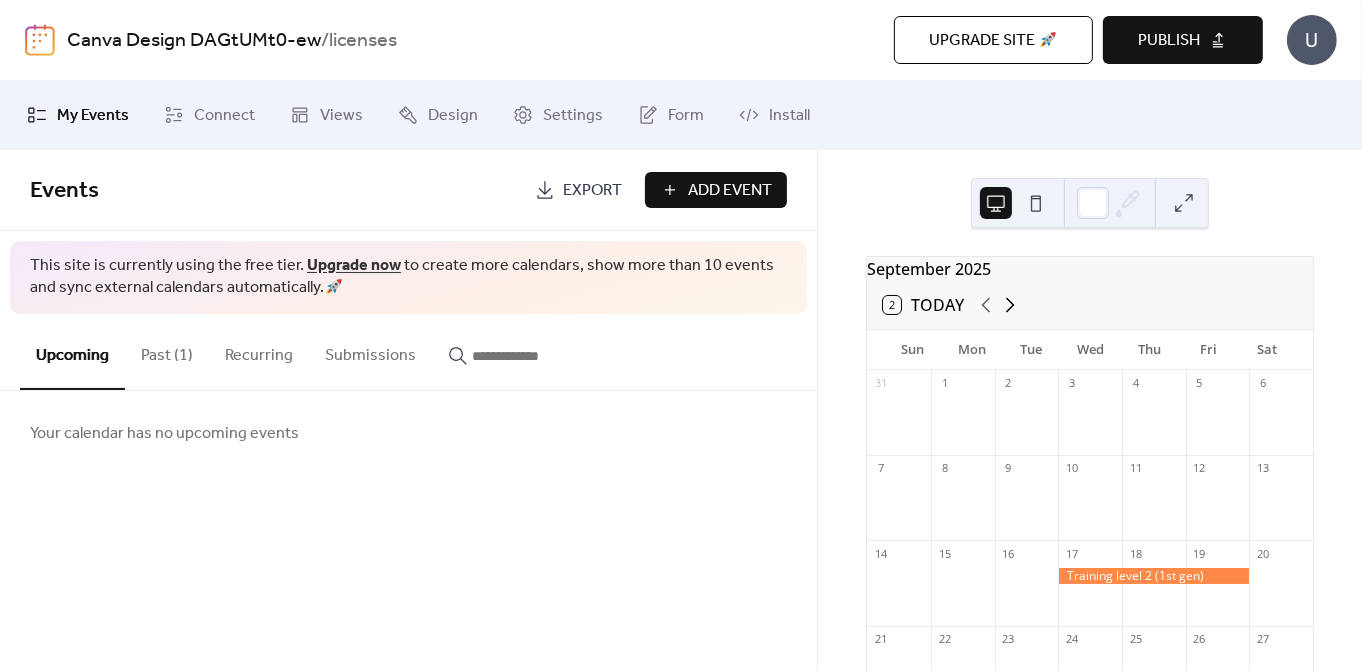 click 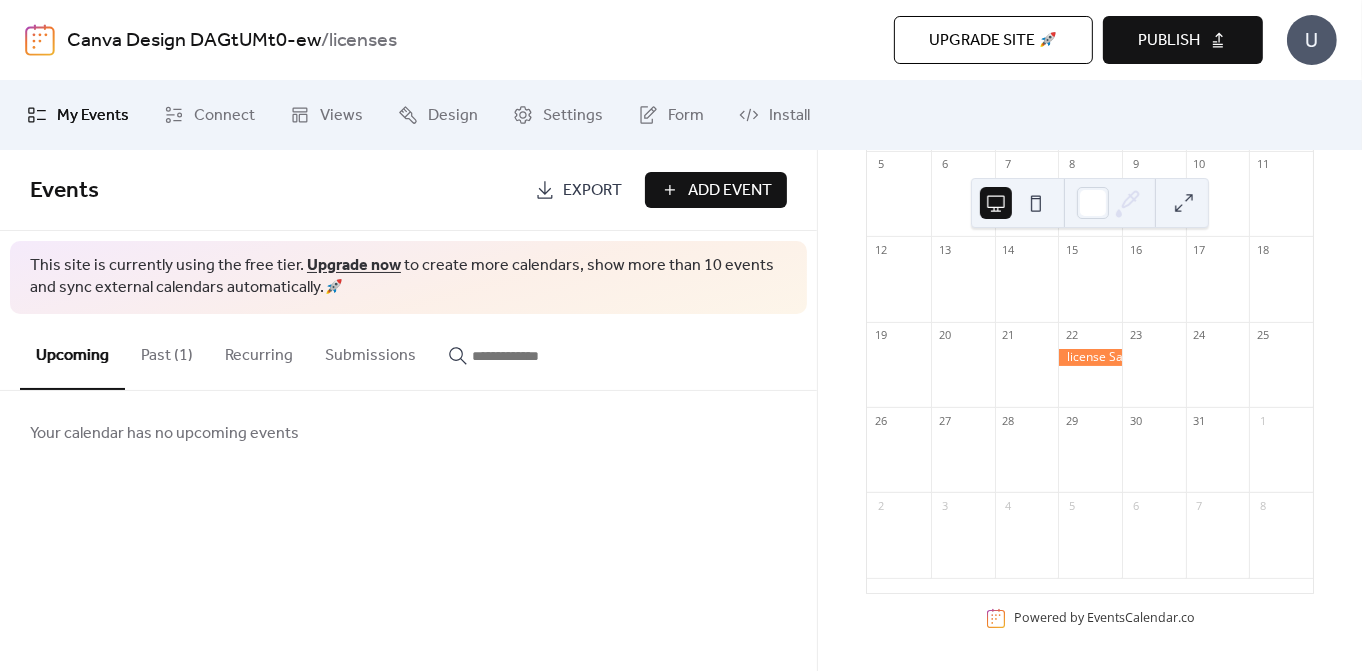 scroll, scrollTop: 0, scrollLeft: 0, axis: both 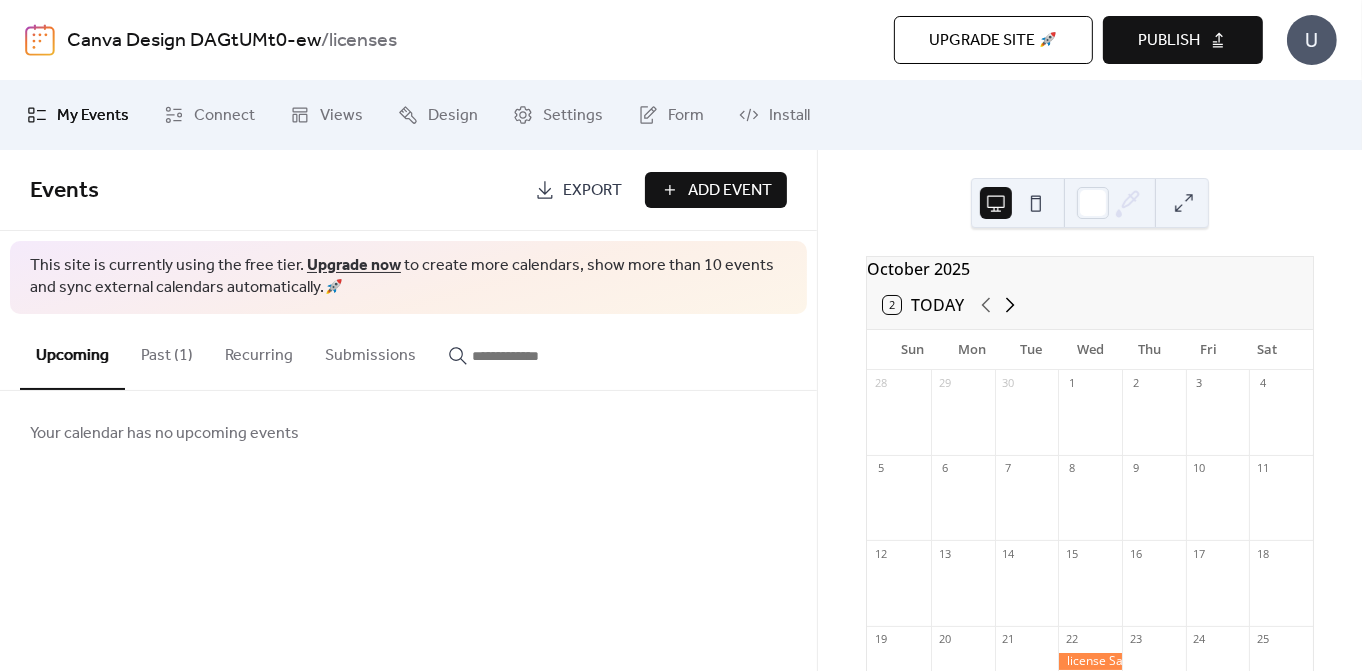 click 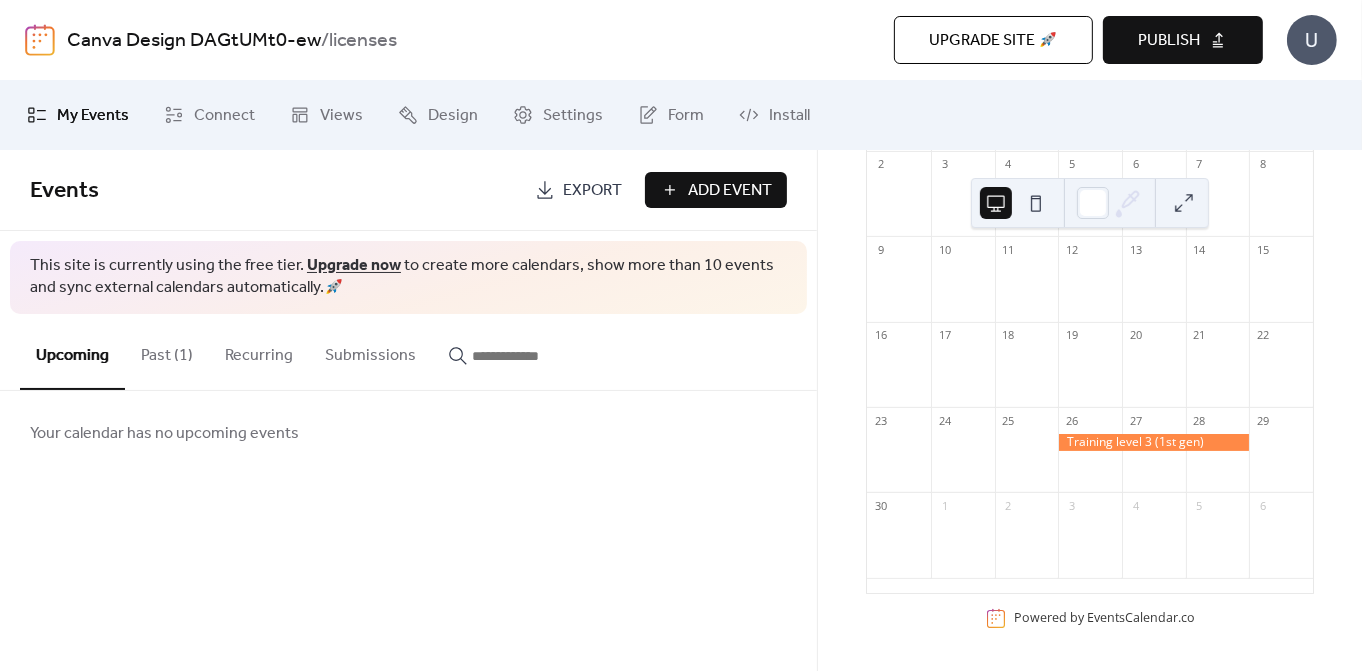 scroll, scrollTop: 0, scrollLeft: 0, axis: both 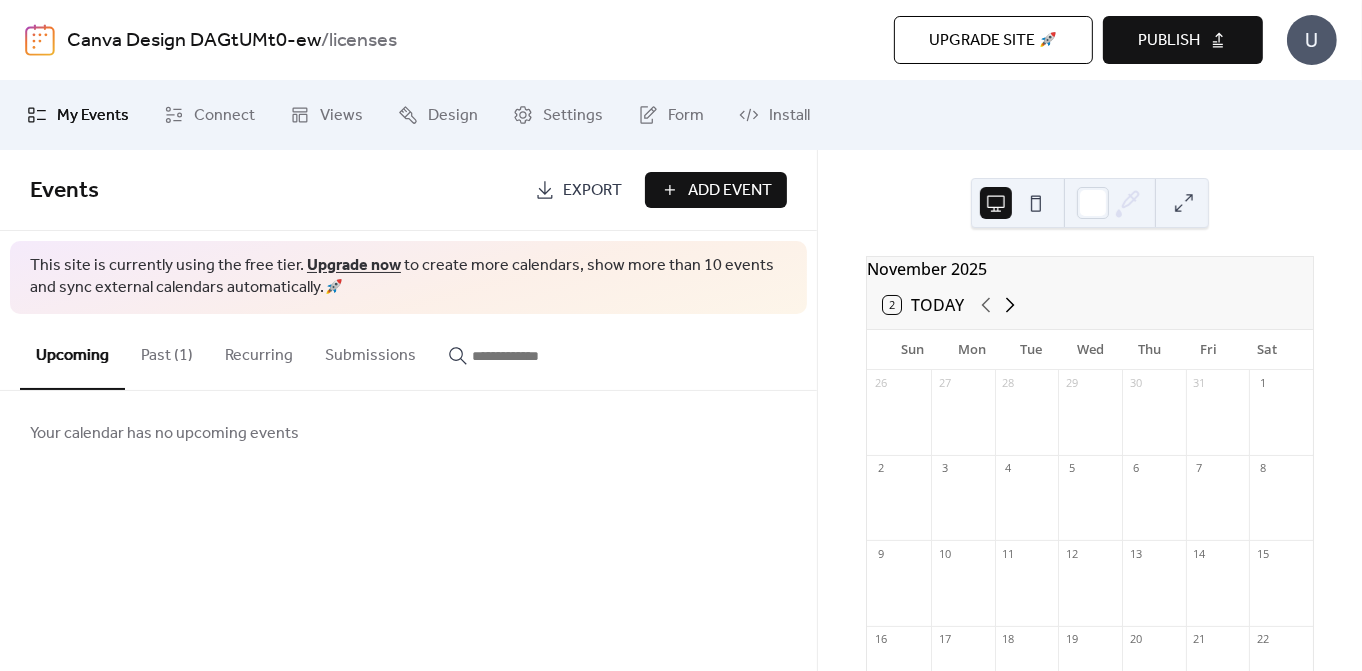 click 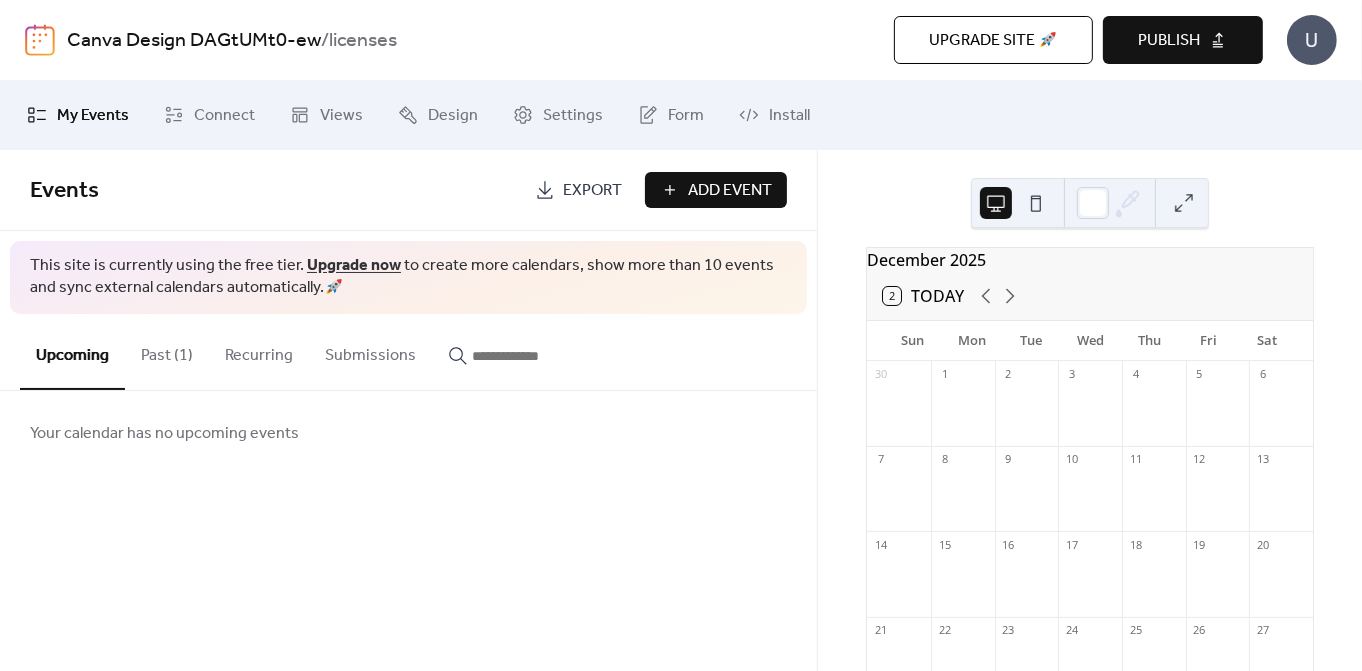 scroll, scrollTop: 0, scrollLeft: 0, axis: both 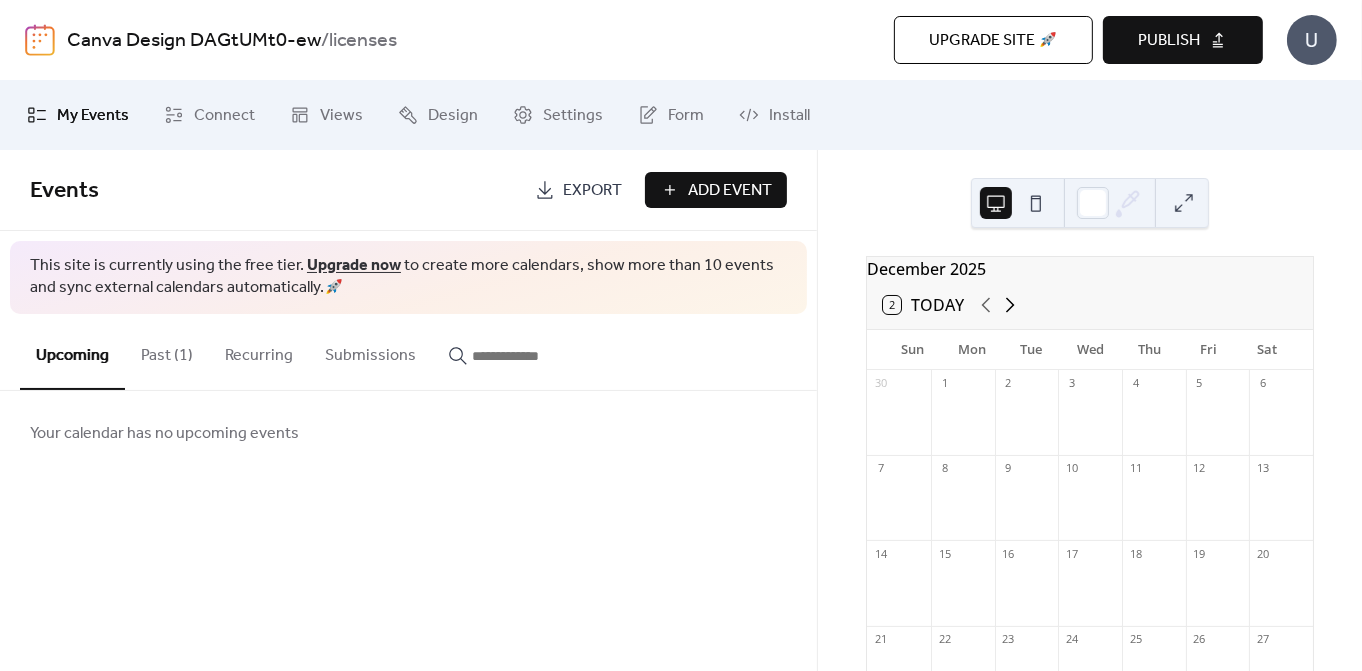 click 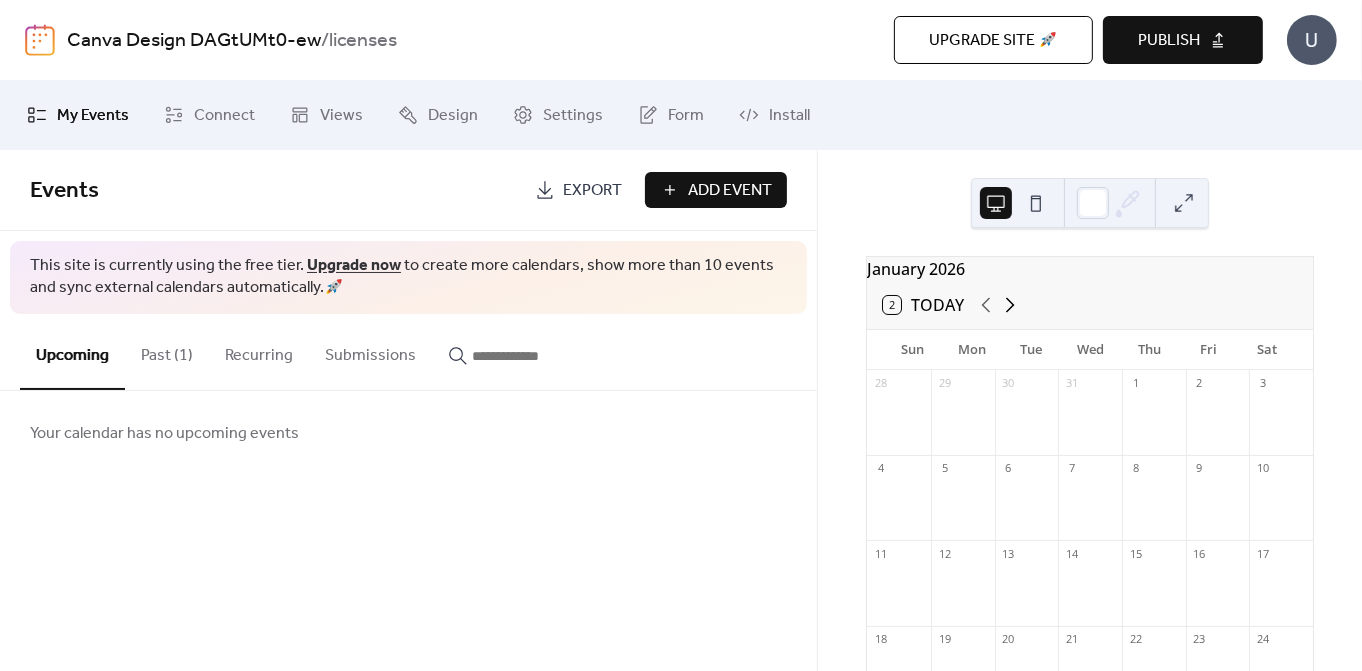 click 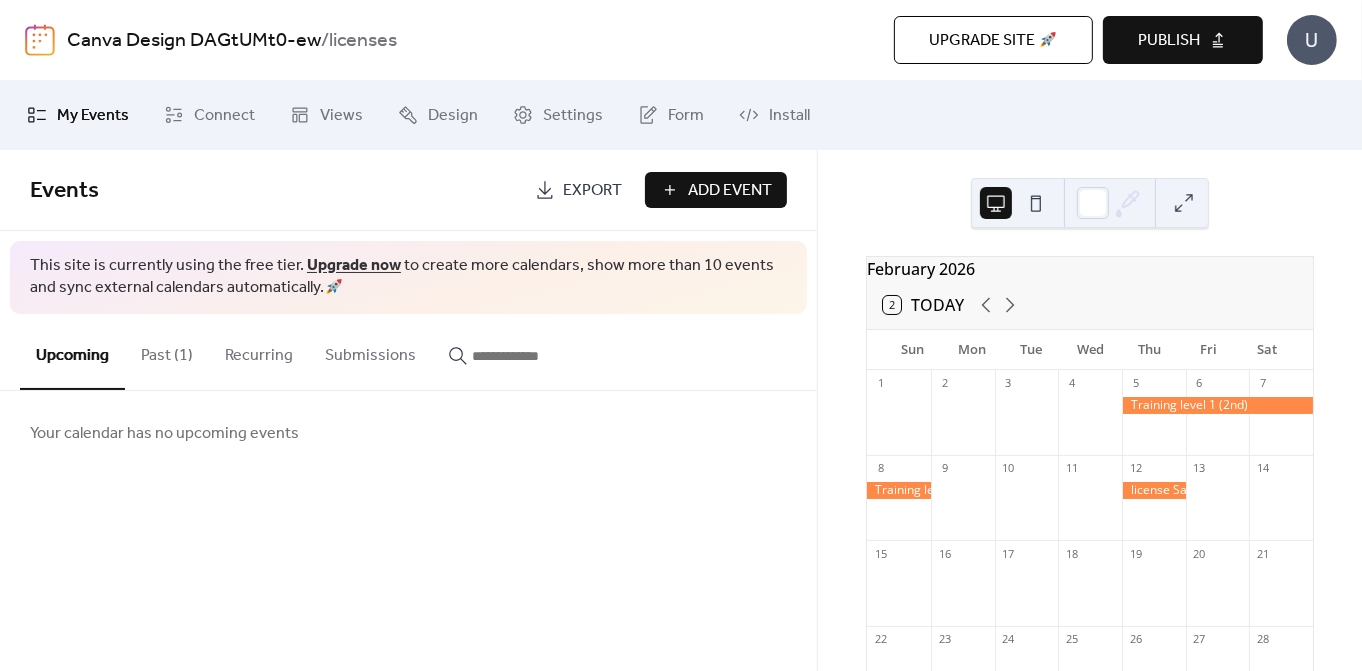 click on "Past (1)" at bounding box center [167, 351] 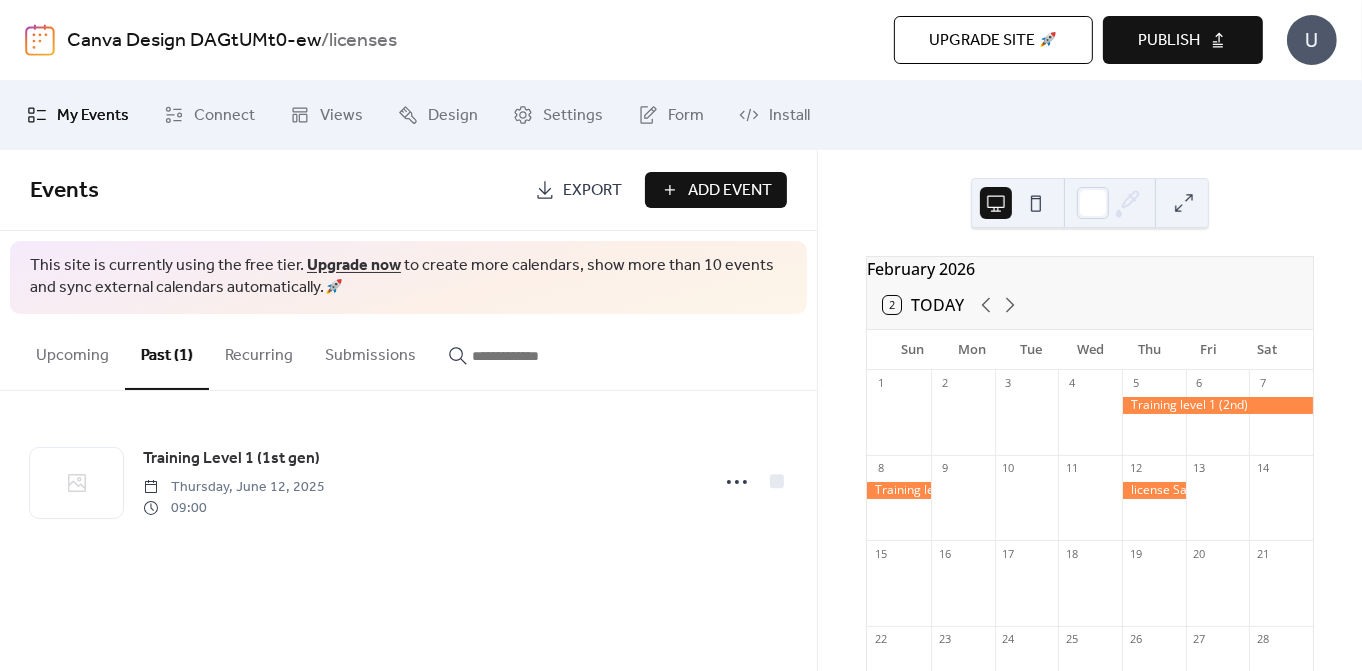 click on "Upcoming" at bounding box center (72, 351) 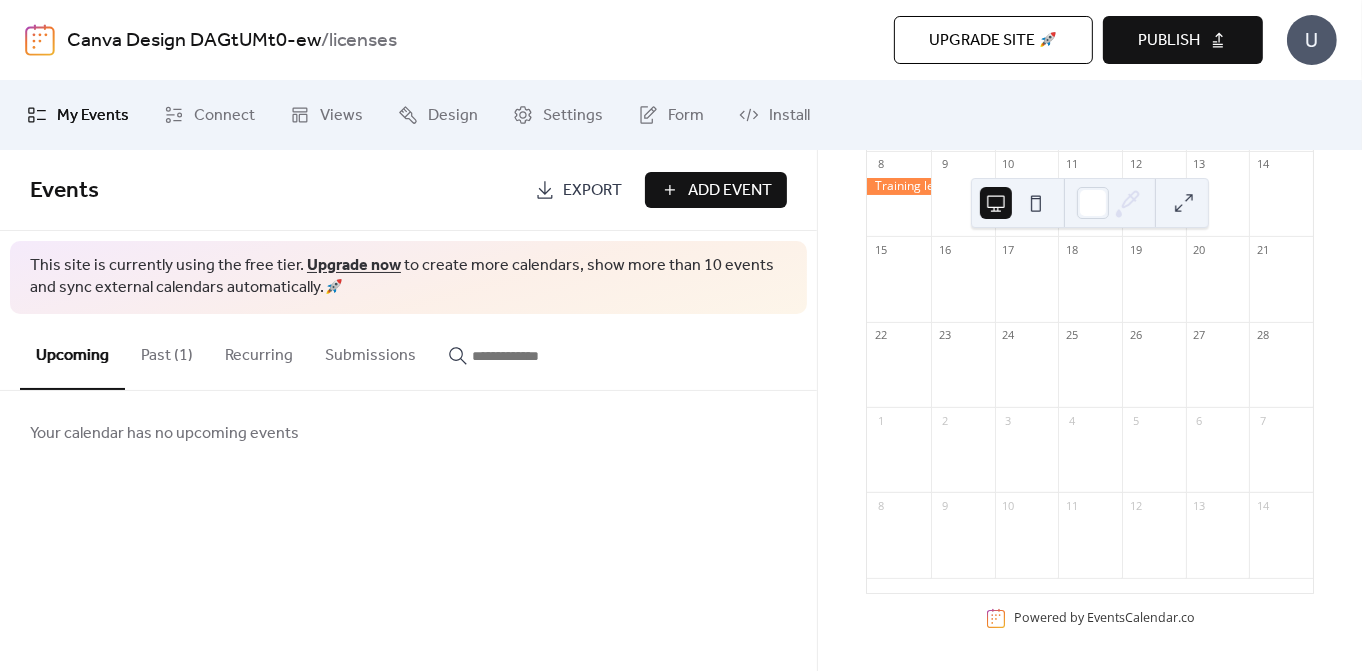 scroll, scrollTop: 0, scrollLeft: 0, axis: both 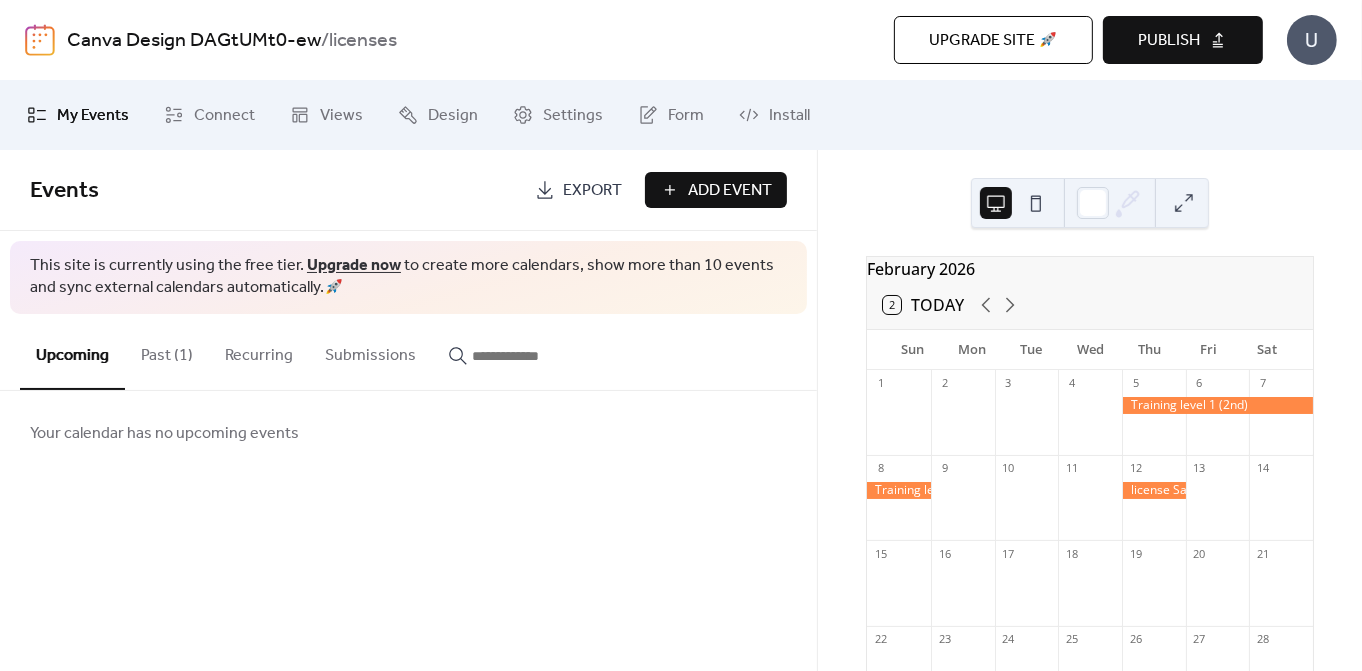 click on "Publish" at bounding box center [1183, 40] 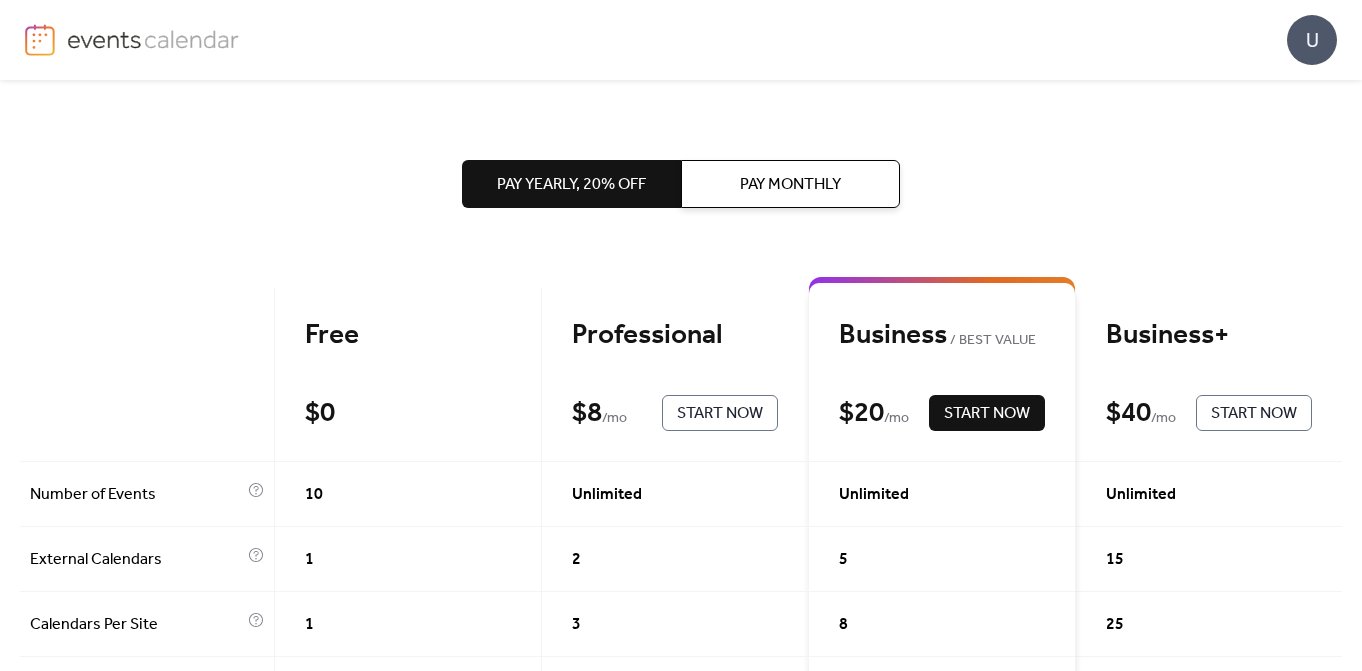 scroll, scrollTop: 0, scrollLeft: 0, axis: both 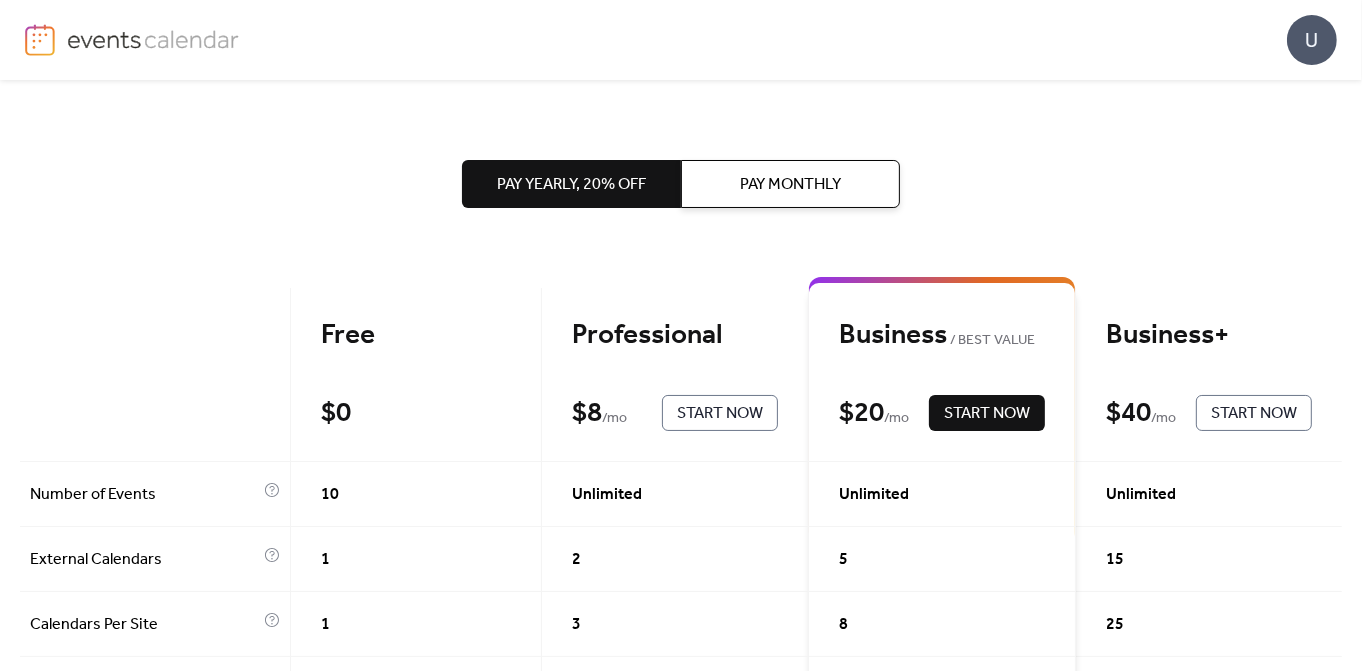 click on "Free $ 0 Current" at bounding box center [416, 375] 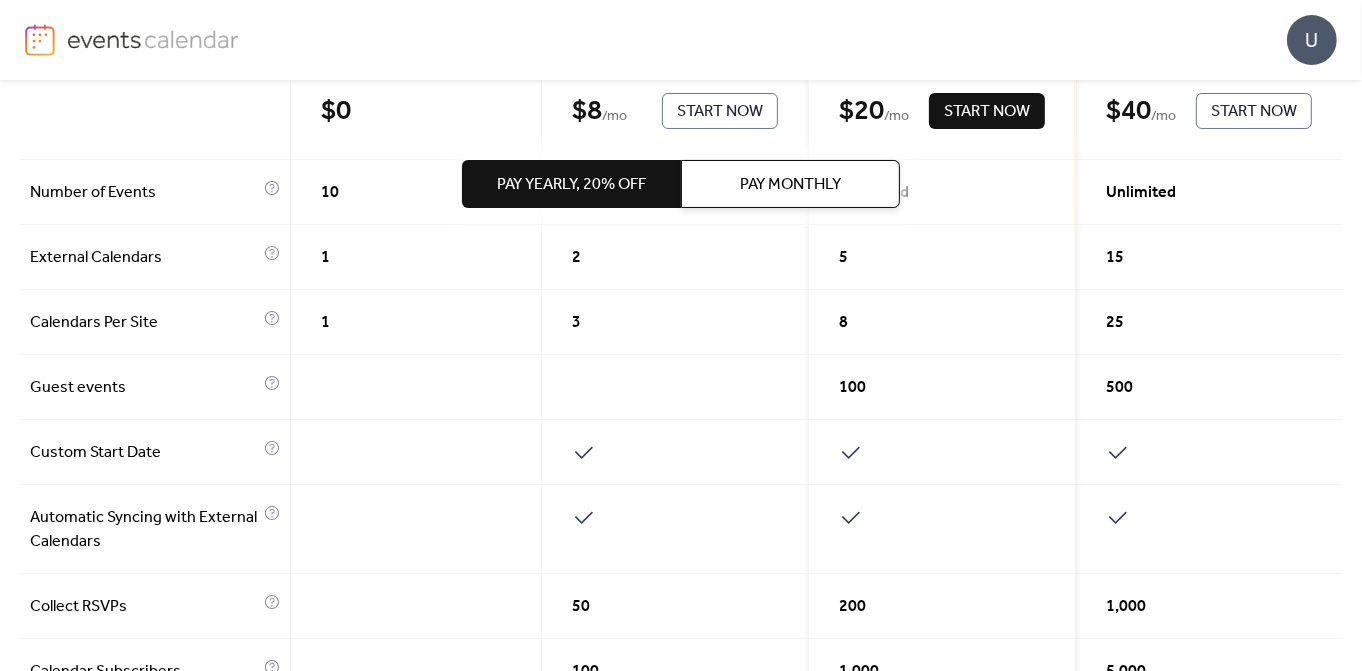 scroll, scrollTop: 0, scrollLeft: 0, axis: both 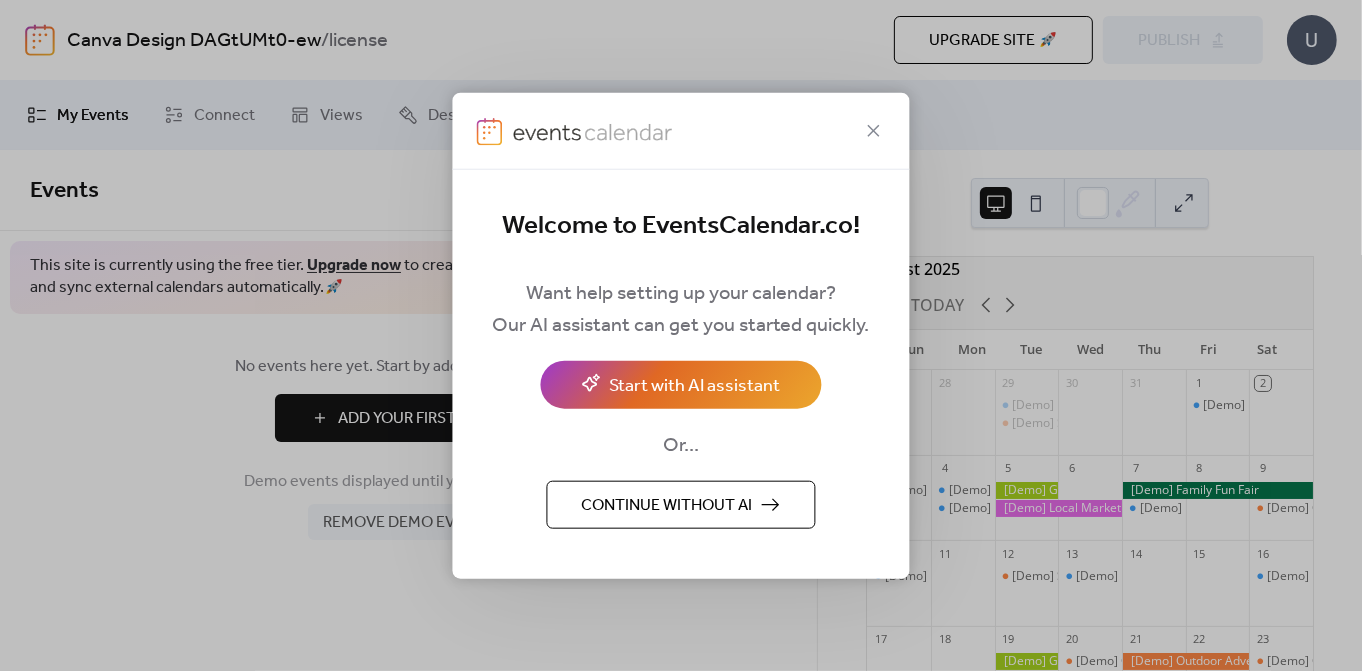 click on "Continue without AI" at bounding box center [667, 506] 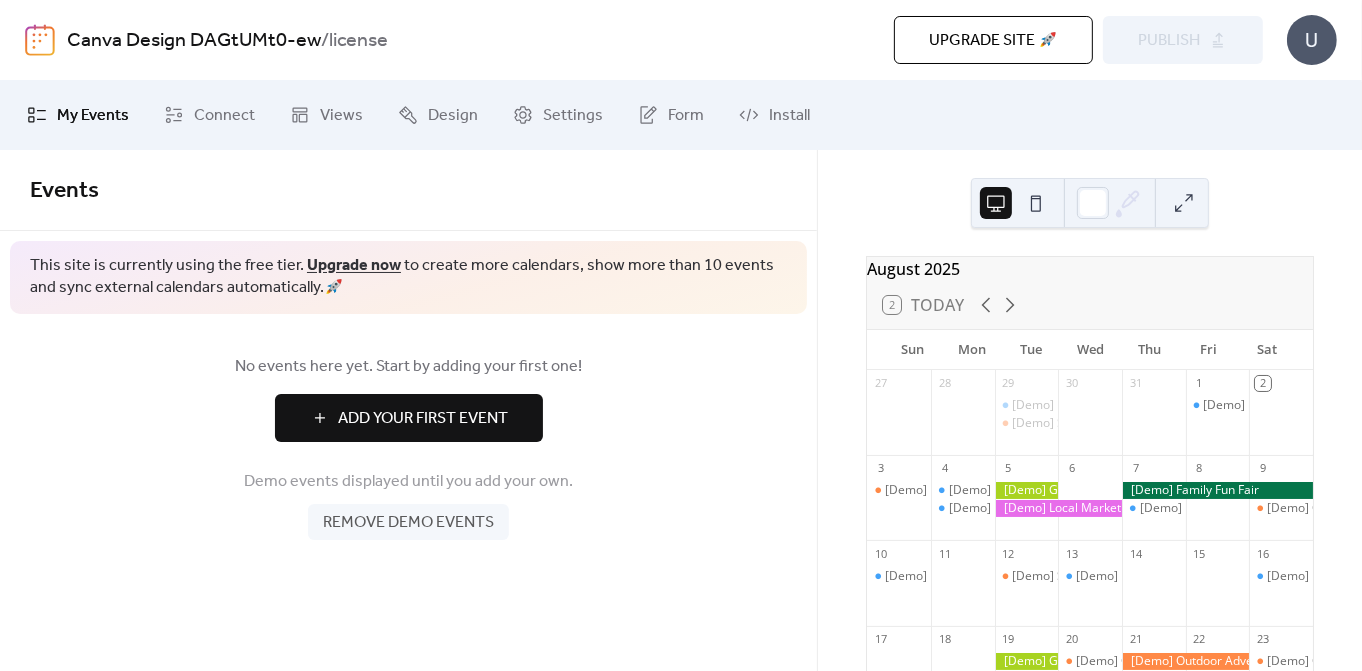 click on "Add Your First Event" at bounding box center (409, 418) 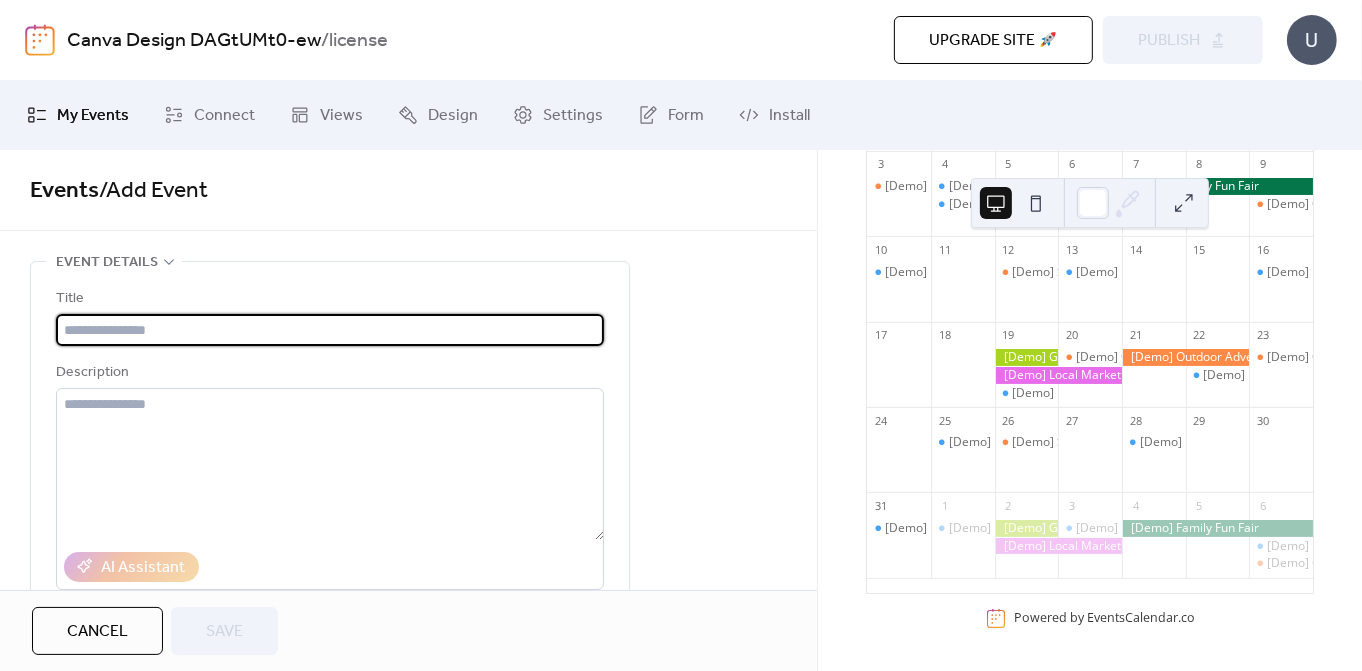 scroll, scrollTop: 0, scrollLeft: 0, axis: both 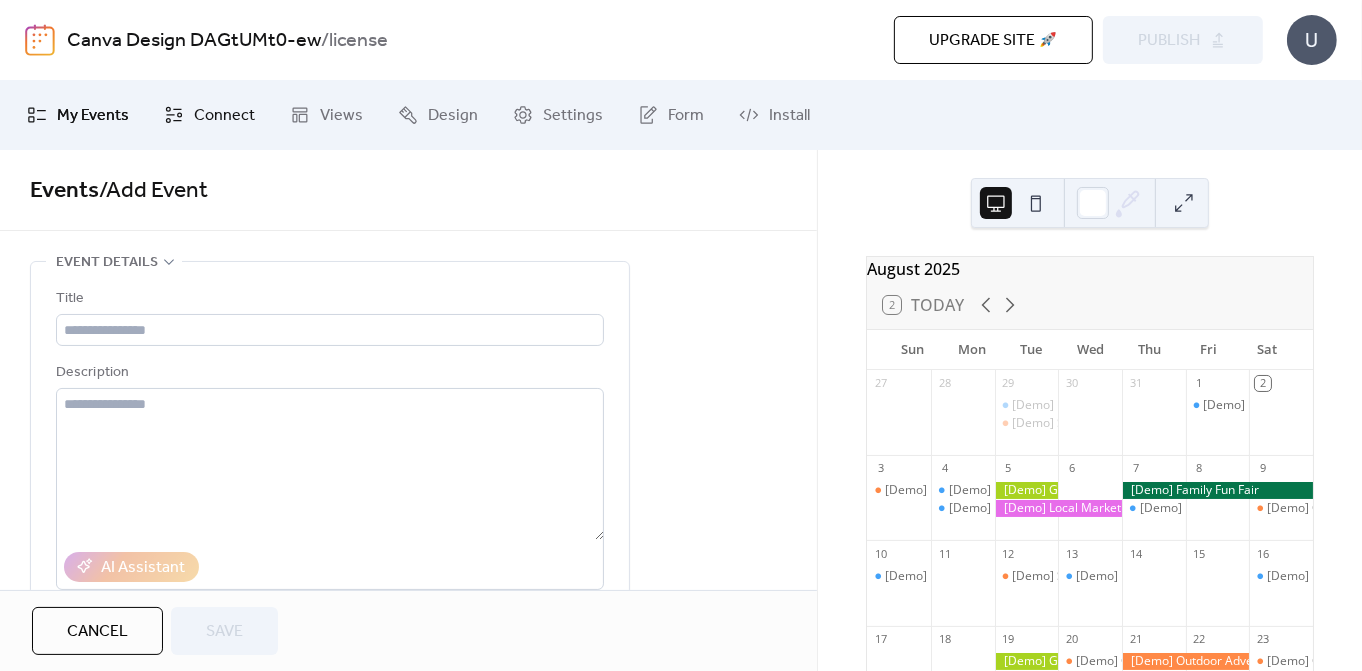 click on "Connect" at bounding box center (224, 116) 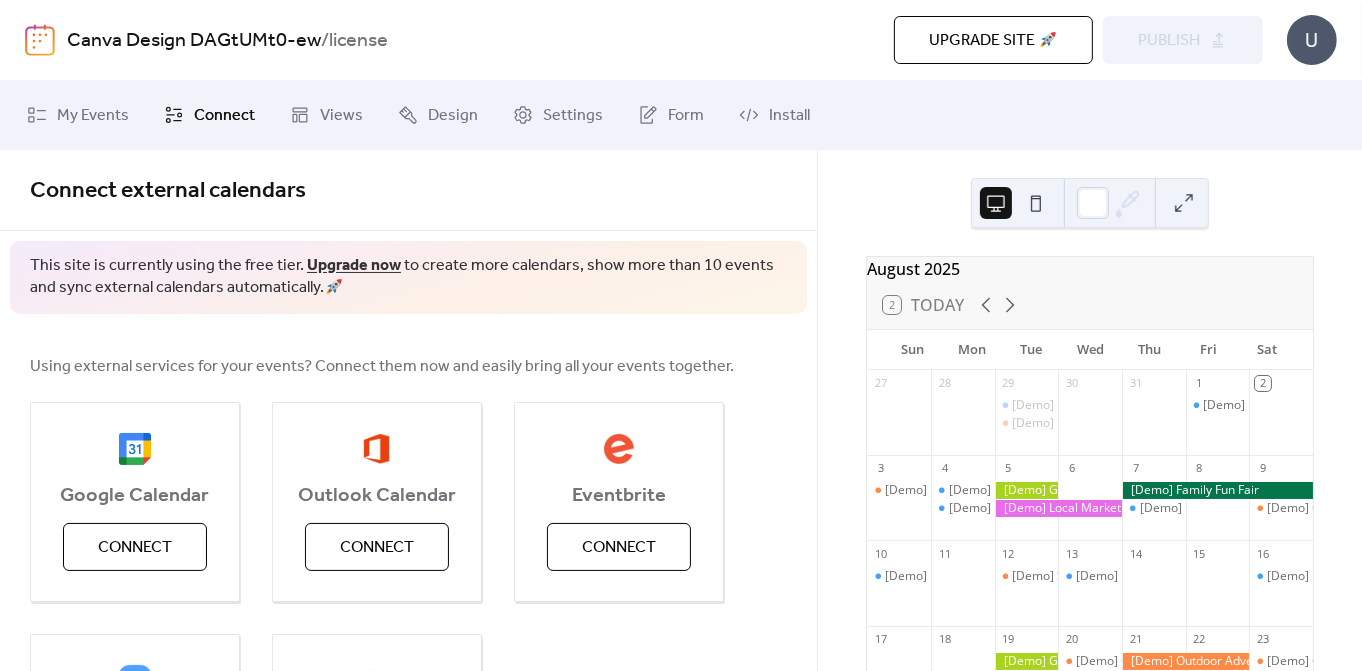 scroll, scrollTop: 240, scrollLeft: 0, axis: vertical 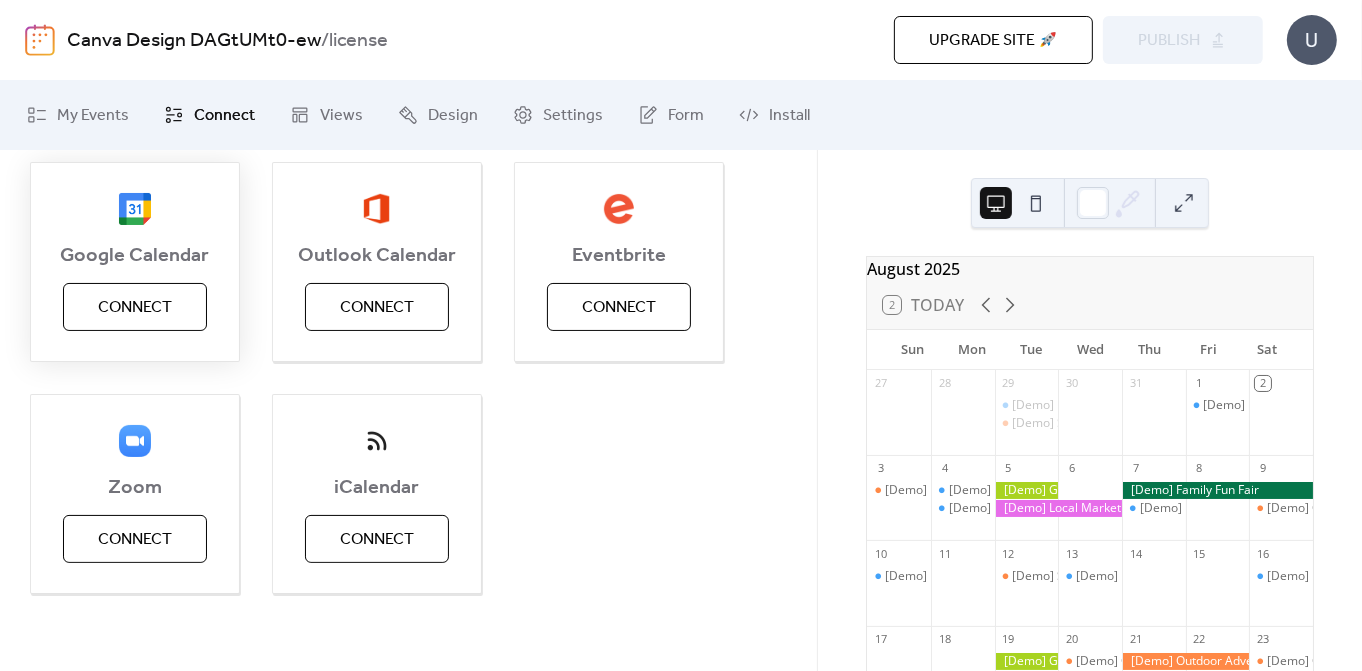 click on "Connect" at bounding box center [135, 308] 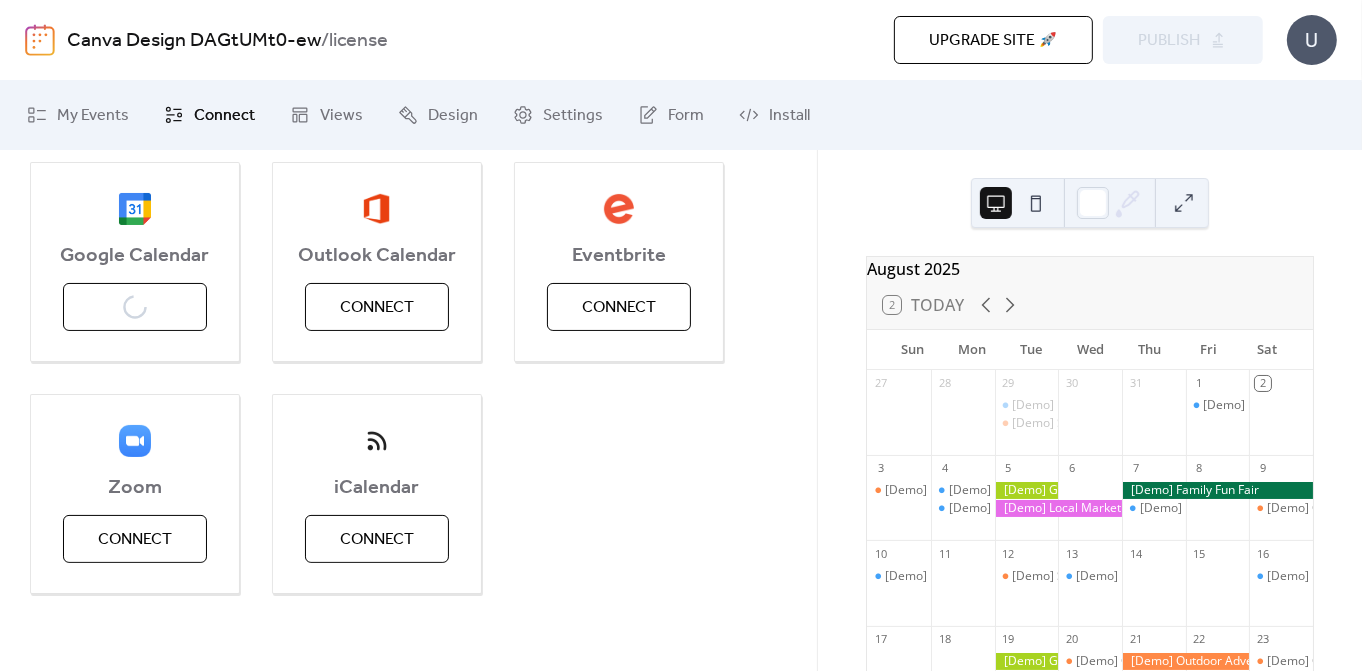 click at bounding box center (40, 40) 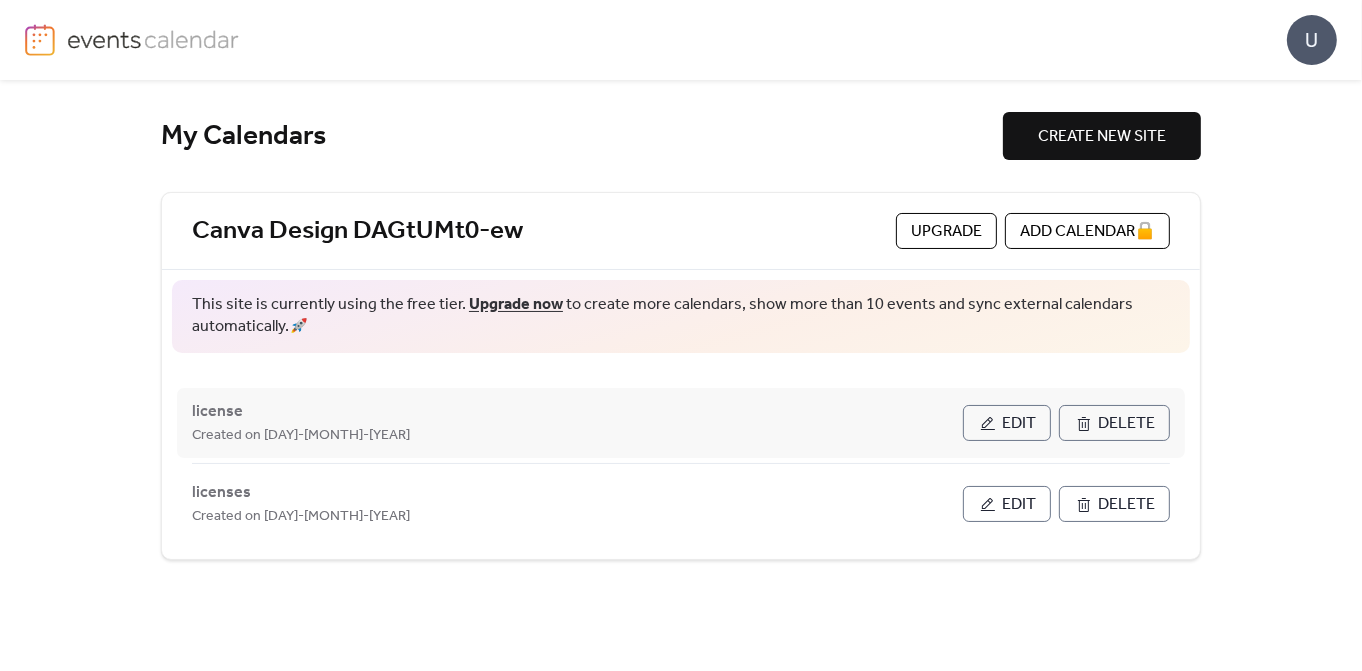 click on "Delete" at bounding box center [1126, 424] 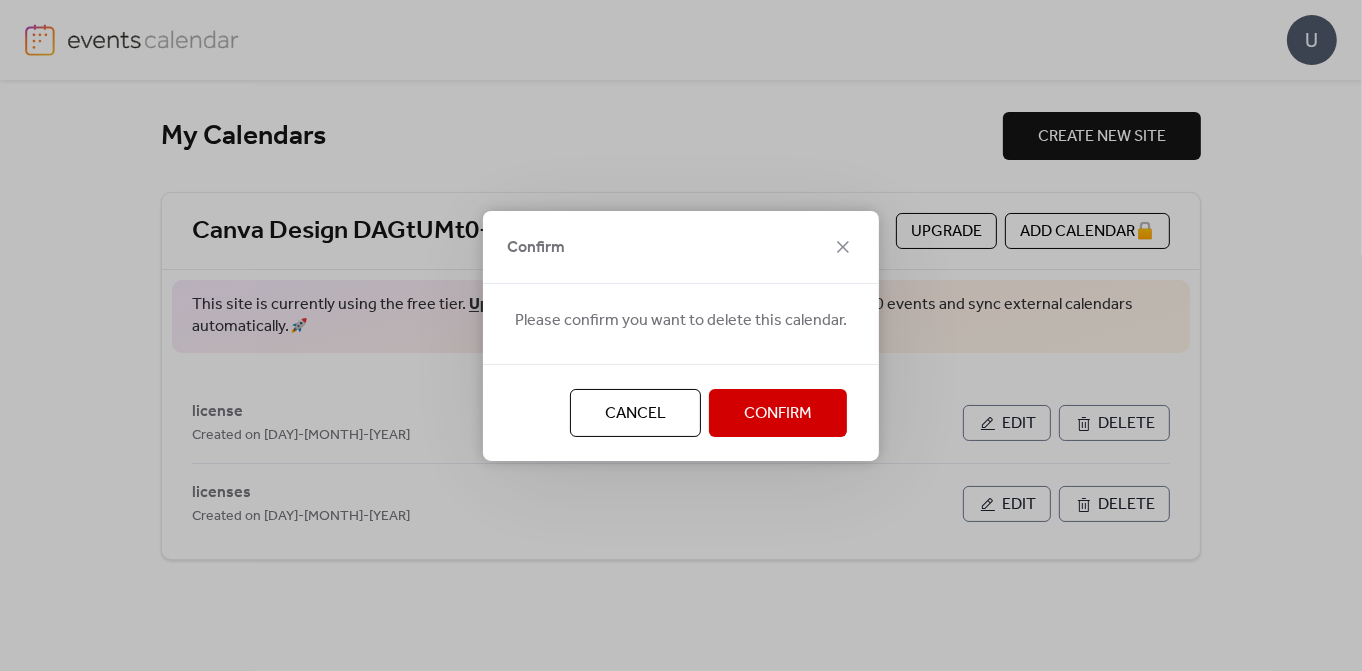 click on "Confirm" at bounding box center (778, 414) 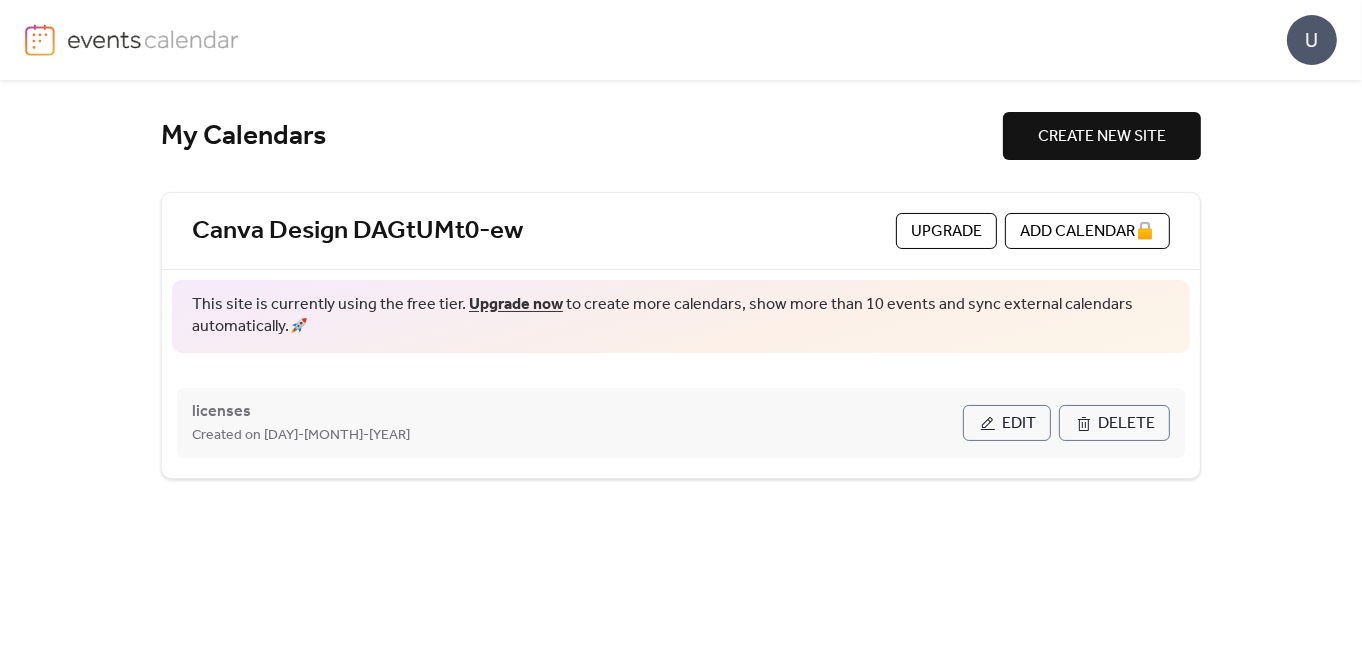 click on "licenses Created on 1-Aug-2025" at bounding box center (577, 423) 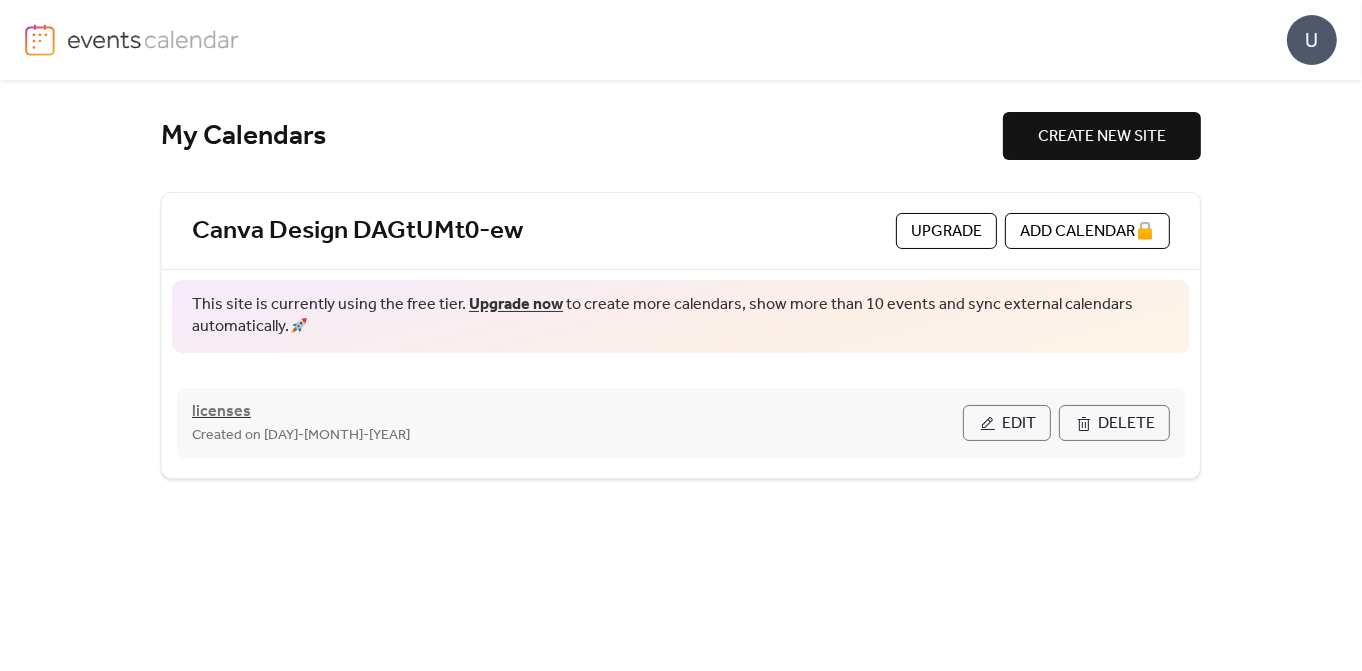 click on "licenses" at bounding box center [221, 412] 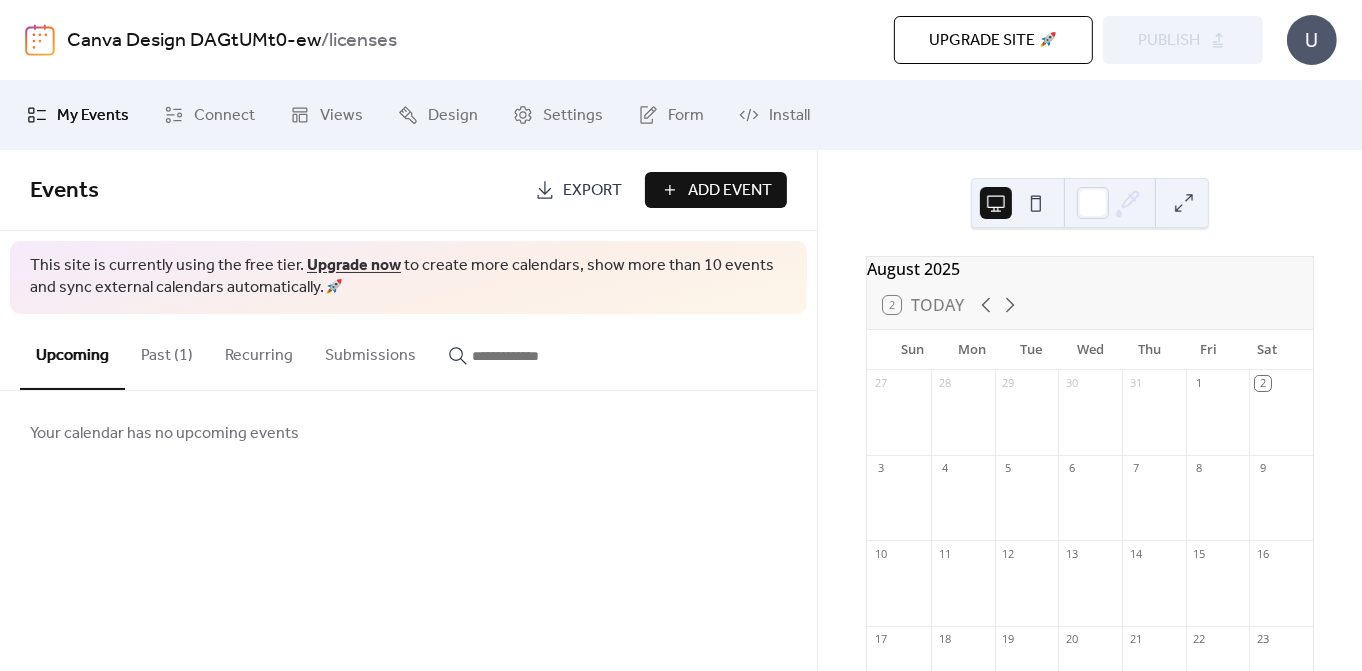 scroll, scrollTop: 314, scrollLeft: 0, axis: vertical 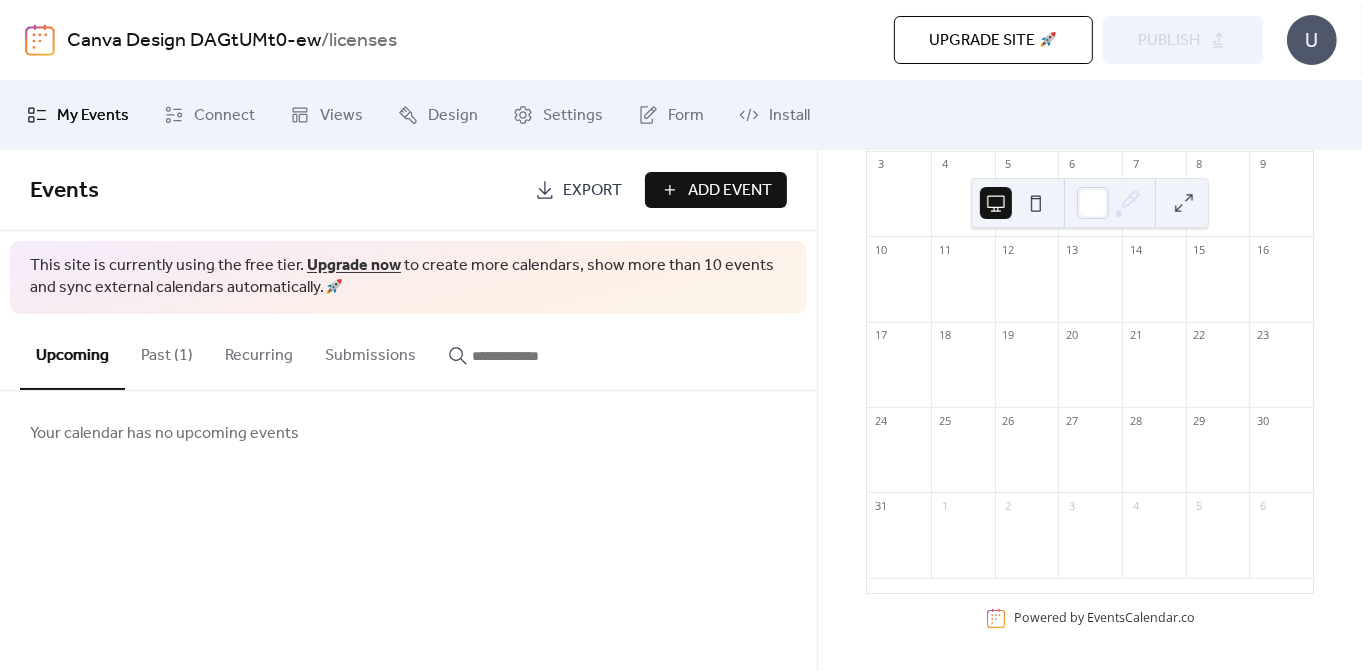 click on "Past (1)" at bounding box center (167, 351) 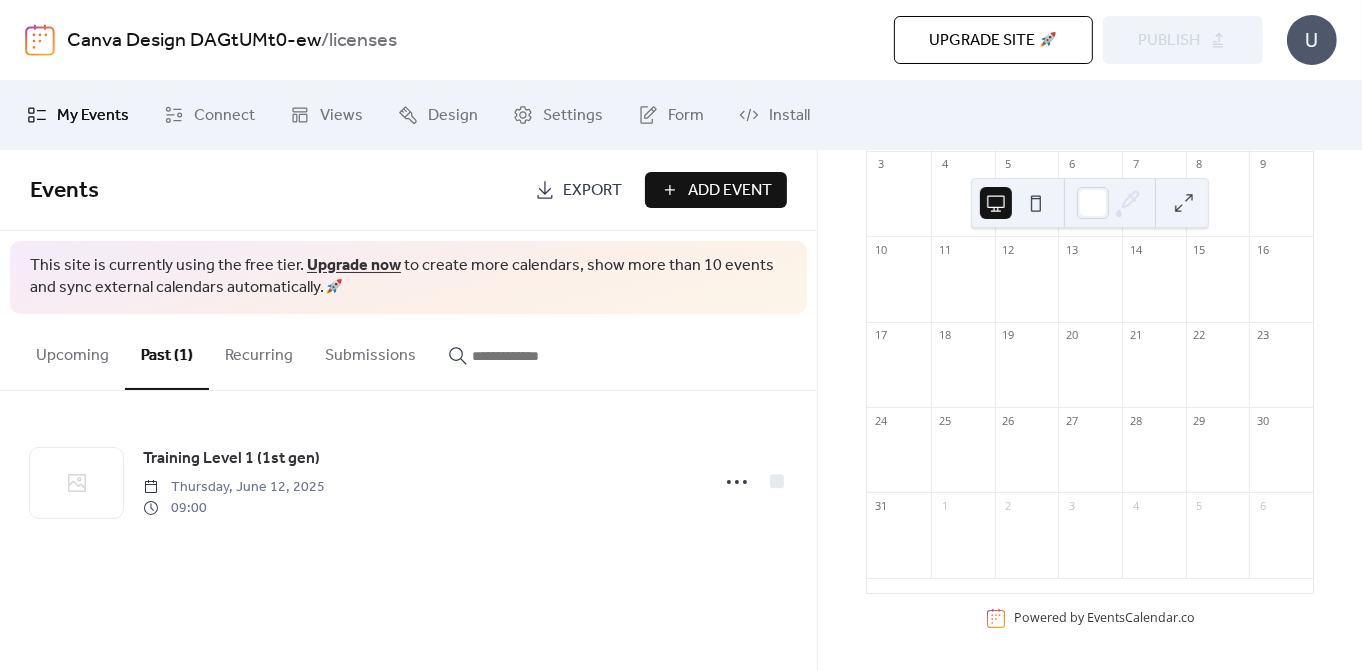 click on "Recurring" at bounding box center (259, 351) 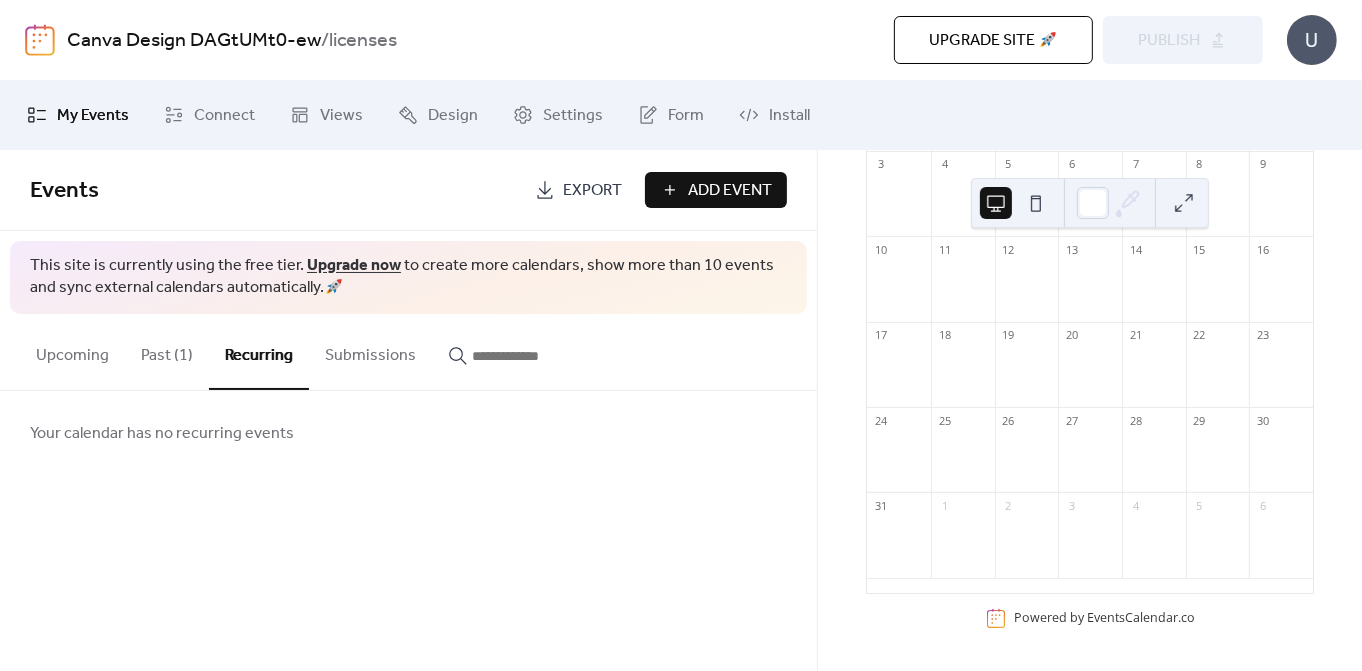 click on "Submissions" at bounding box center [370, 351] 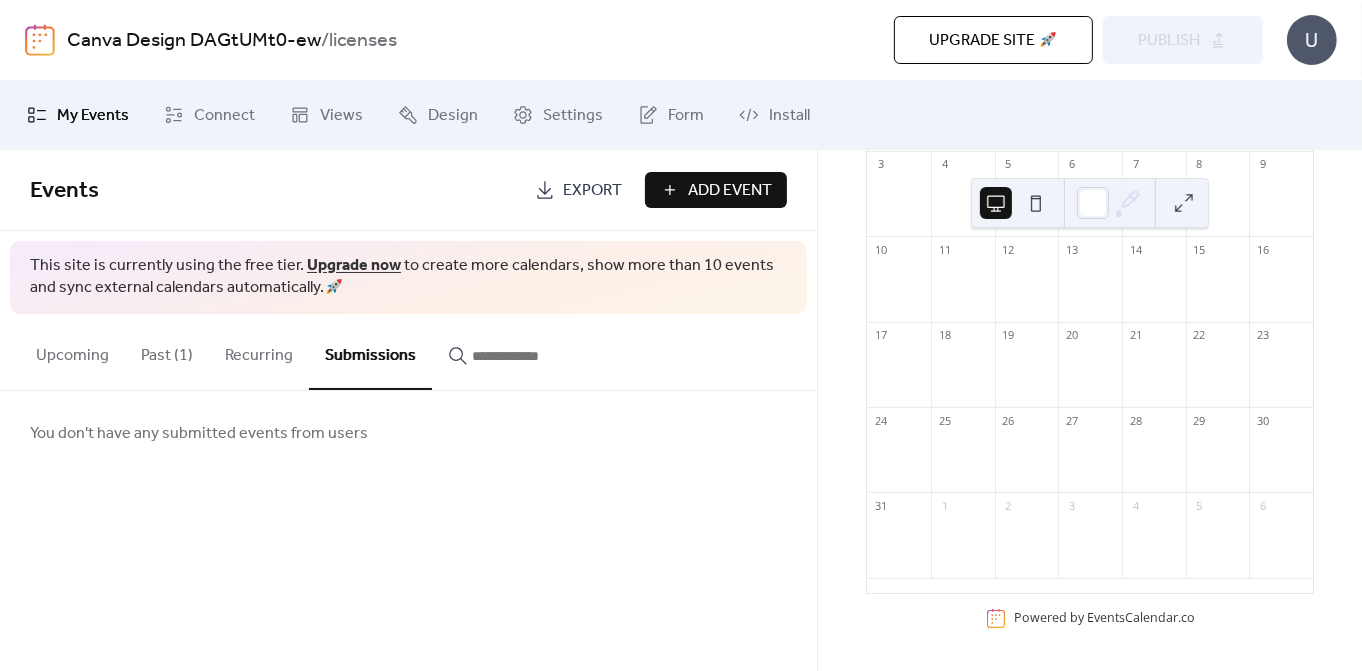click at bounding box center [532, 356] 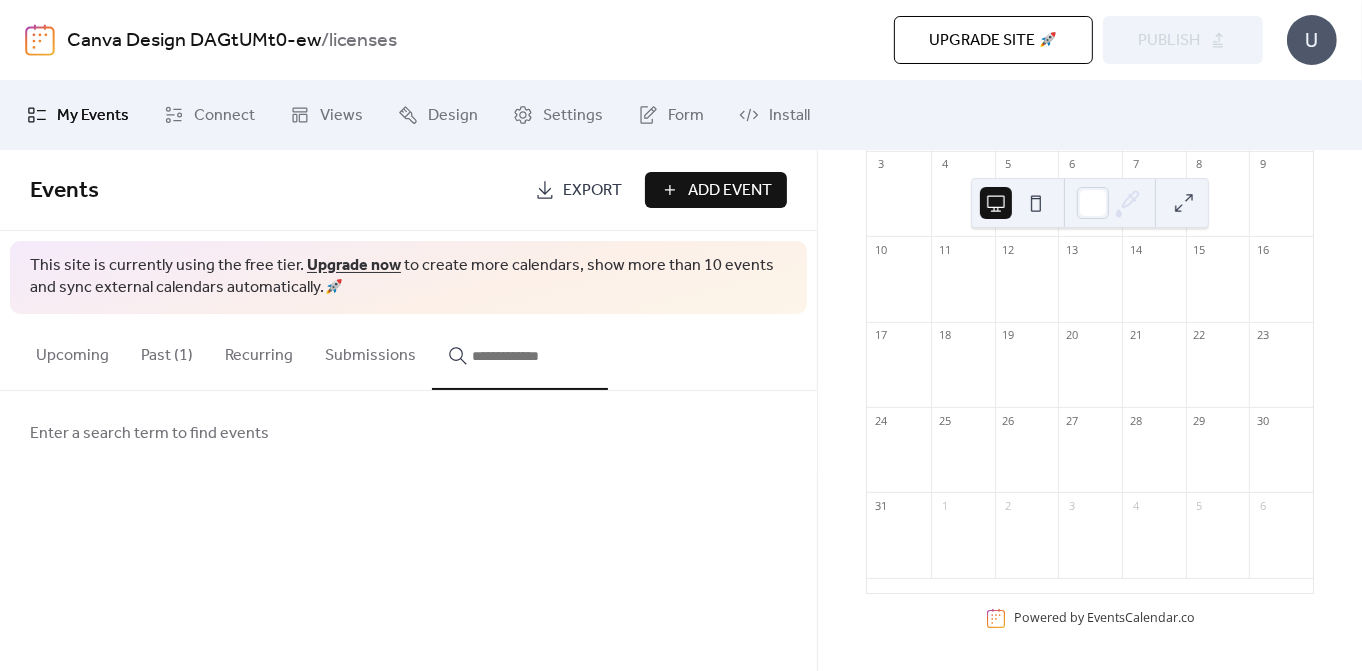 click on "My Events Connect Views Design Settings Form Install" at bounding box center [681, 115] 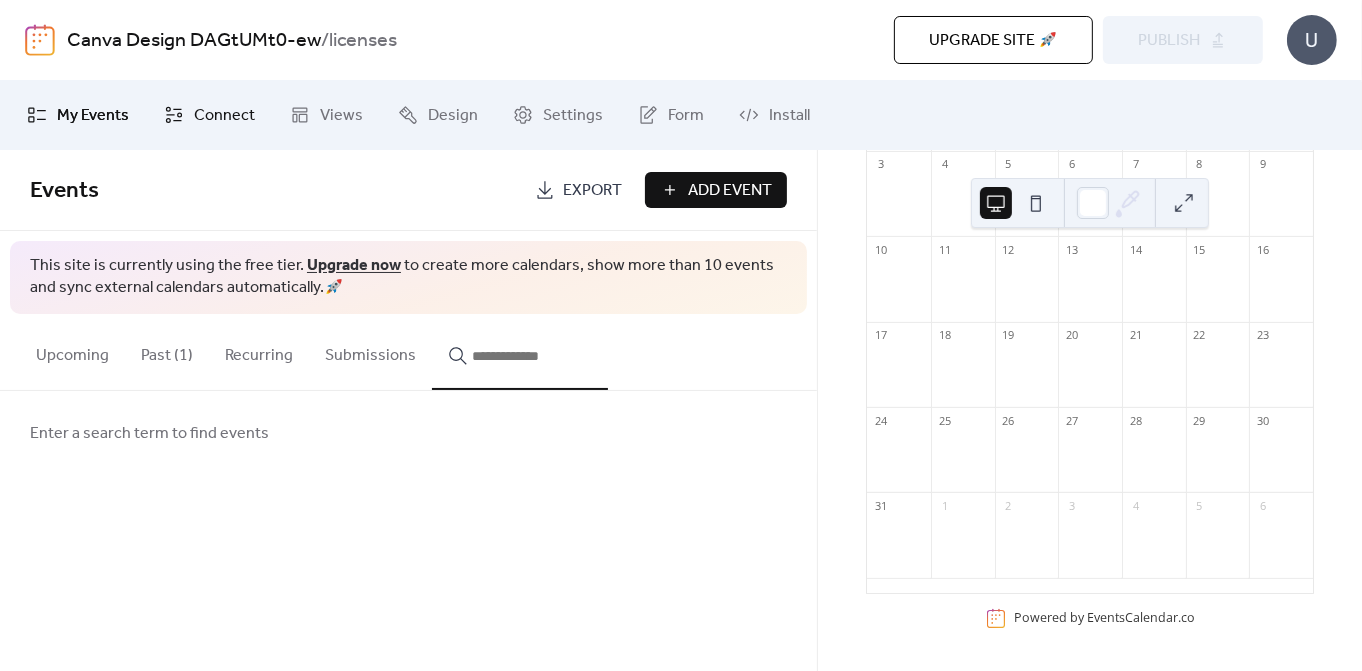 click on "Connect" at bounding box center [209, 115] 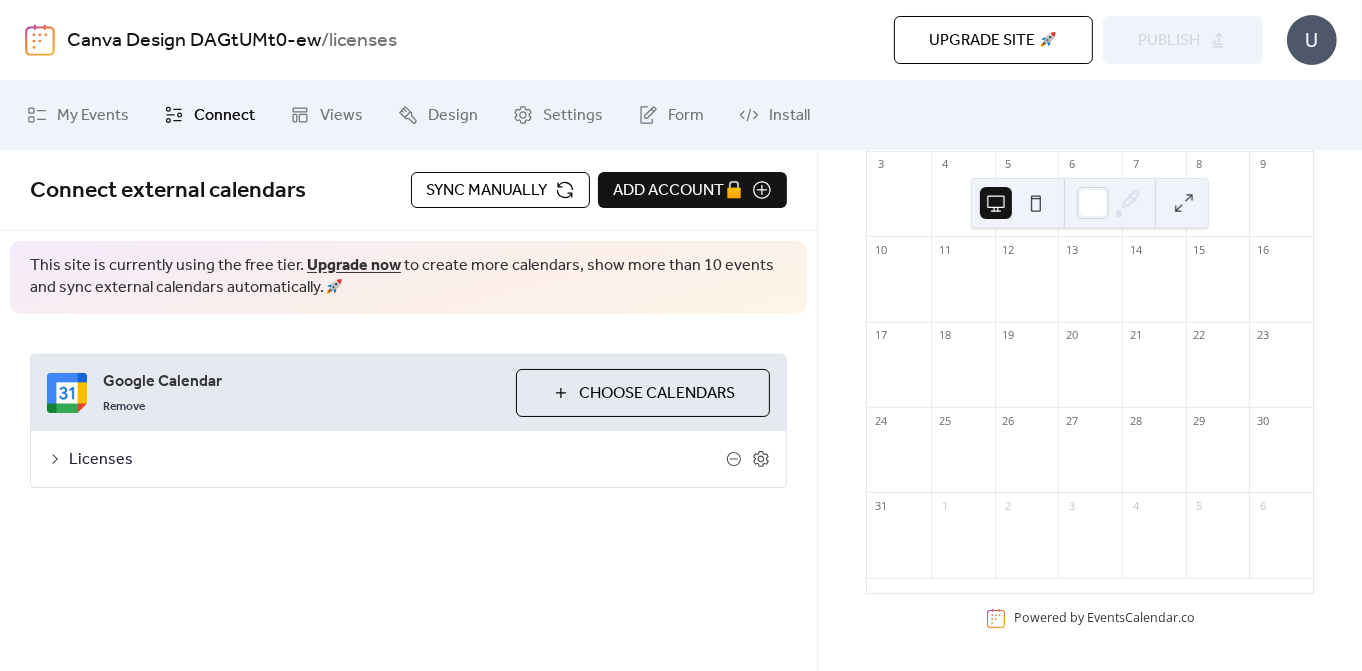click on "Choose Calendars" at bounding box center [643, 393] 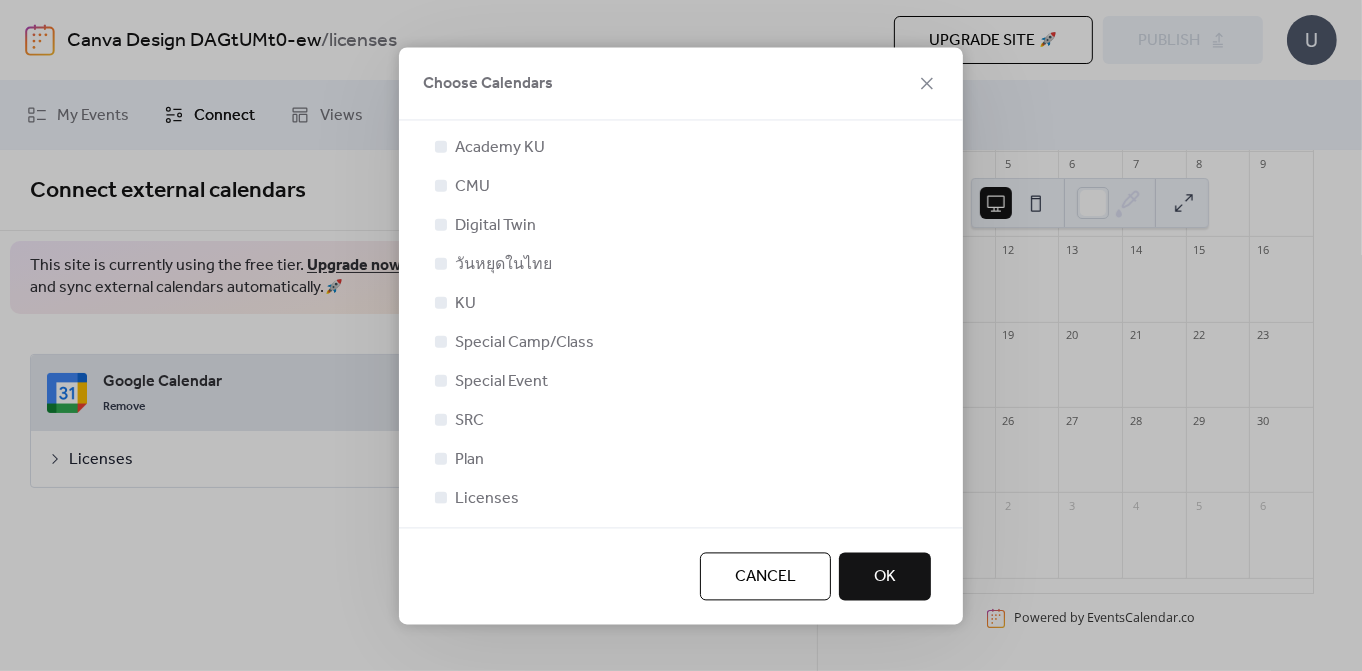 scroll, scrollTop: 214, scrollLeft: 0, axis: vertical 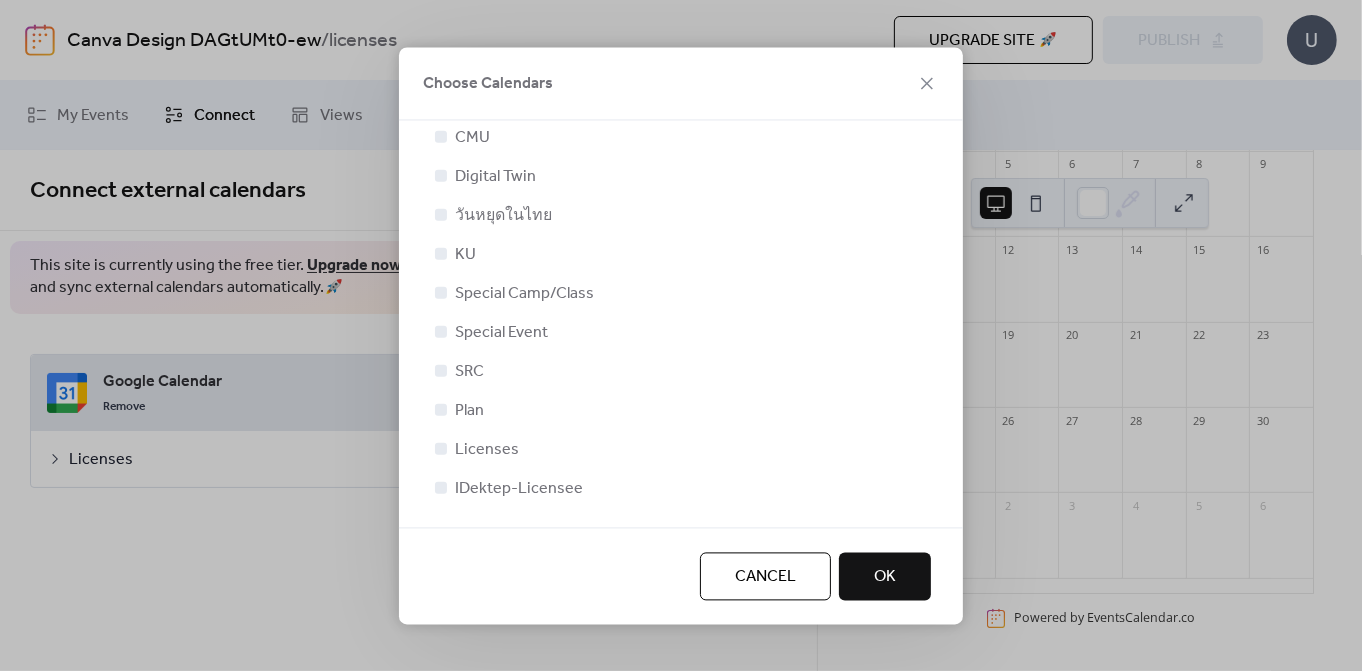 click on "Plan" at bounding box center [469, 411] 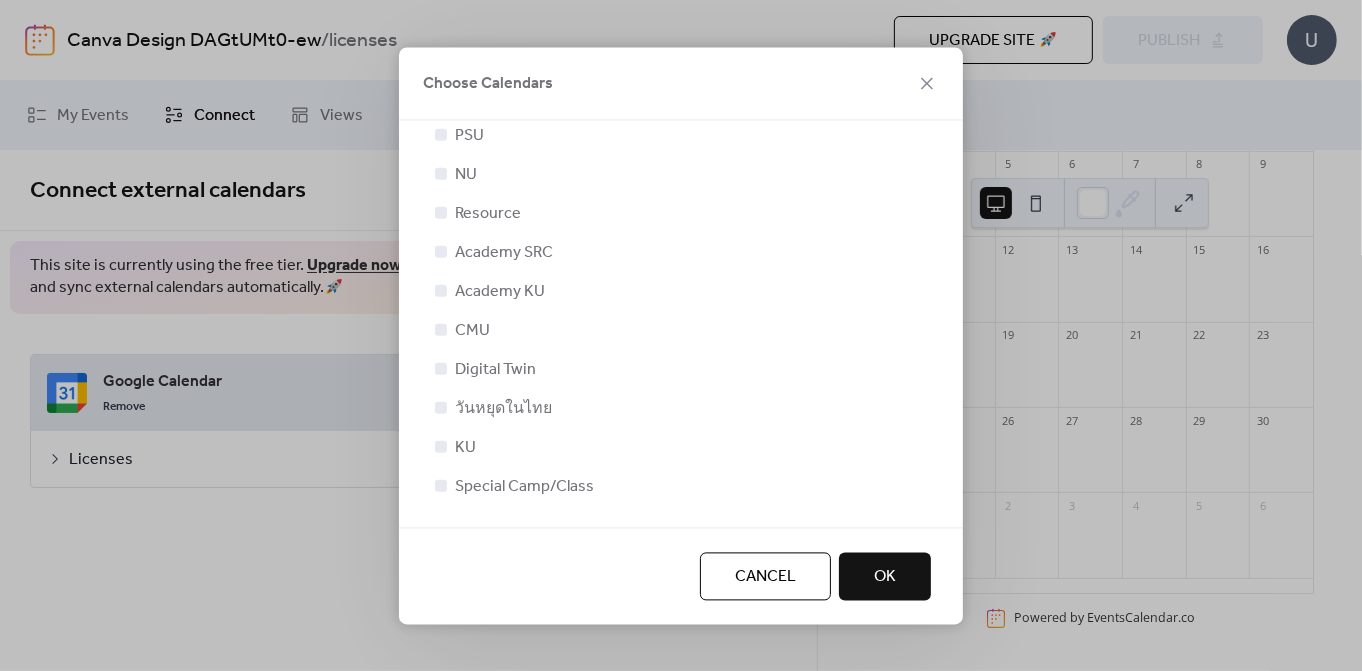 scroll, scrollTop: 0, scrollLeft: 0, axis: both 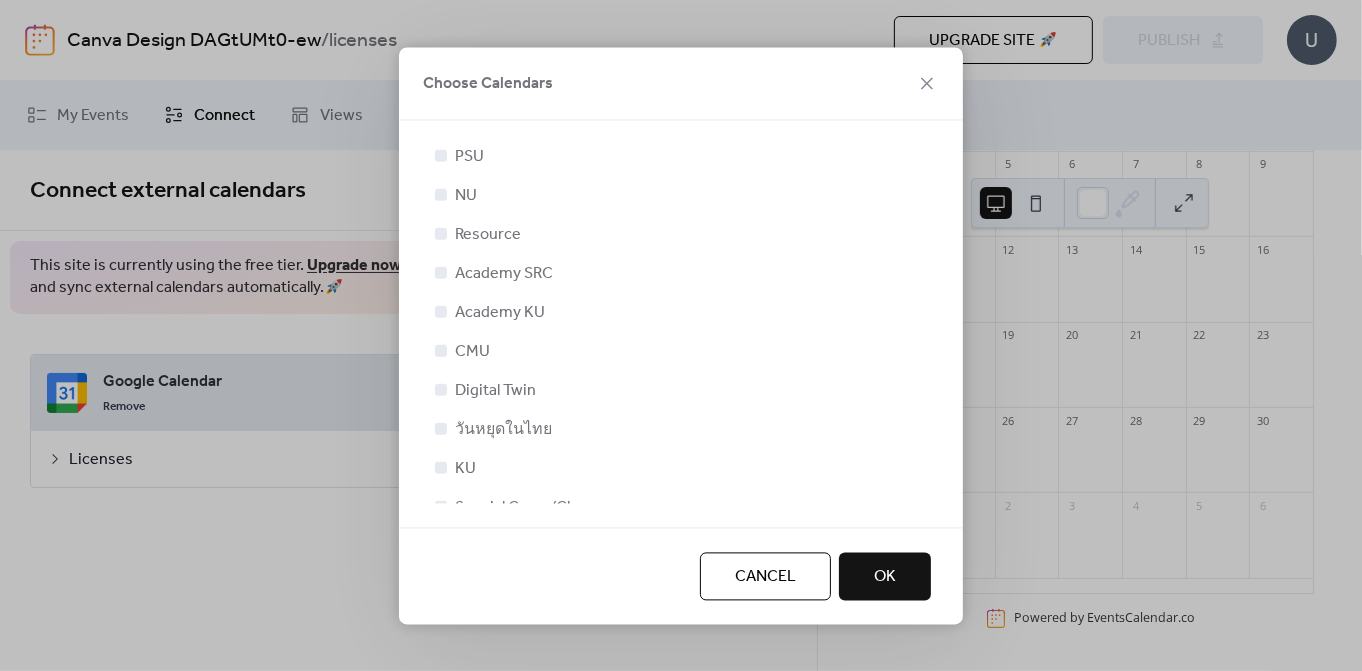click on "Academy KU" at bounding box center (500, 313) 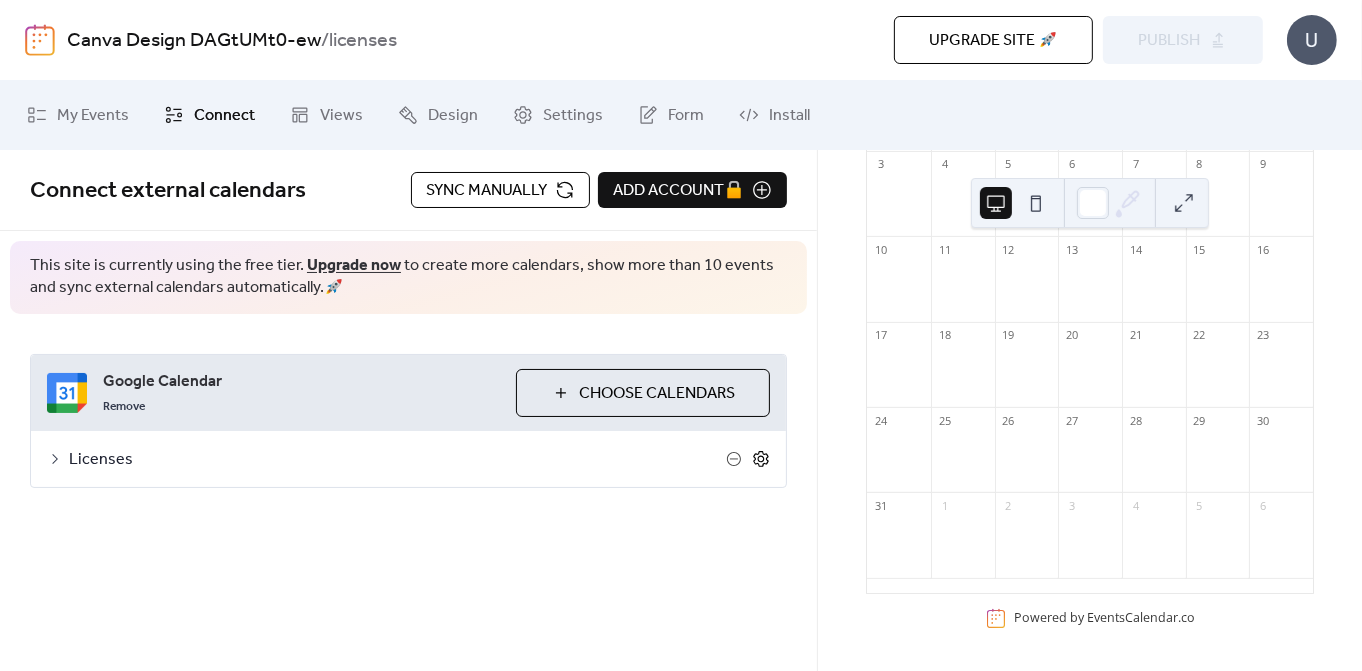 click 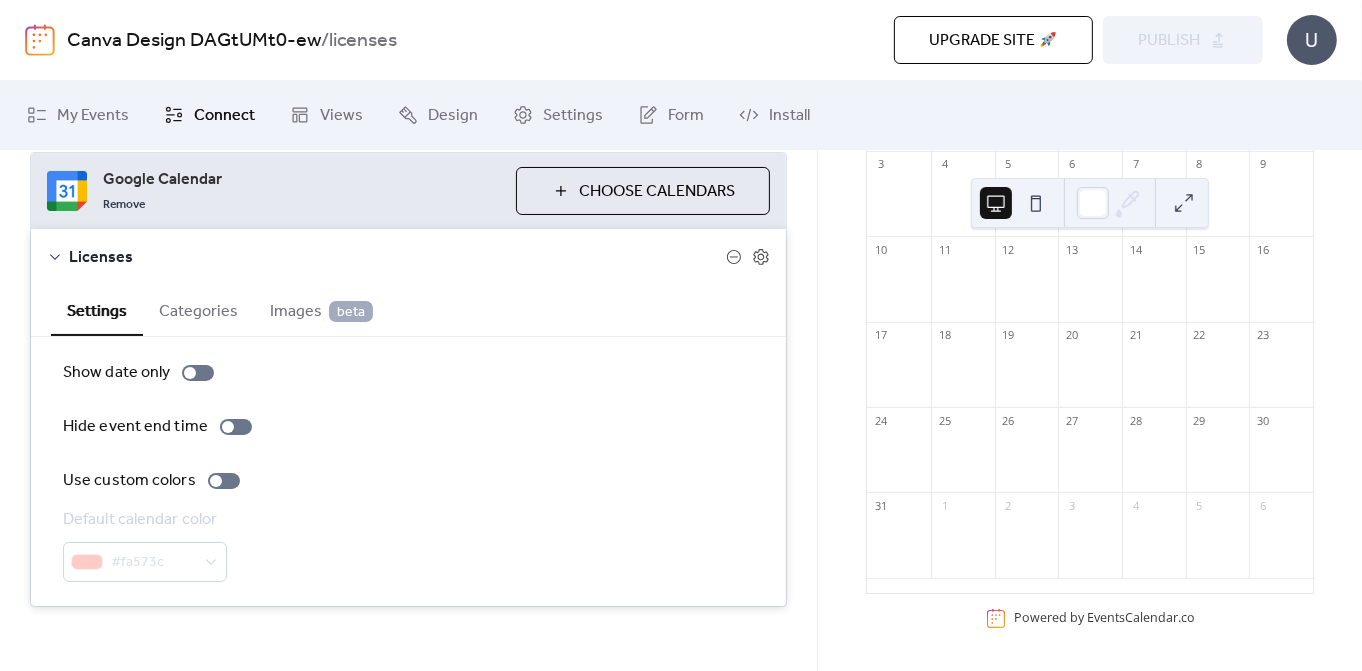 scroll, scrollTop: 215, scrollLeft: 0, axis: vertical 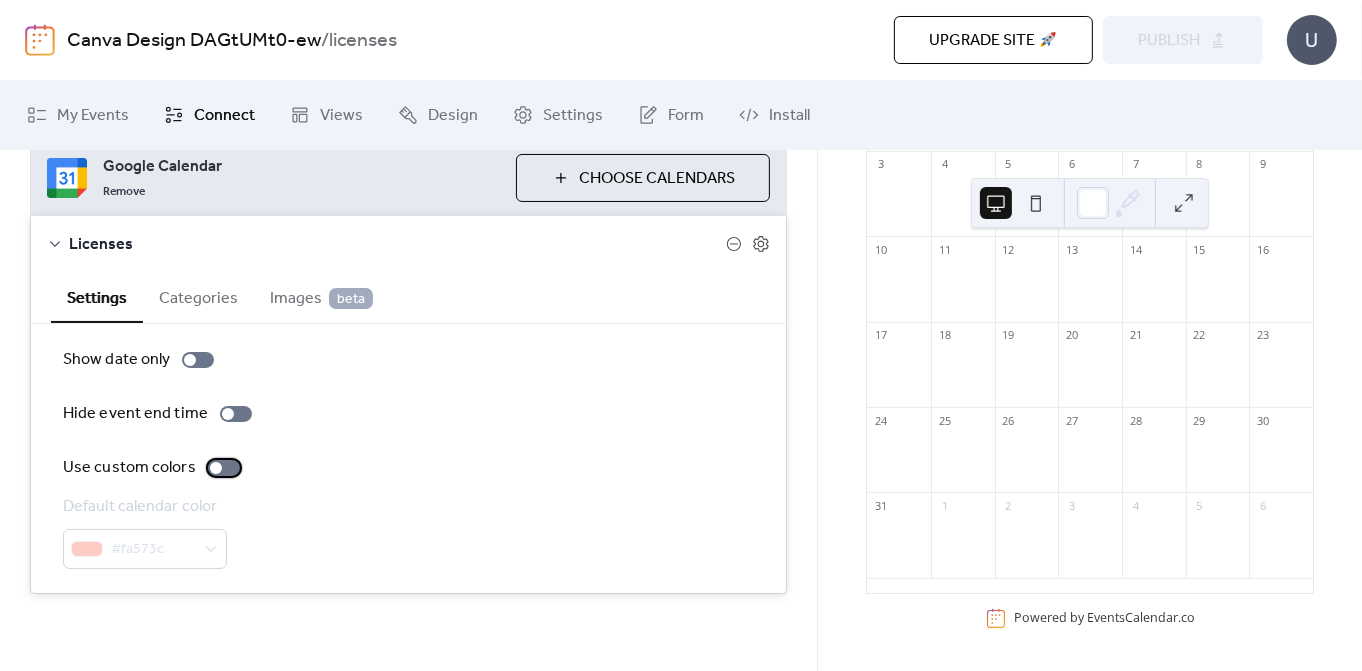 click at bounding box center (224, 468) 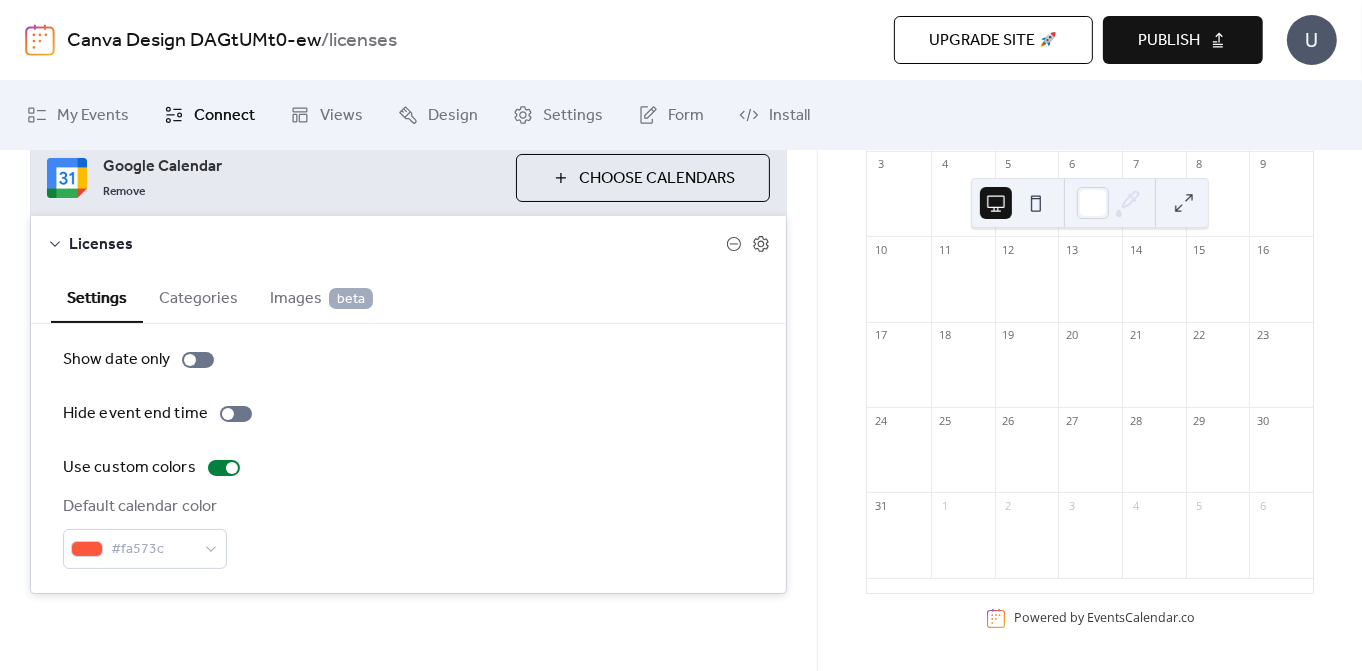 click on "Categories" at bounding box center (198, 296) 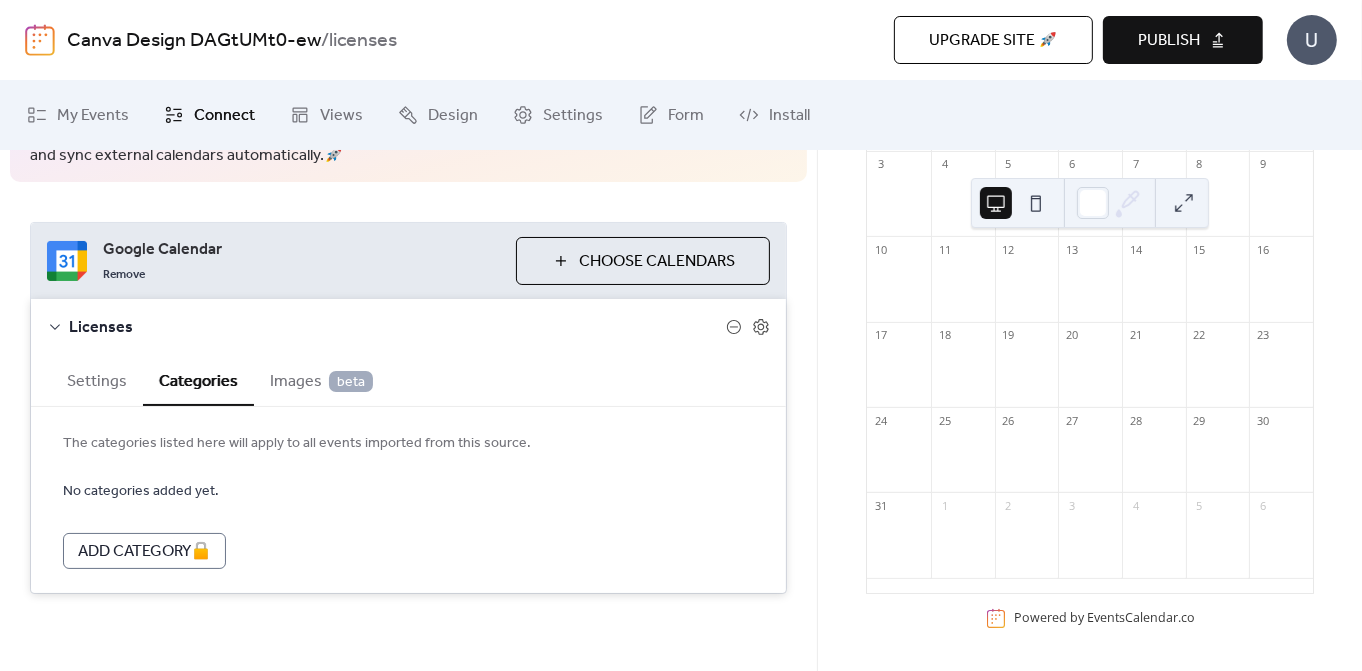 click on "Images   beta" at bounding box center [321, 382] 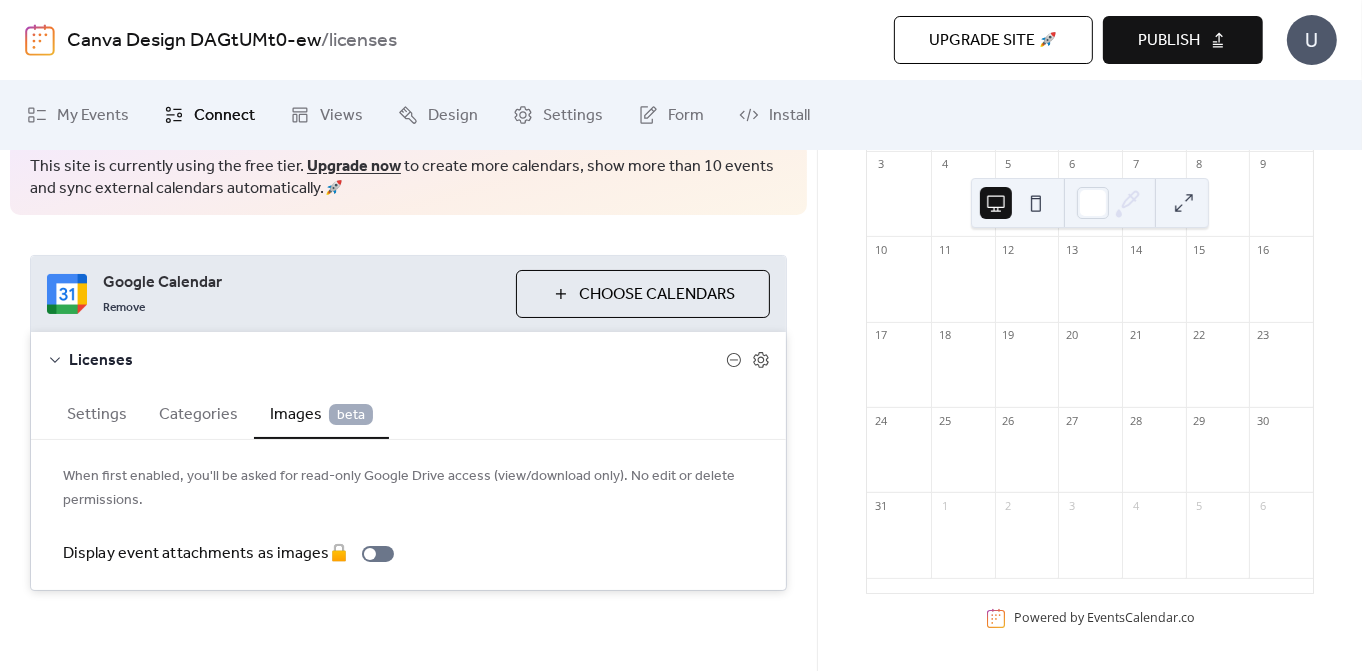 scroll, scrollTop: 96, scrollLeft: 0, axis: vertical 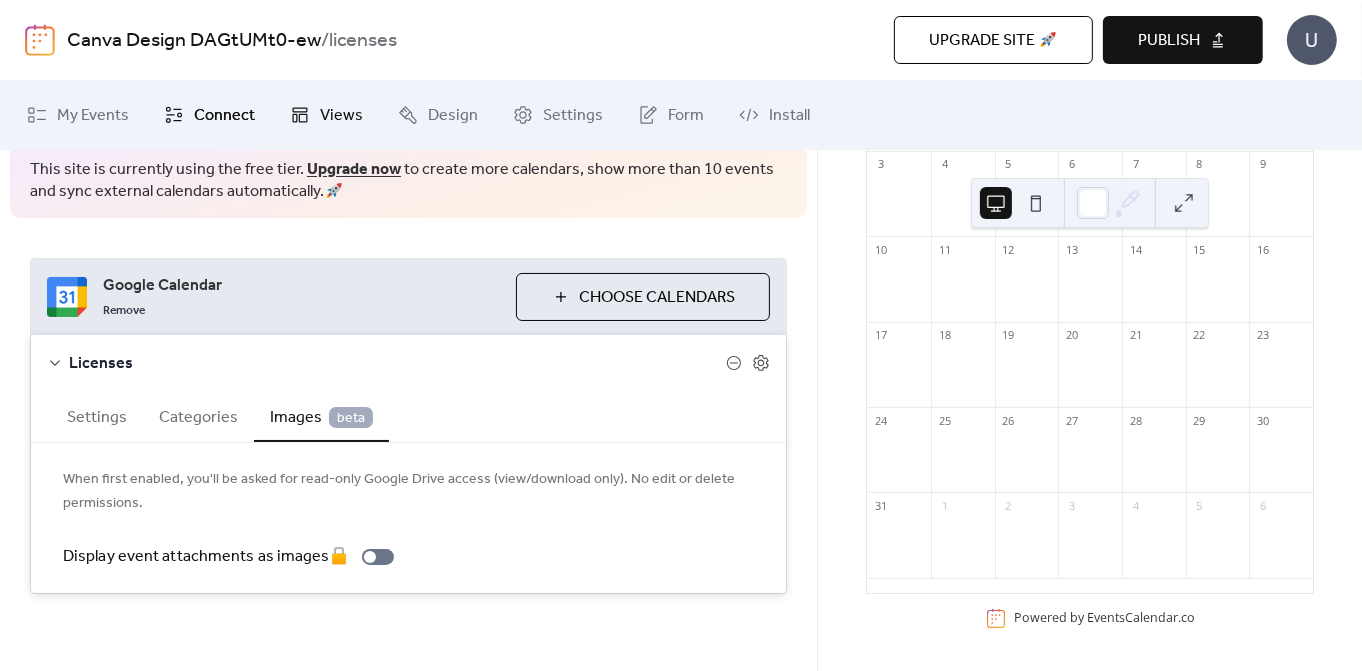 drag, startPoint x: 263, startPoint y: 132, endPoint x: 272, endPoint y: 124, distance: 12.0415945 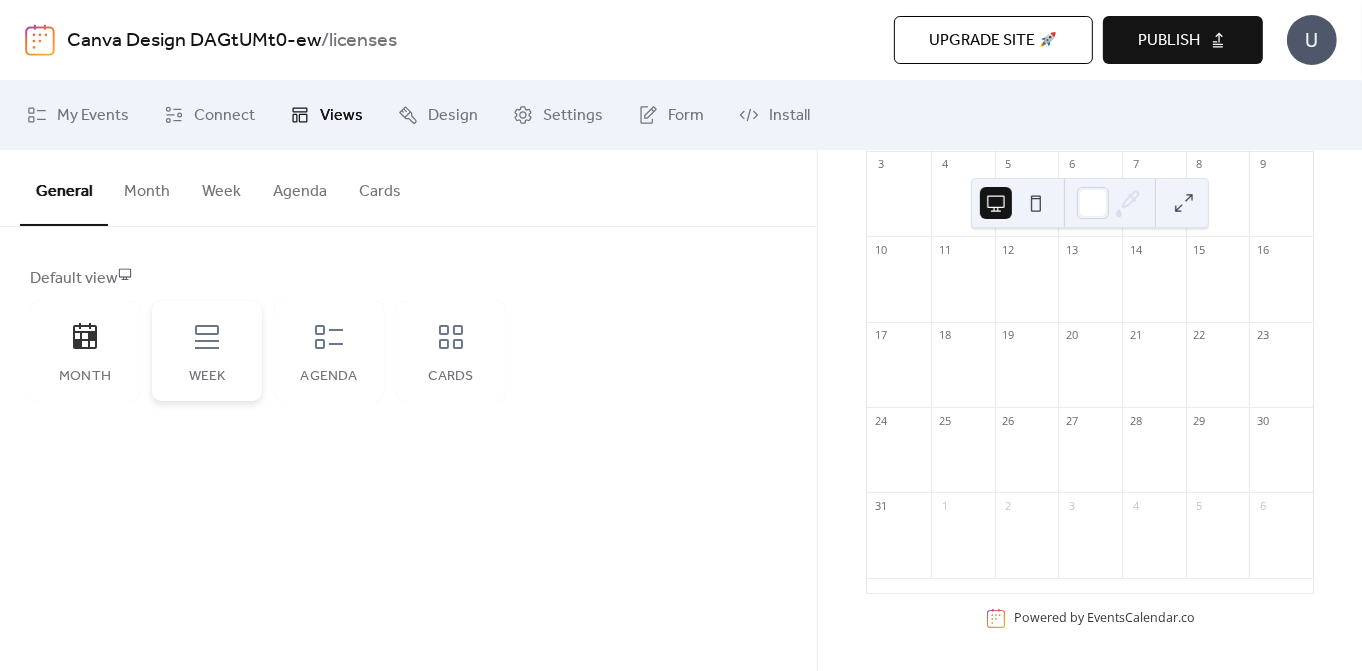click on "Week" at bounding box center (207, 351) 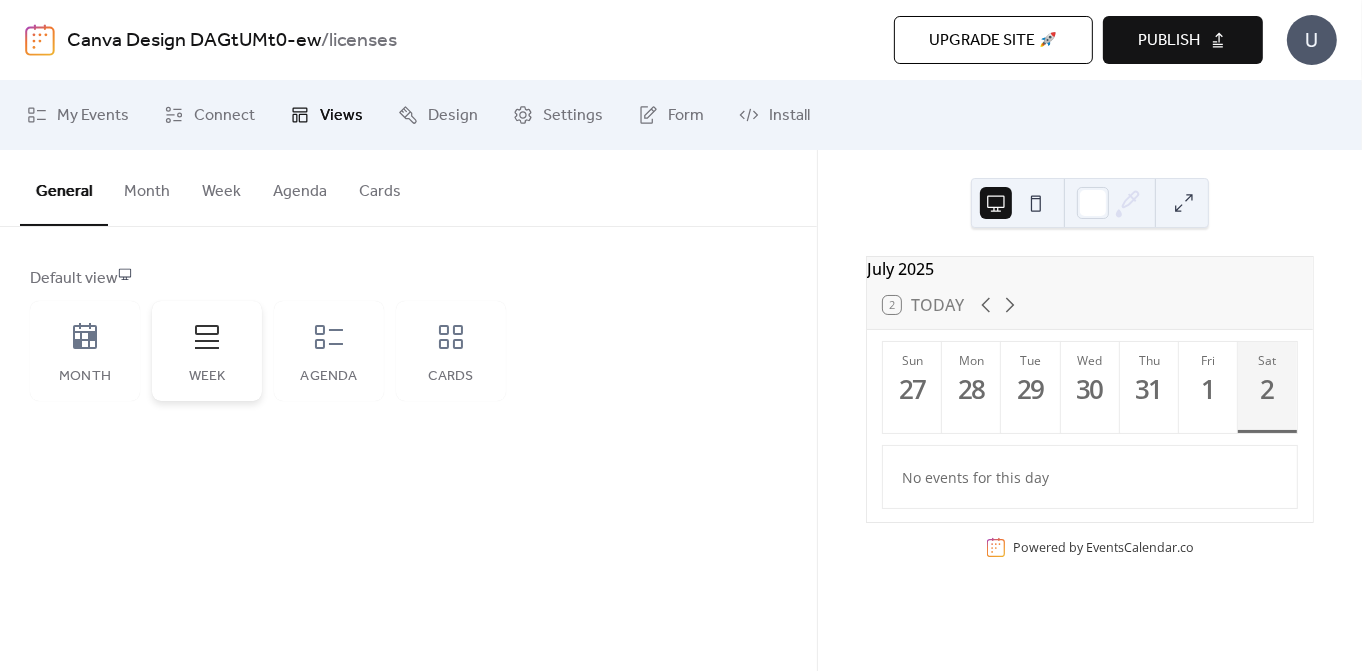 scroll, scrollTop: 0, scrollLeft: 0, axis: both 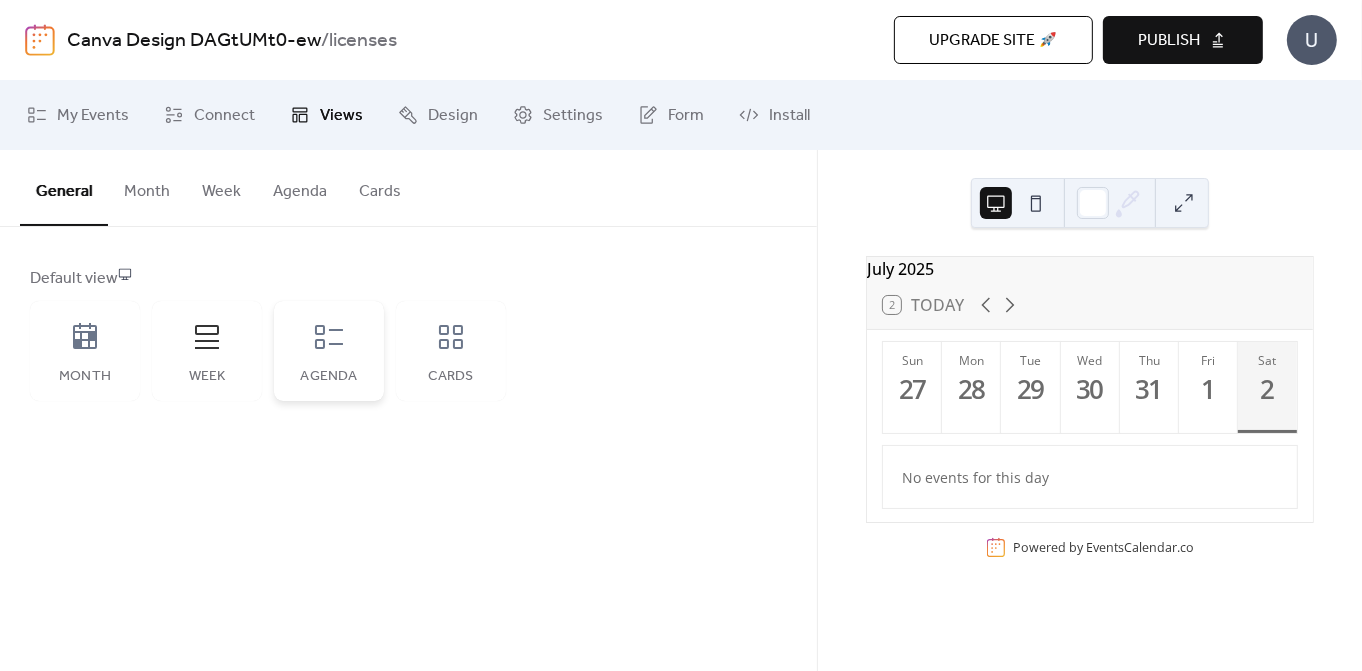 click on "Agenda" at bounding box center [329, 351] 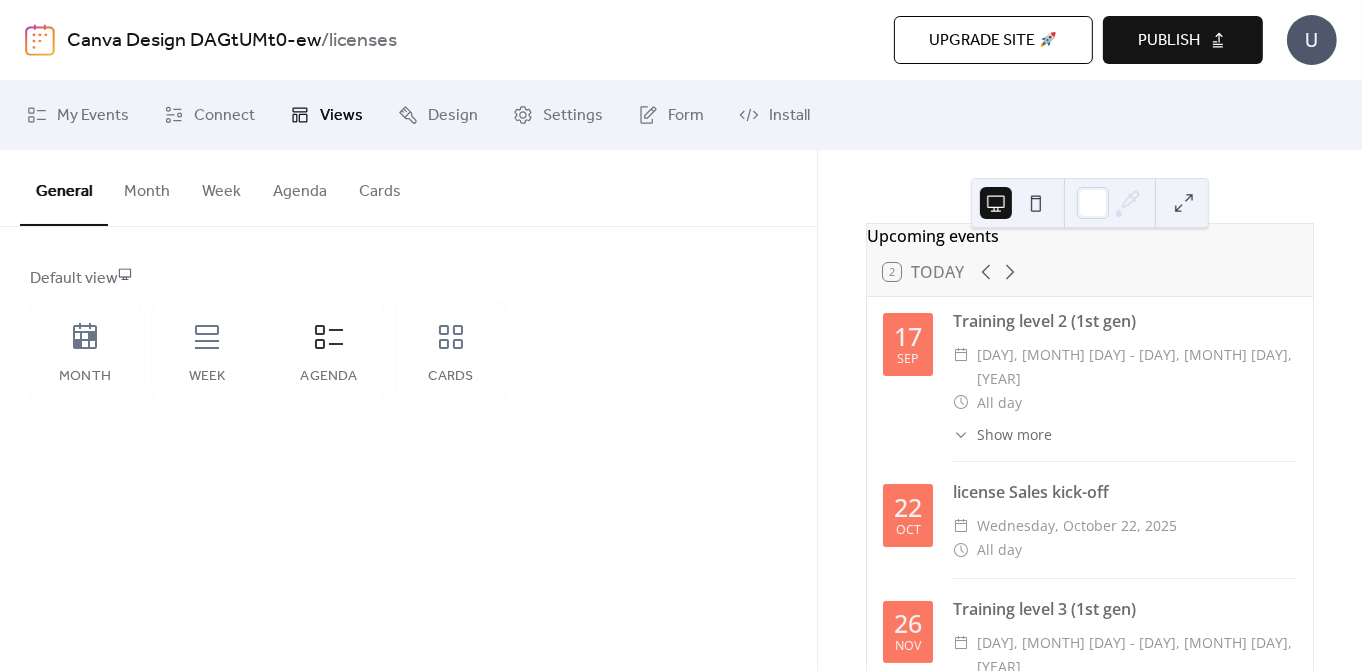 scroll, scrollTop: 0, scrollLeft: 0, axis: both 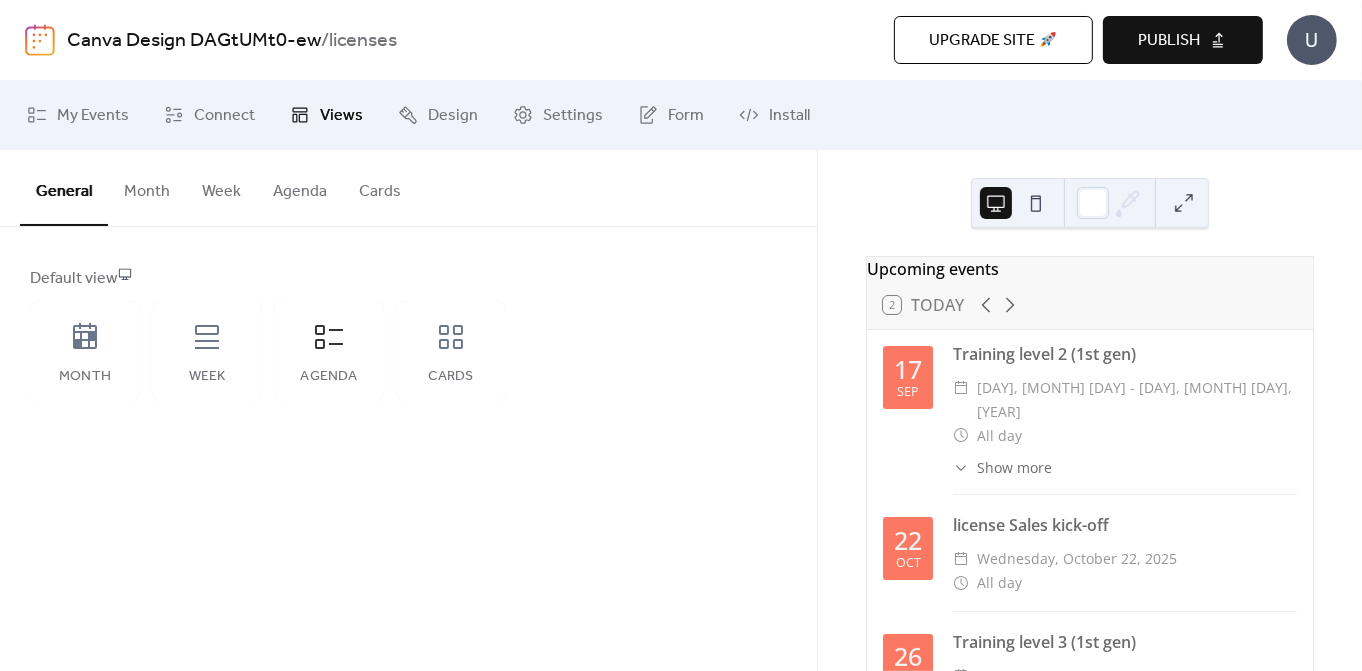 click on "General Month Week Agenda Cards Default view Month Week Agenda Cards Disabled  🔒 Enabled  🔒 Show weekends Show events time Round event bars Keep event popup inside Events display per day * Month Layout ​ Compact More events at a glance. Single-line events, fixed height. ​ Expanded Enhanced readability. Wrapped event titles, flexible height. Disabled  🔒 Enabled  🔒 Fixed height Calendar height (px) *** Show weekends Disabled  🔒 Enabled  🔒 Fixed height Calendar height (px) *** Image aspect ratio Original Title Max number of events to display ** Show date icon on mobile Minimize event description Disabled  🔒 Enabled  🔒 Fixed height Calendar height (px) *** Title Max number of events to display ** Card size Small Default Image ;" at bounding box center (408, 410) 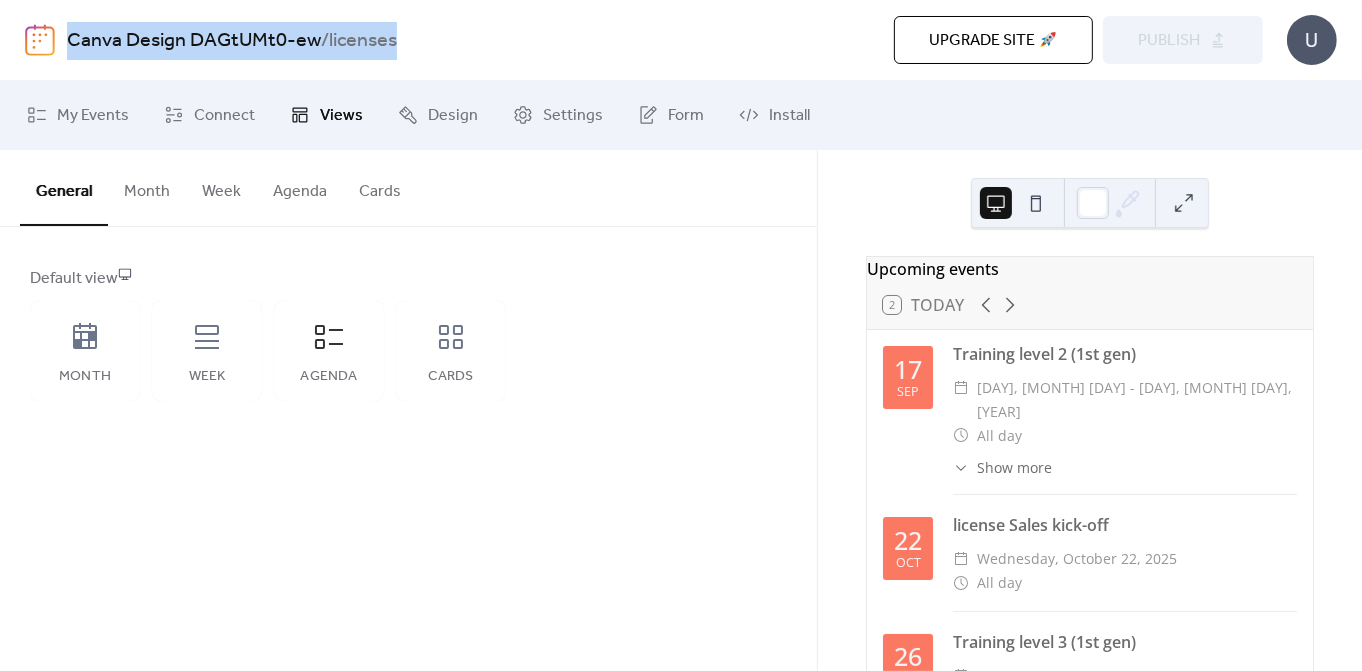 drag, startPoint x: 405, startPoint y: 33, endPoint x: 68, endPoint y: 48, distance: 337.33365 